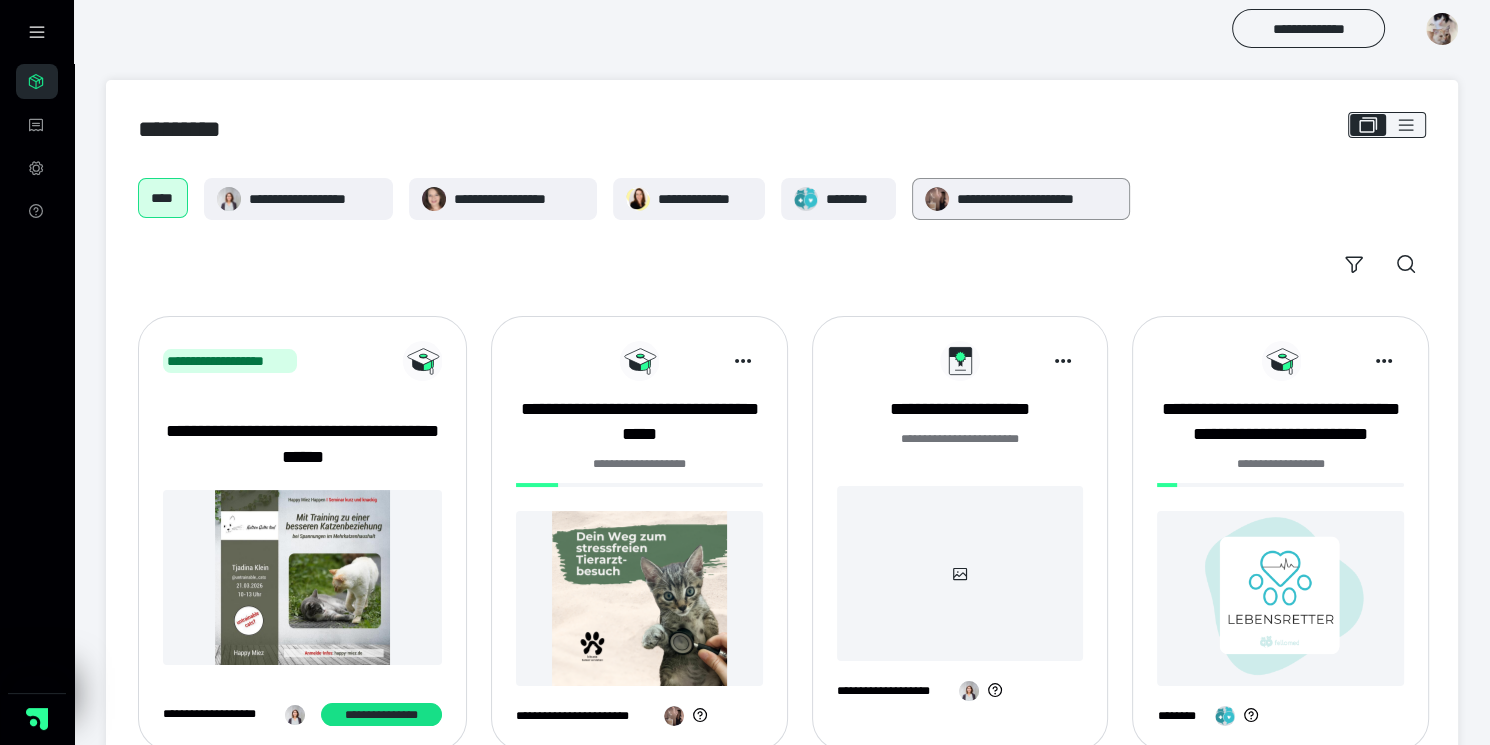 scroll, scrollTop: 108, scrollLeft: 0, axis: vertical 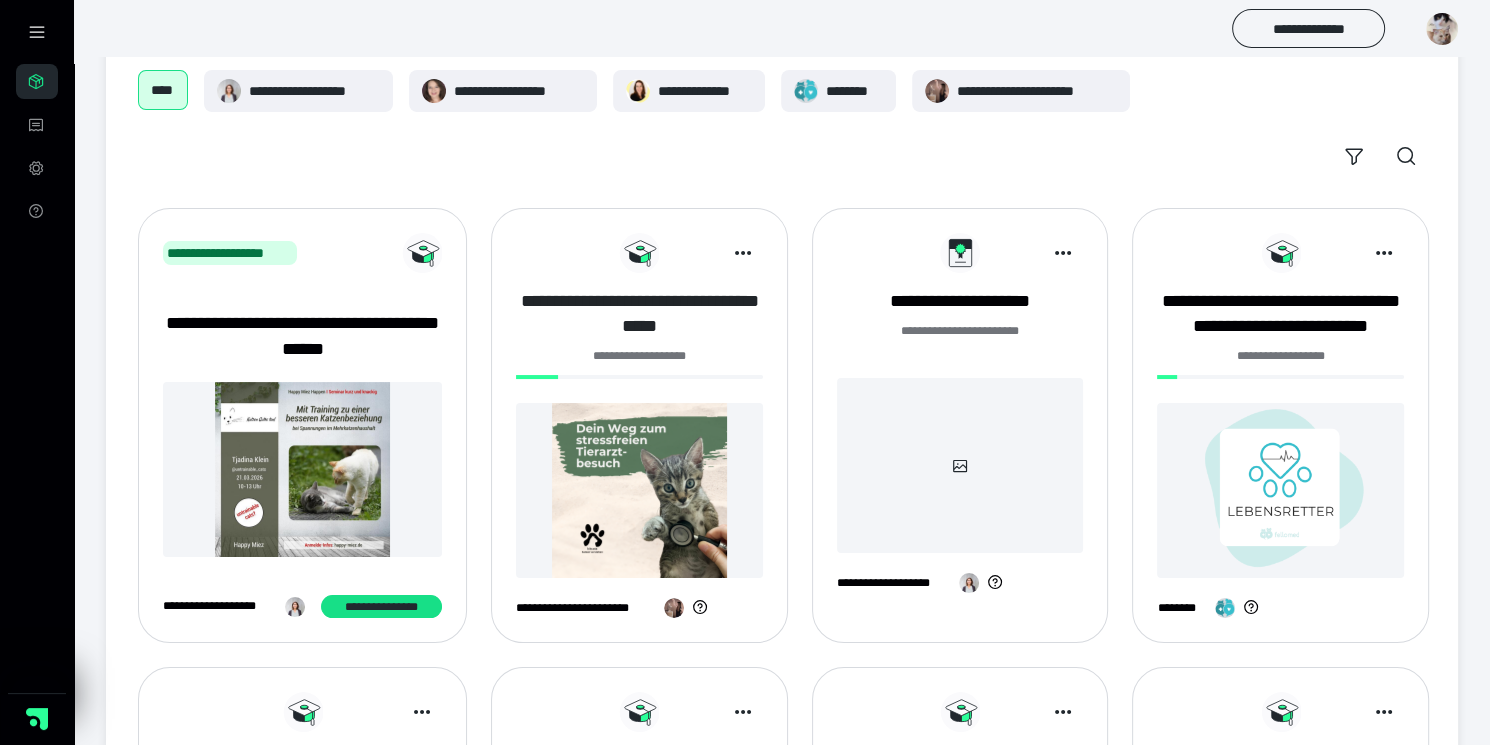 click on "**********" at bounding box center [639, 314] 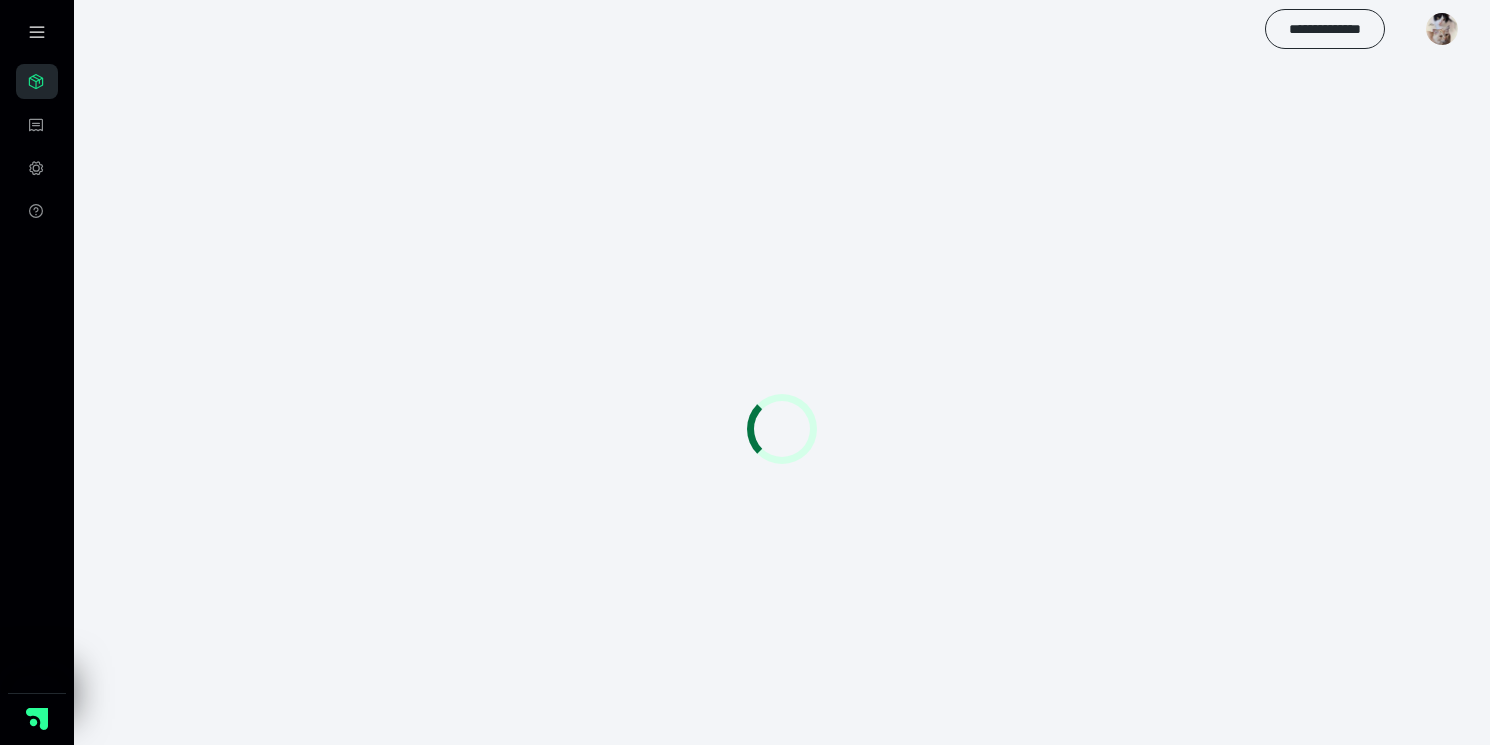 scroll, scrollTop: 0, scrollLeft: 0, axis: both 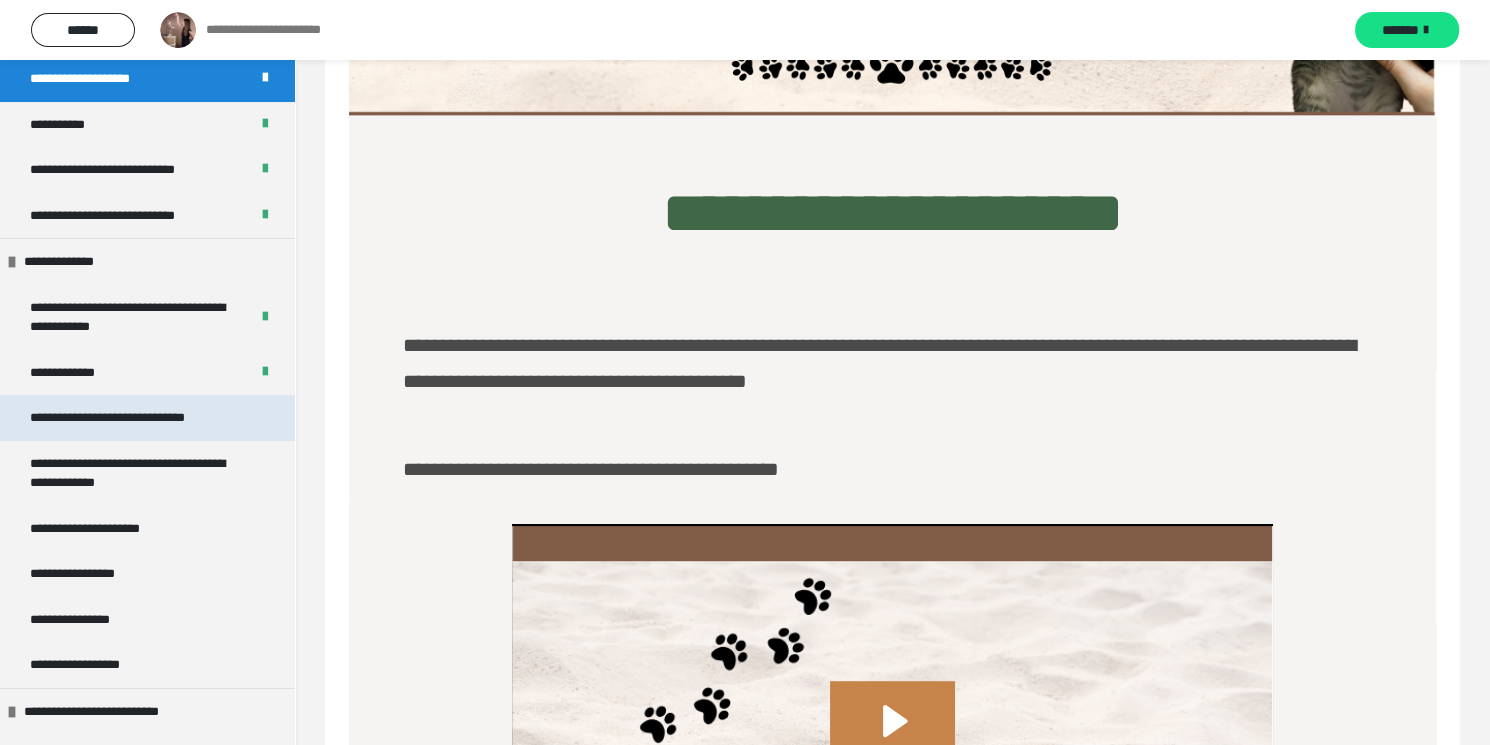 click on "**********" at bounding box center [132, 418] 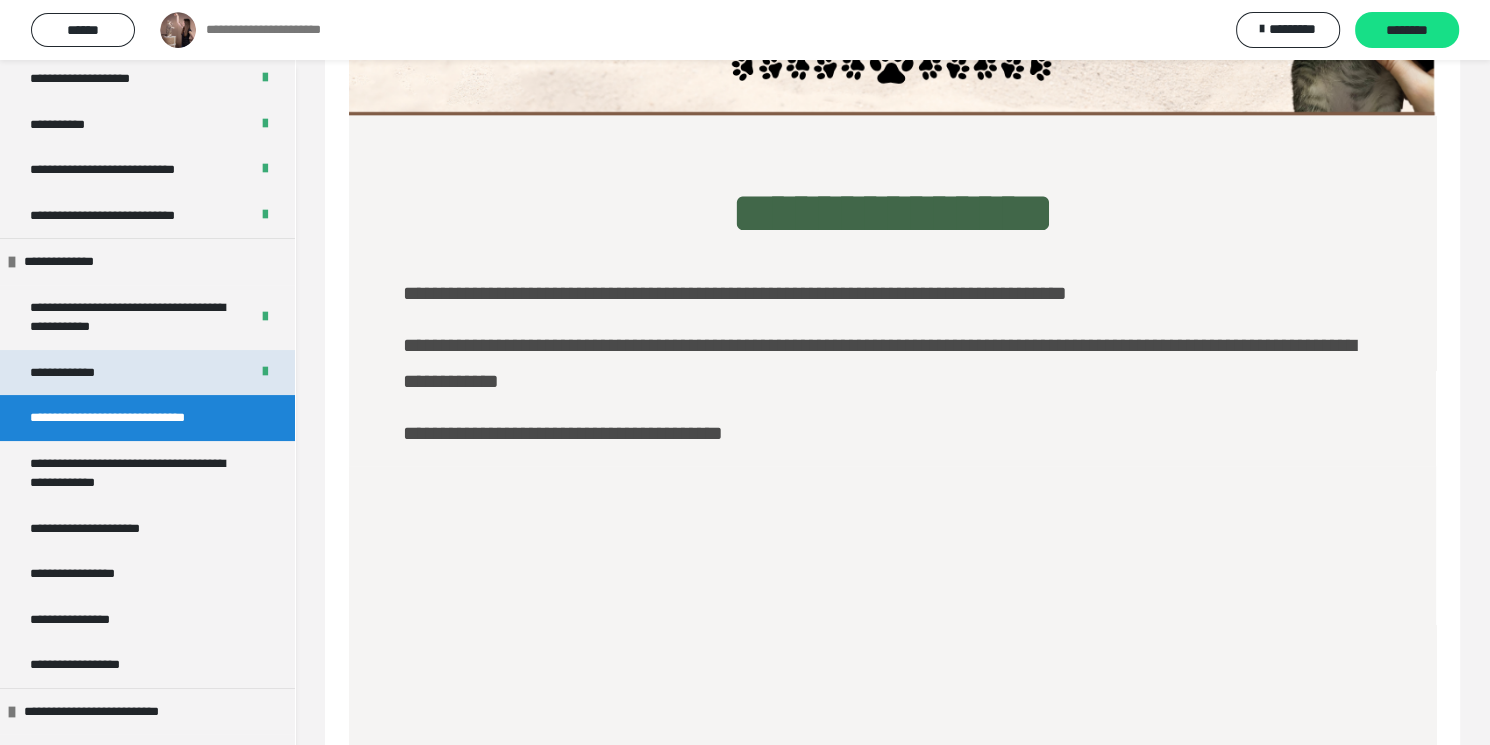 click on "**********" at bounding box center (77, 373) 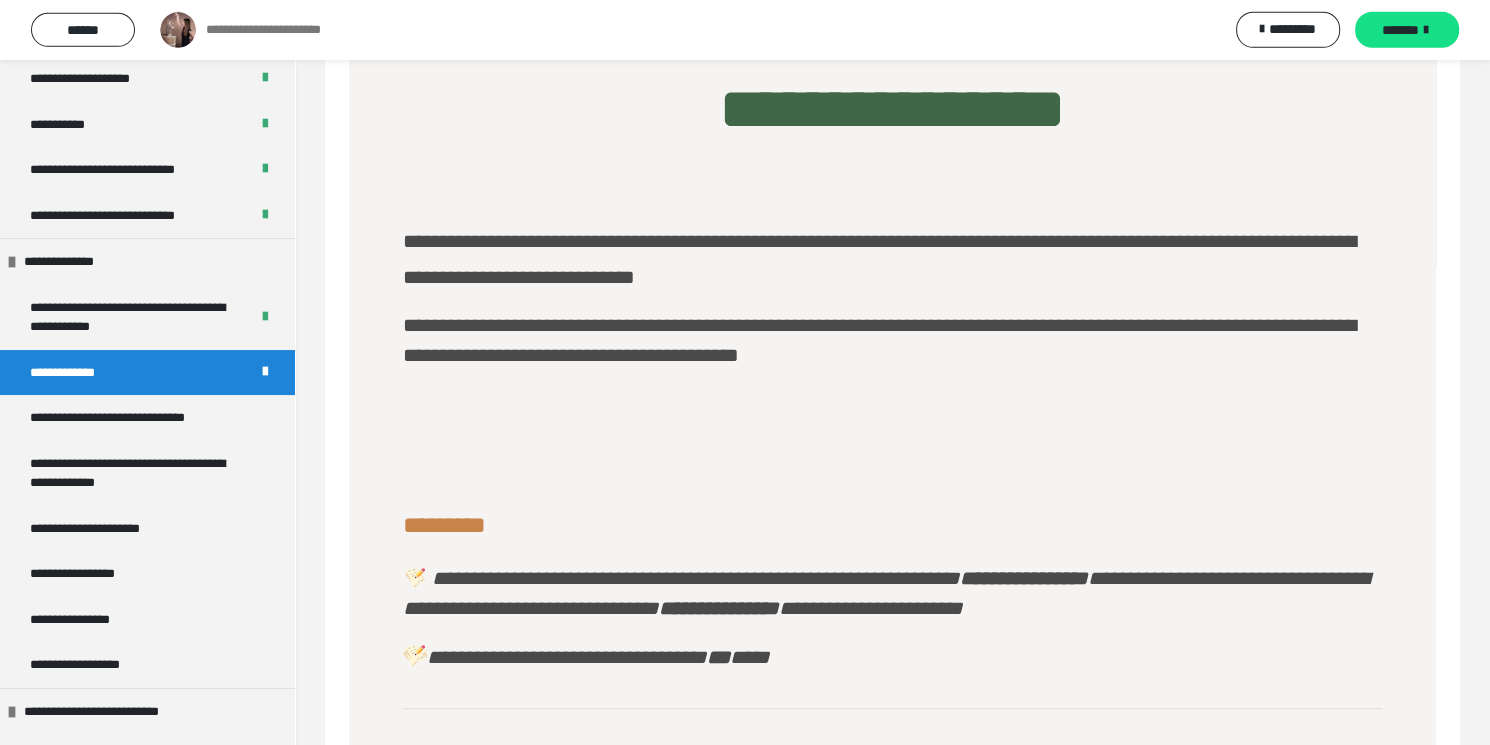 scroll, scrollTop: 415, scrollLeft: 0, axis: vertical 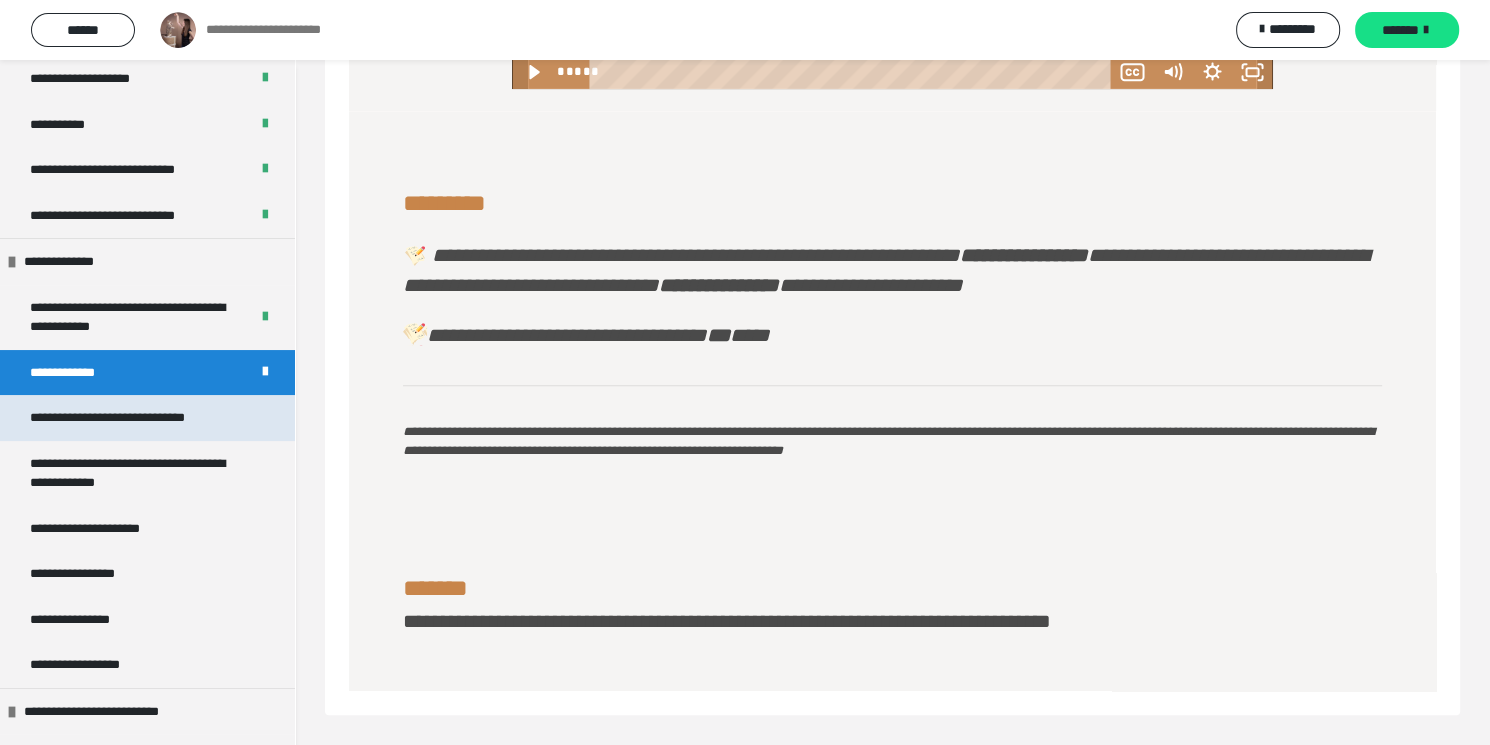 click on "**********" at bounding box center (132, 418) 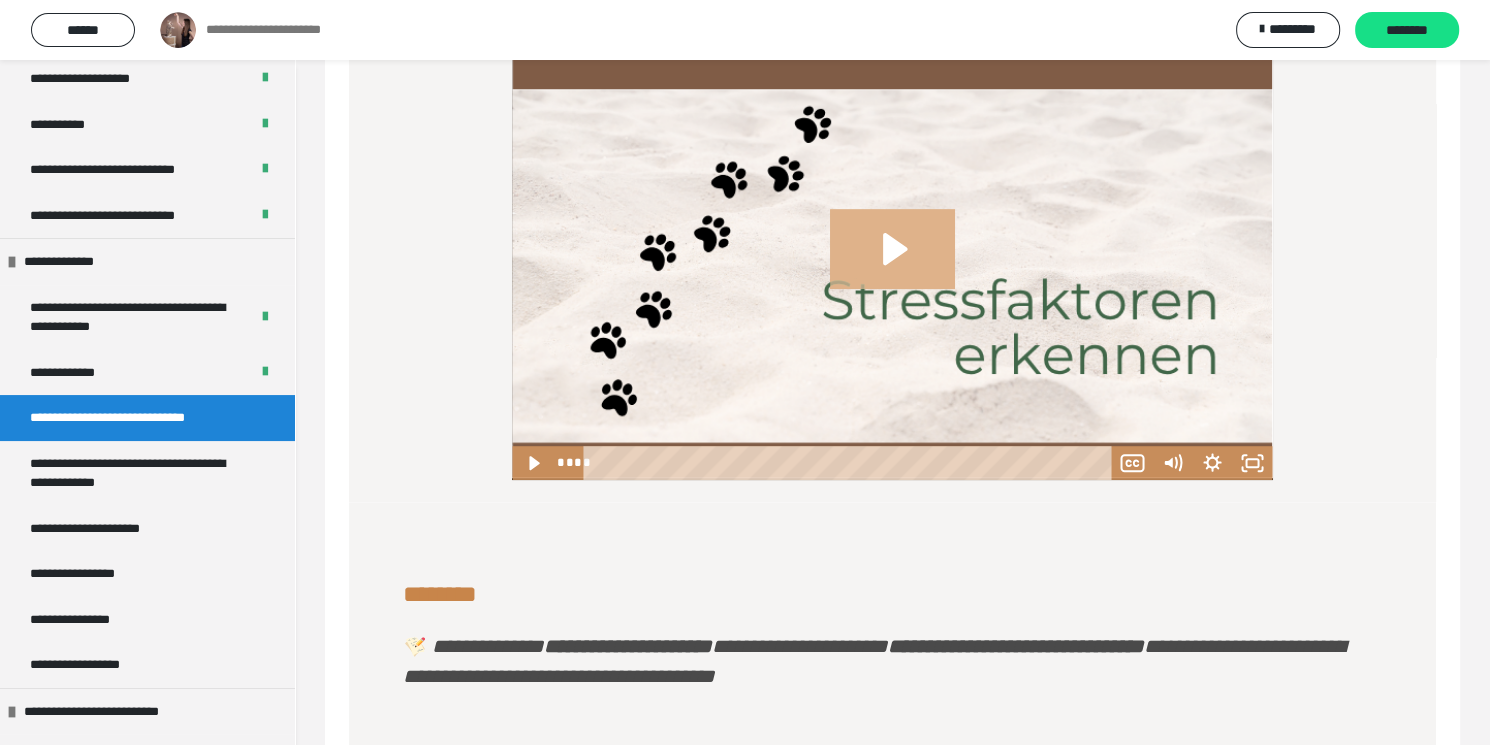click 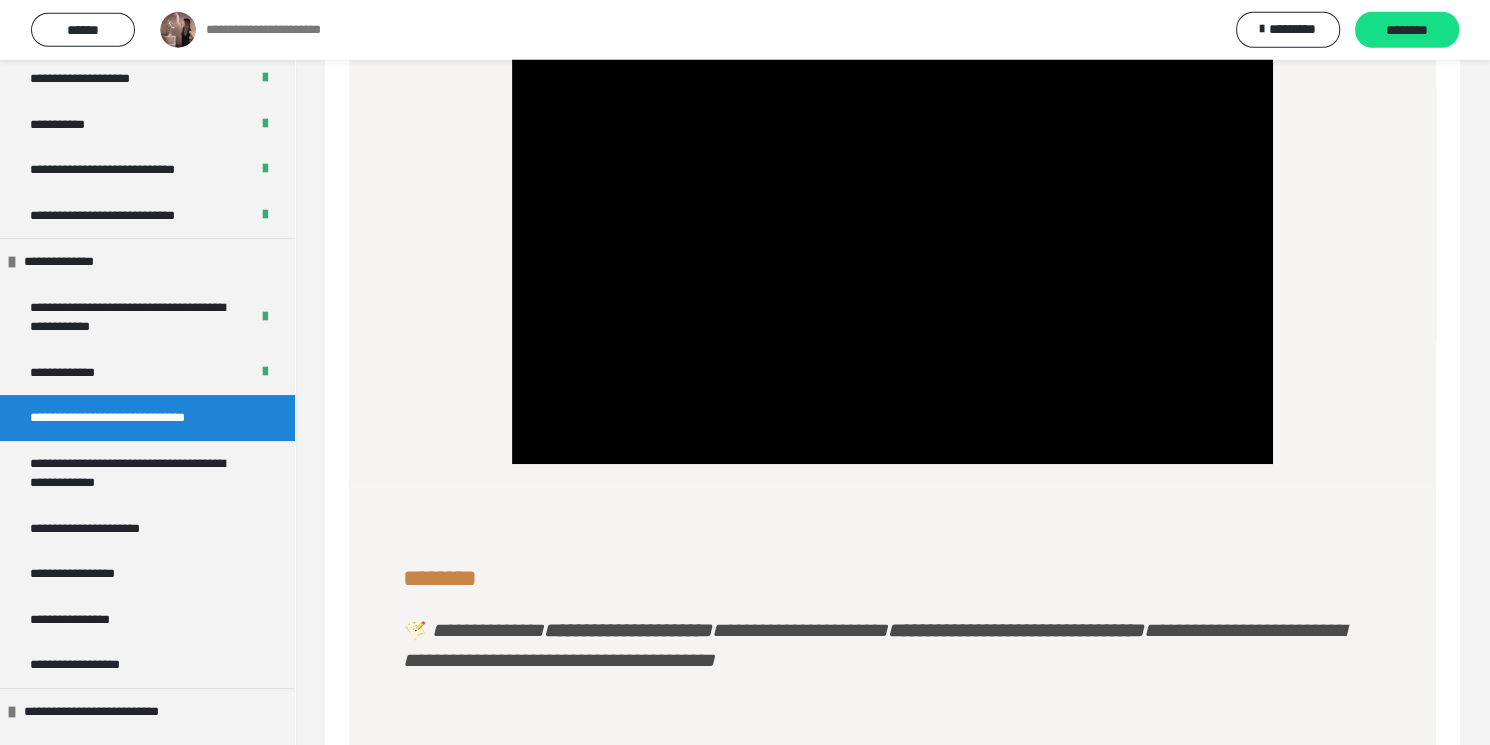 scroll, scrollTop: 1150, scrollLeft: 0, axis: vertical 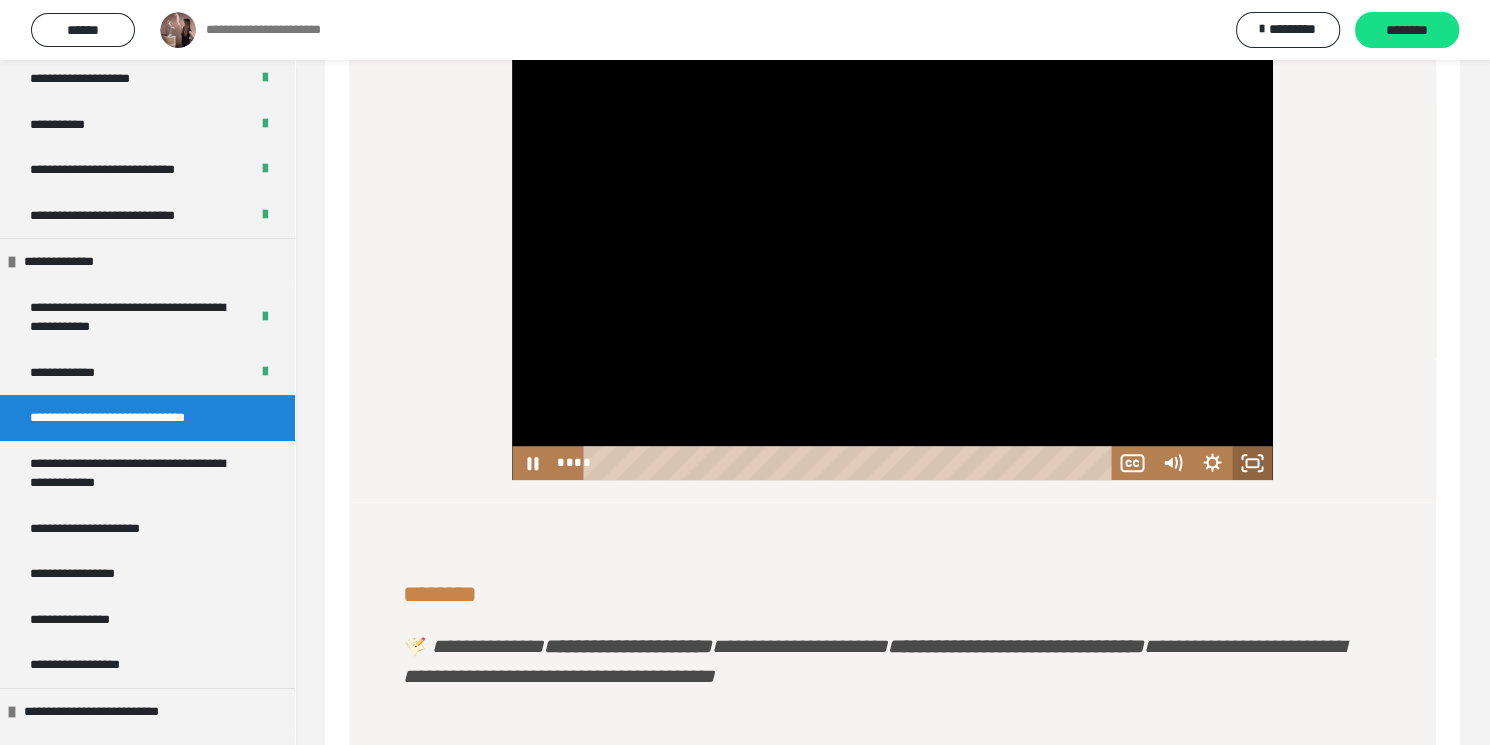 click 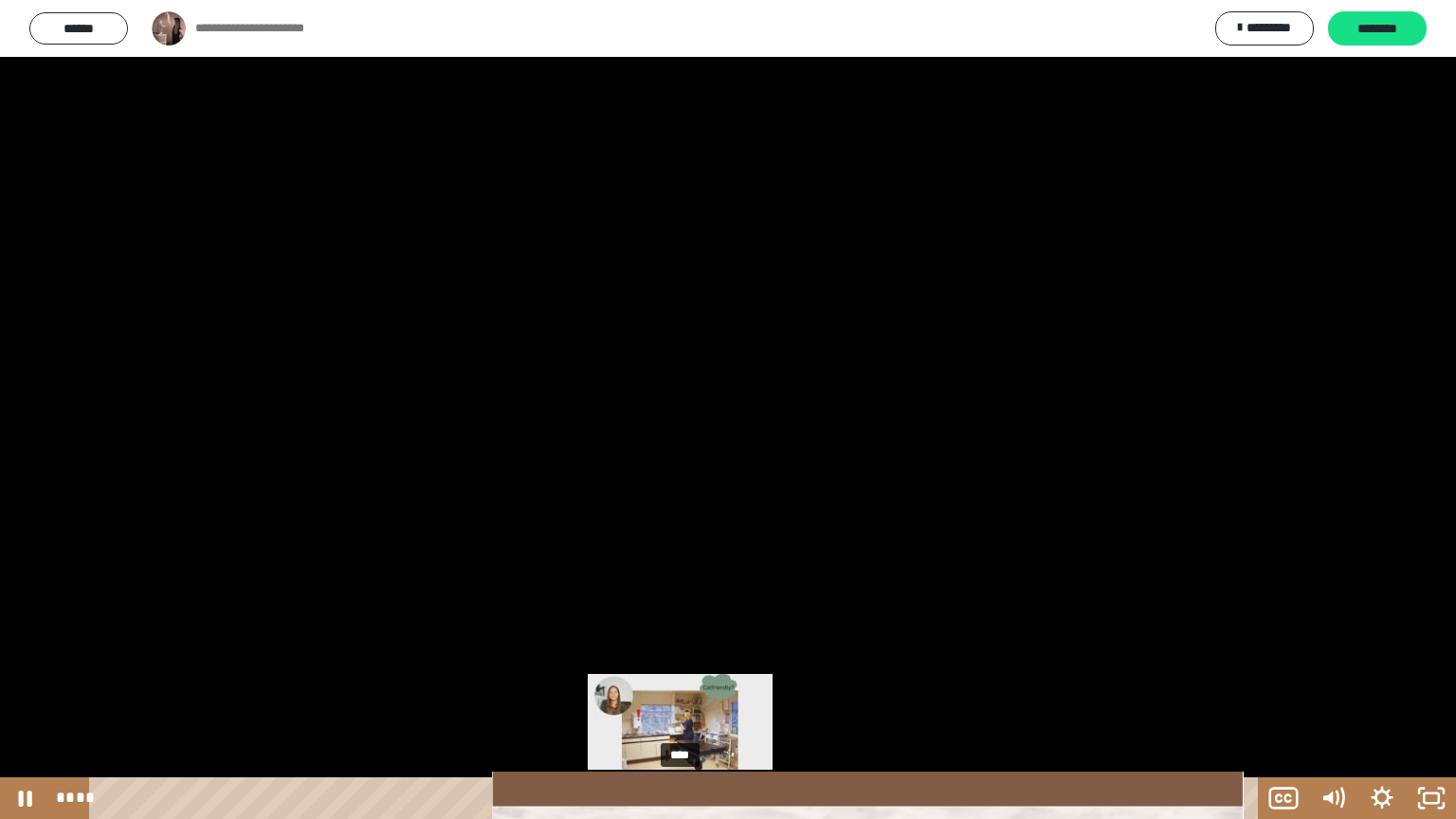 click on "****" at bounding box center [677, 798] 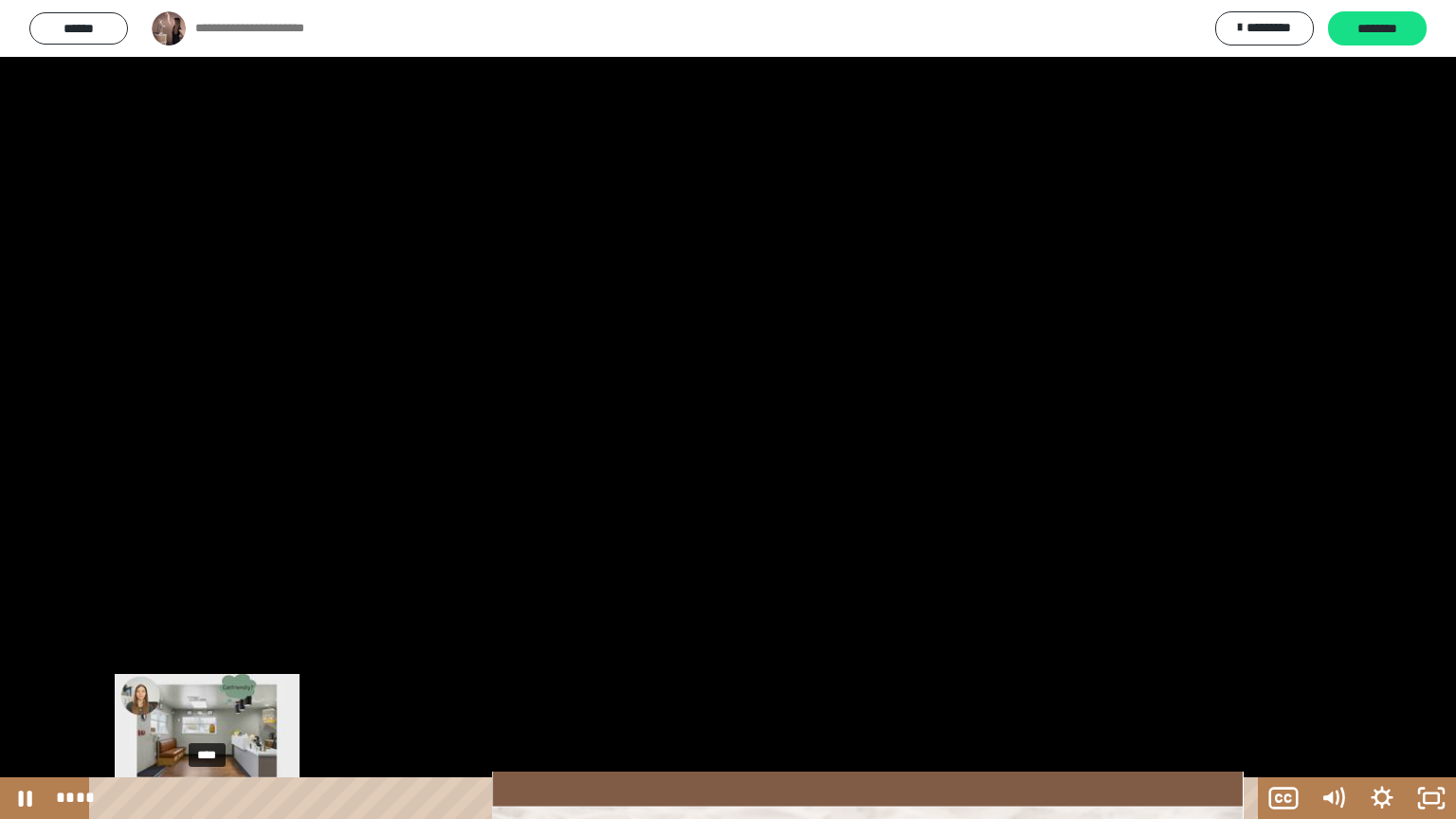 click on "****" at bounding box center [677, 798] 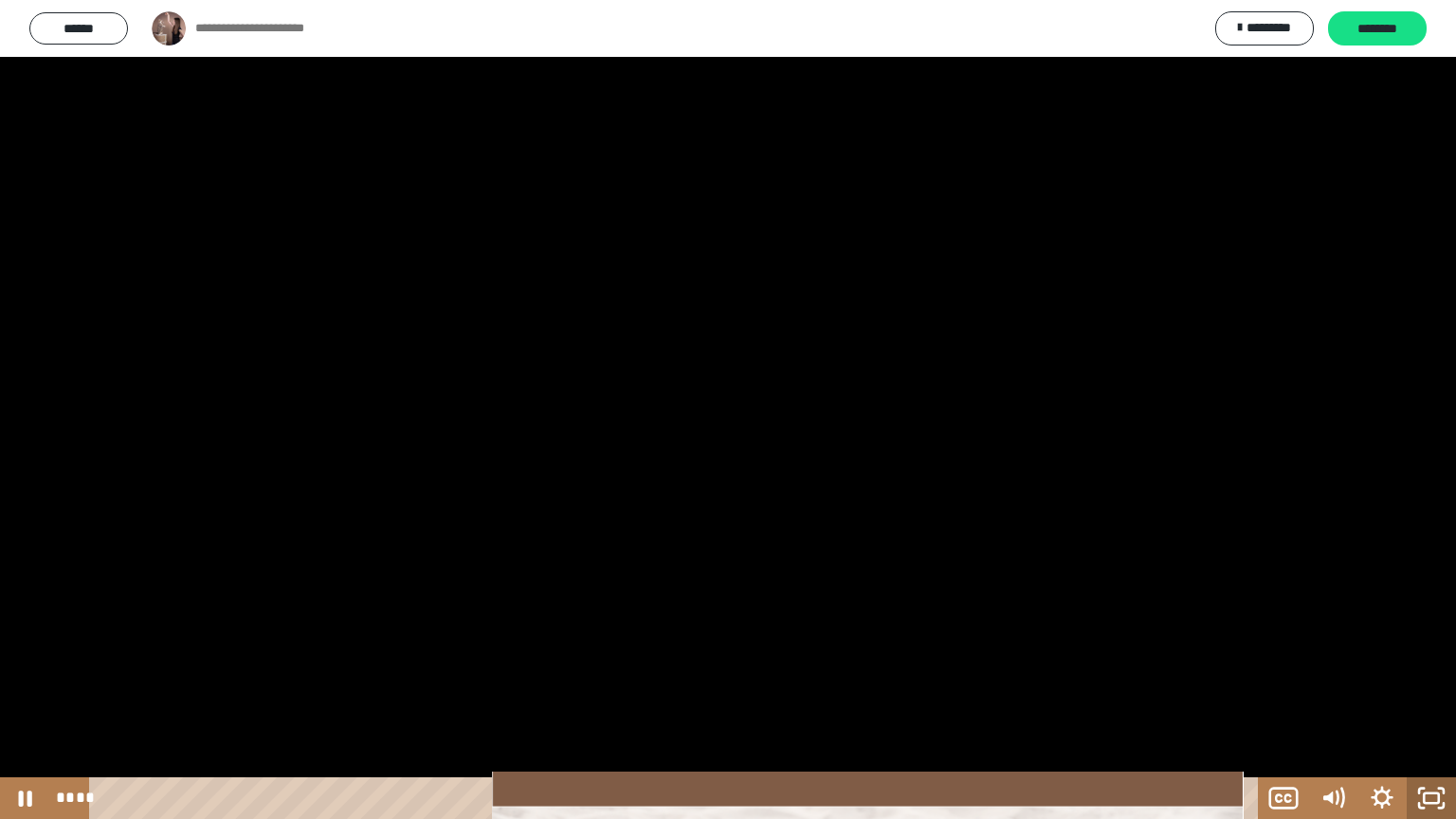 click 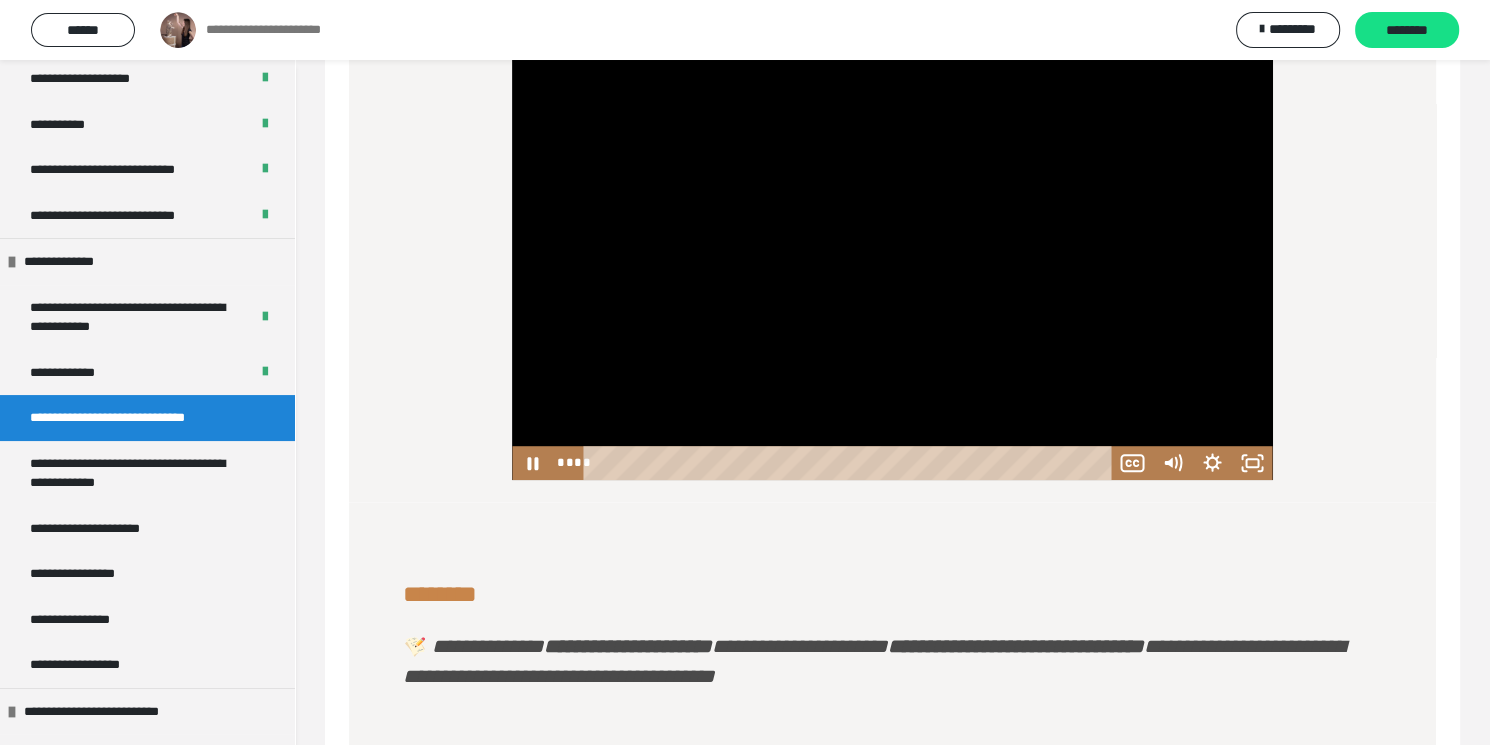 click at bounding box center (892, 266) 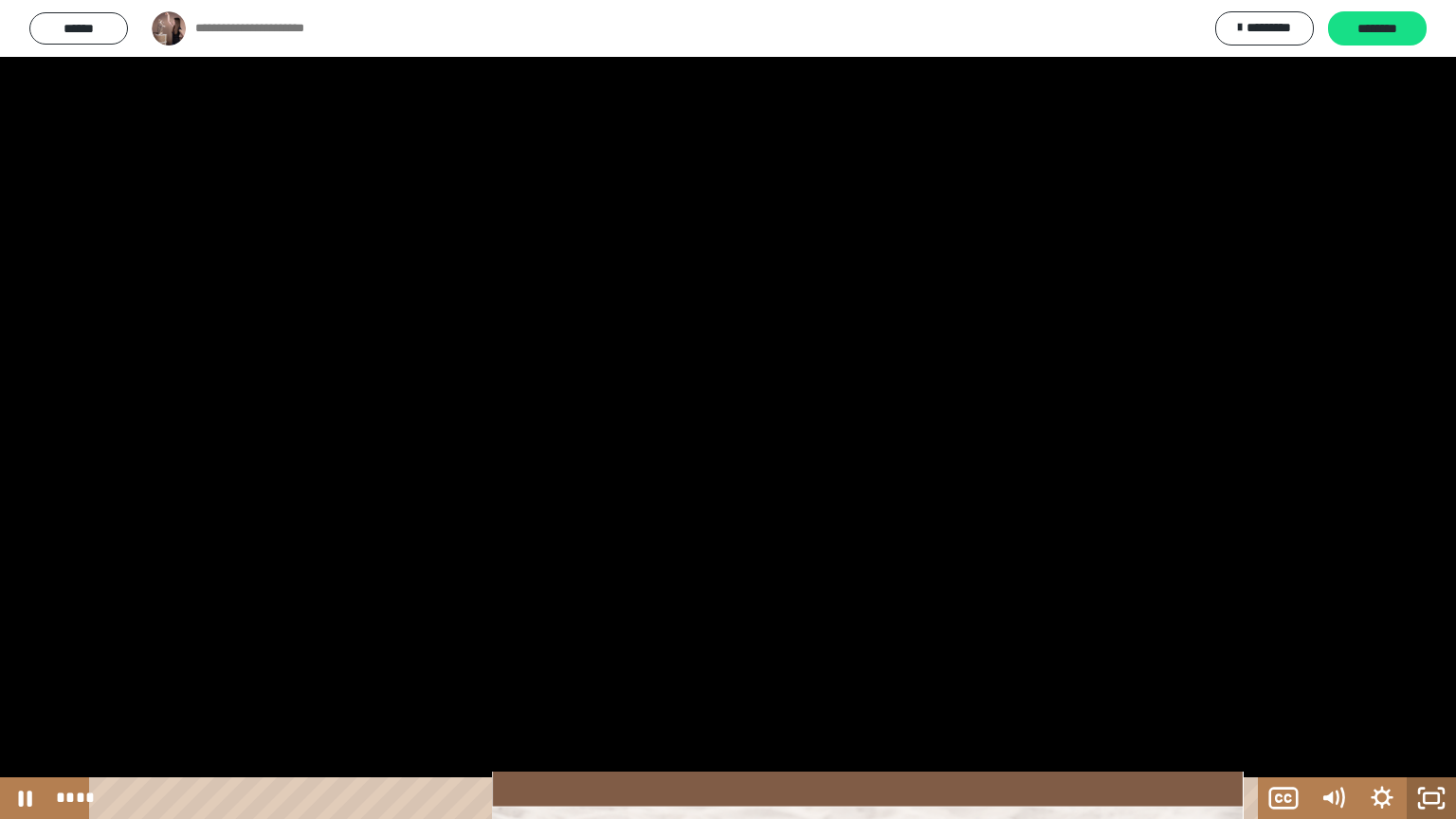 click 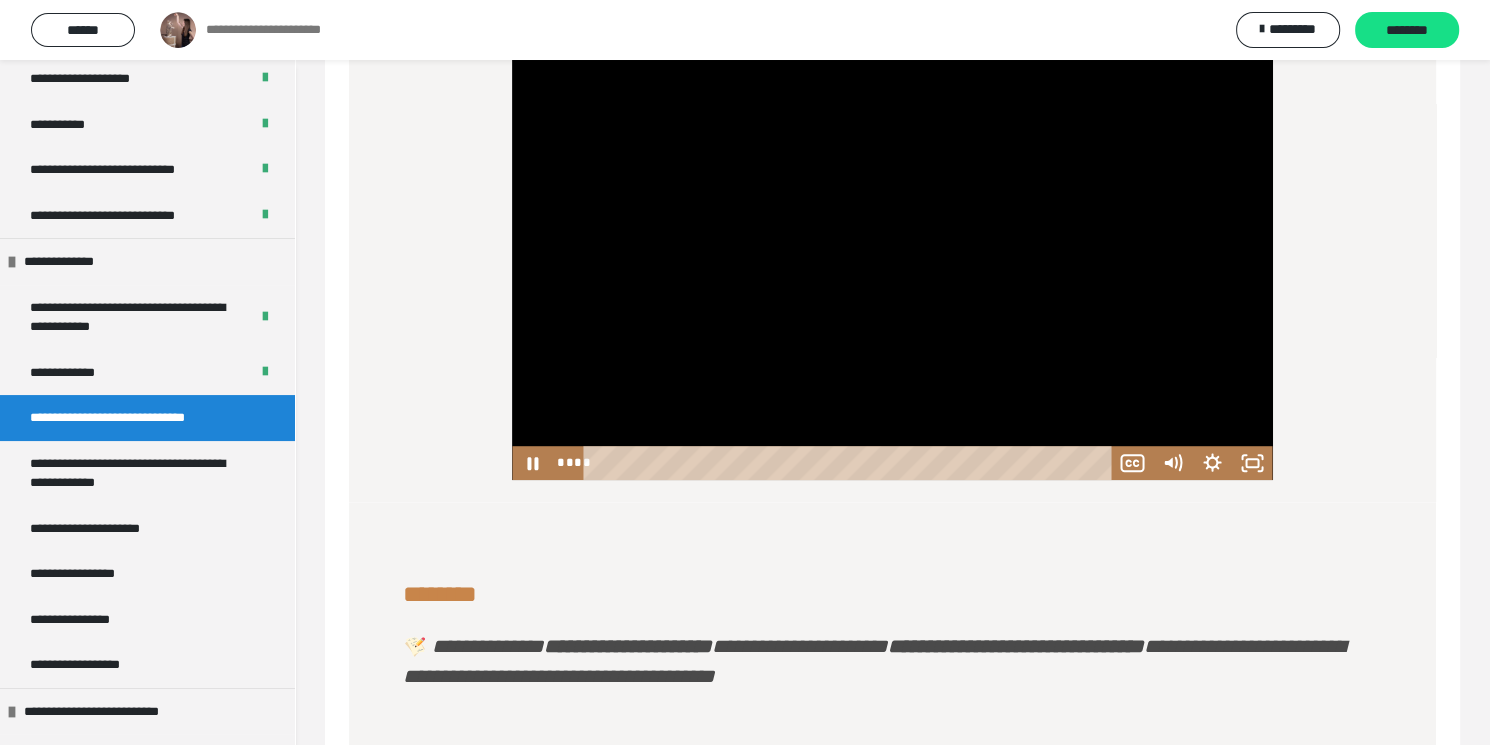 click at bounding box center [892, 266] 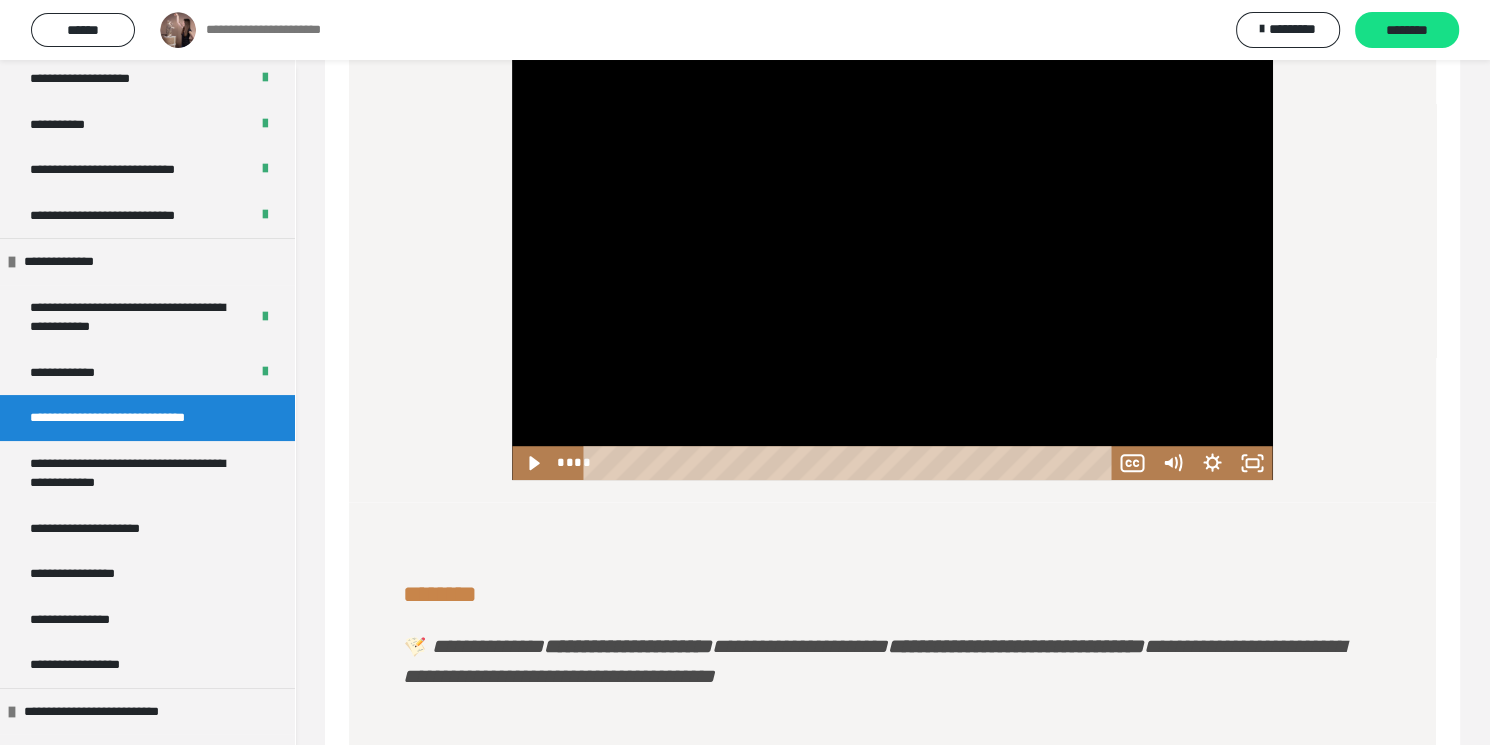 click at bounding box center [892, 266] 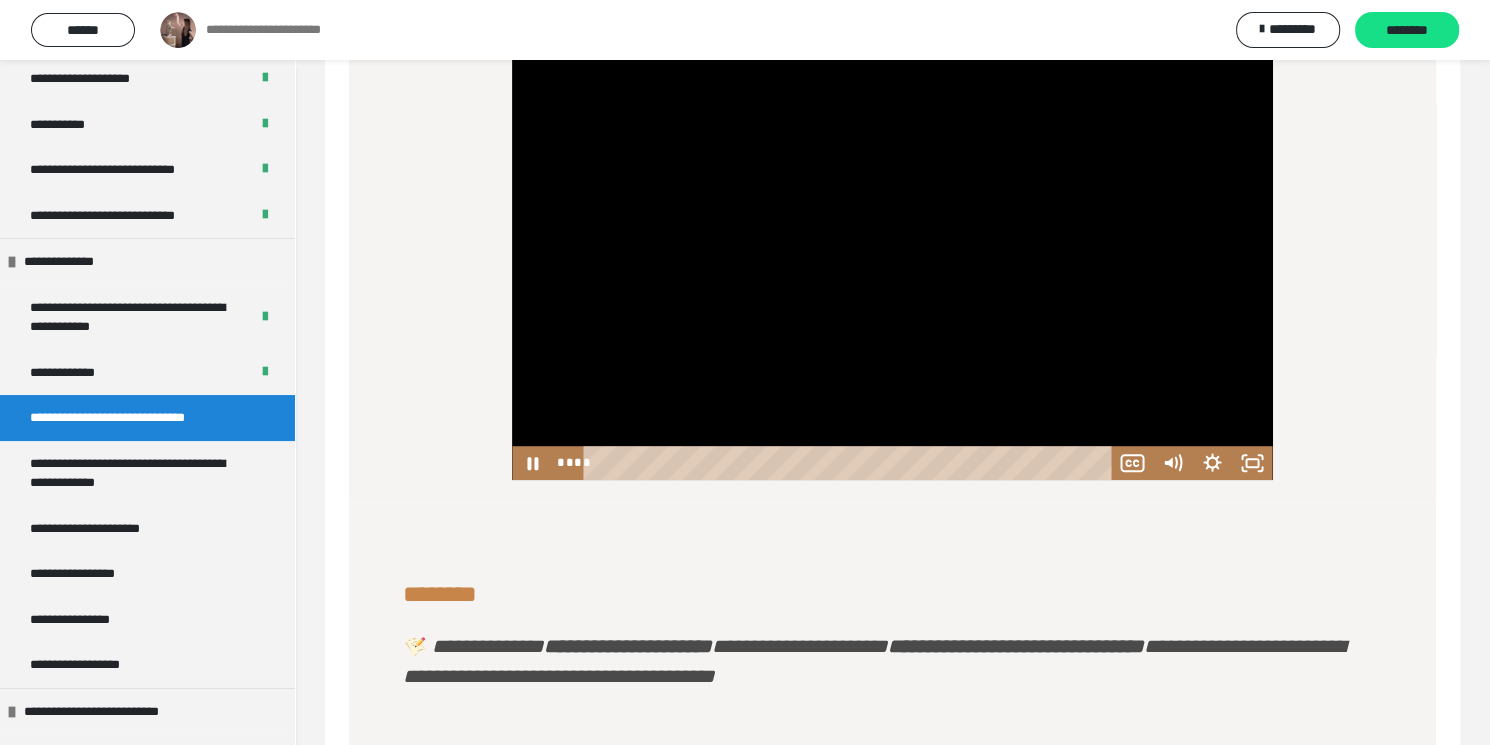 click at bounding box center (892, 266) 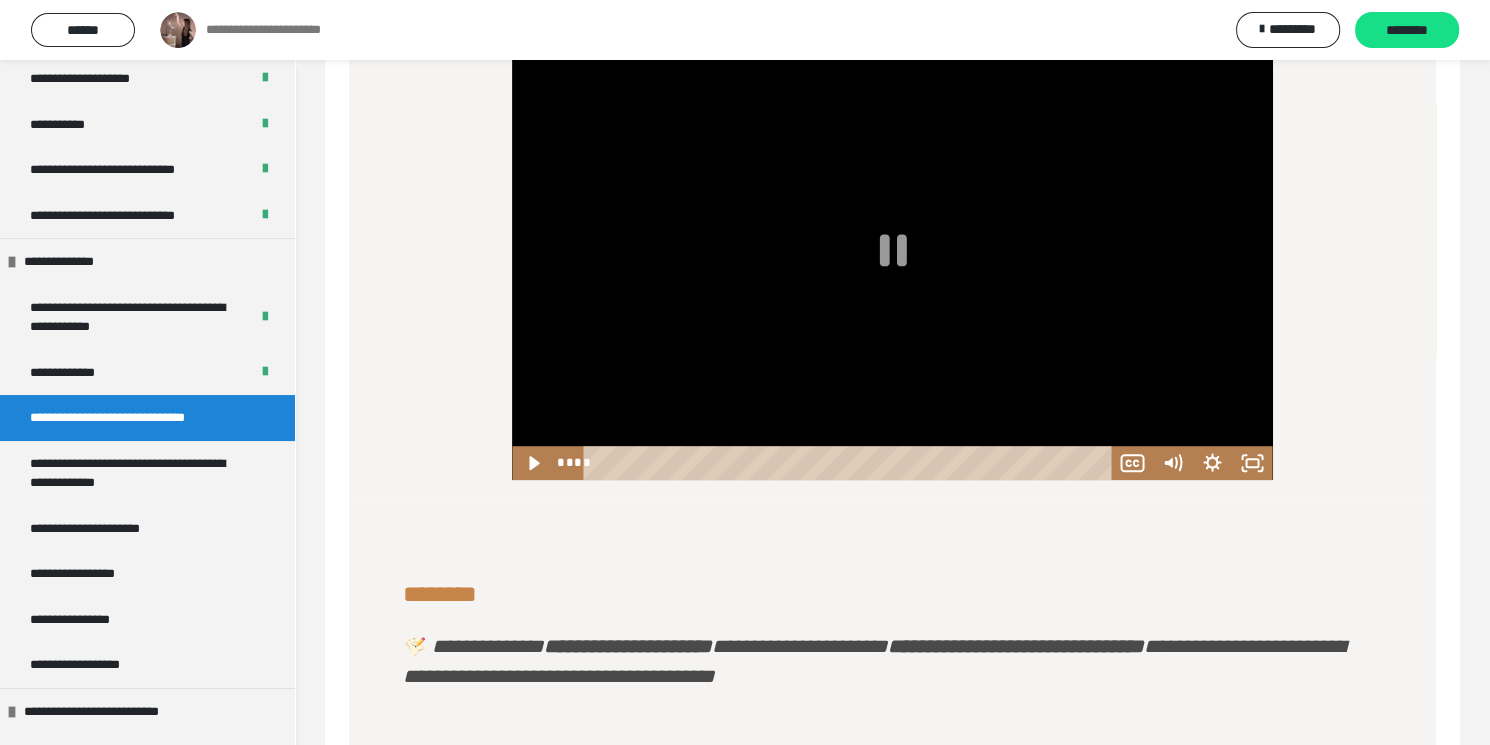 click at bounding box center (892, 266) 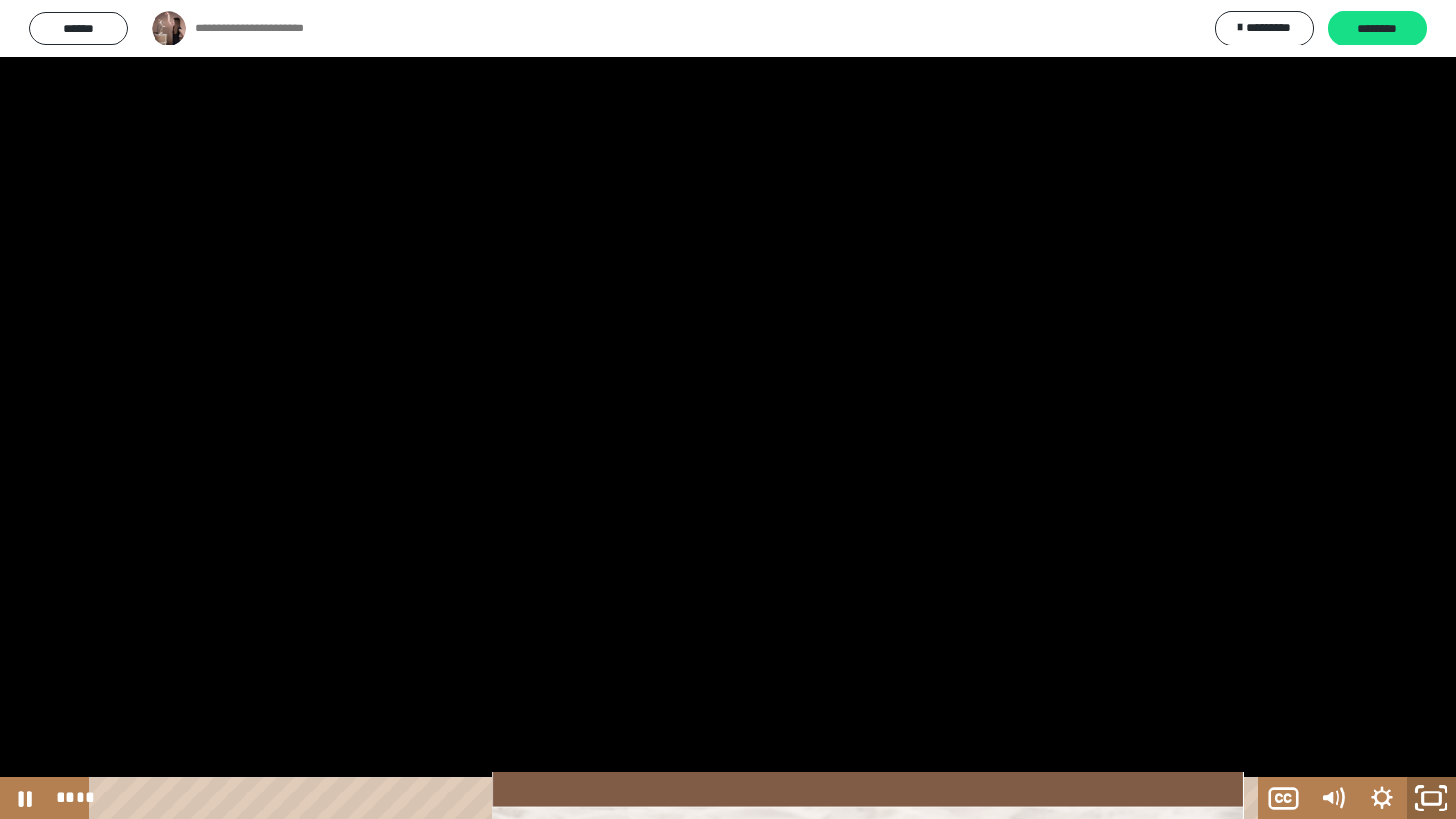 click 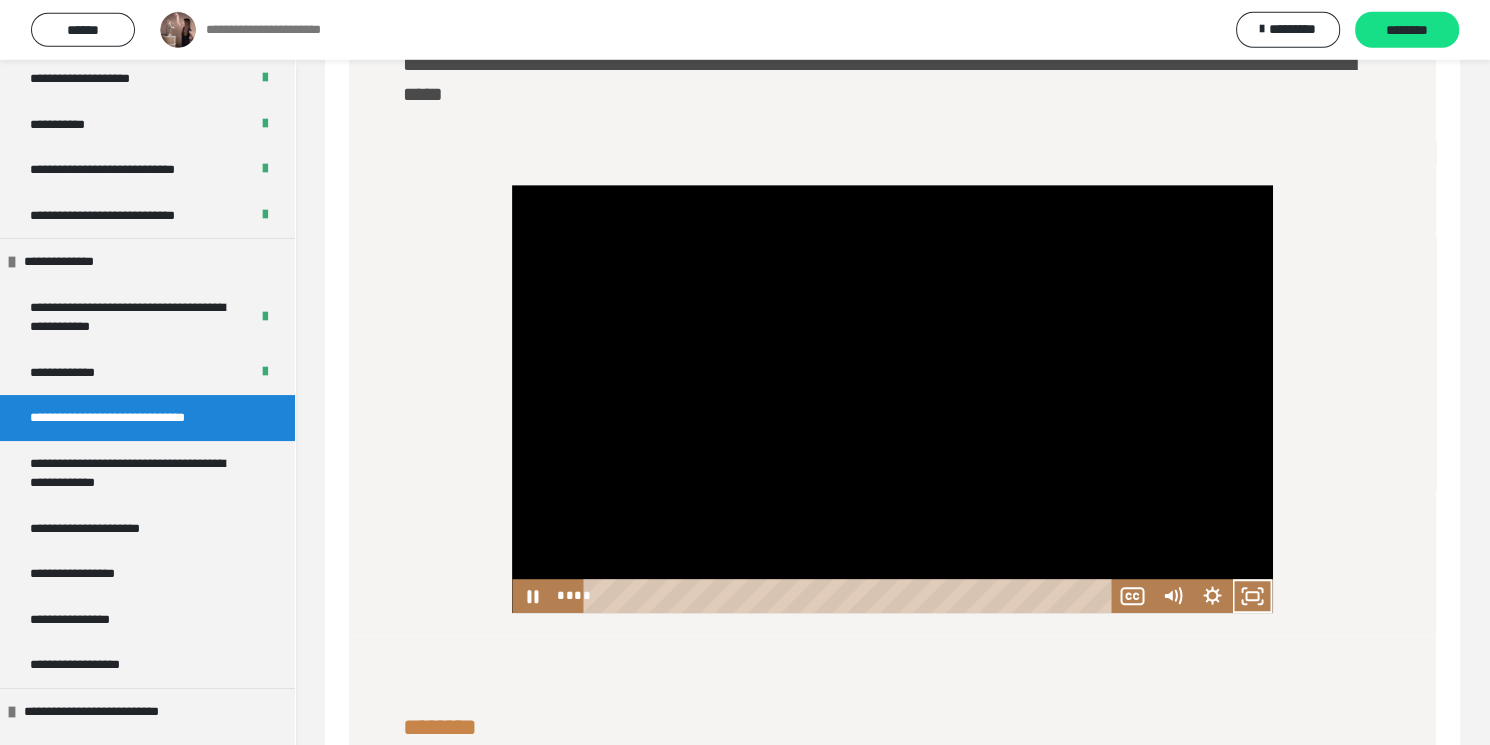 scroll, scrollTop: 1078, scrollLeft: 0, axis: vertical 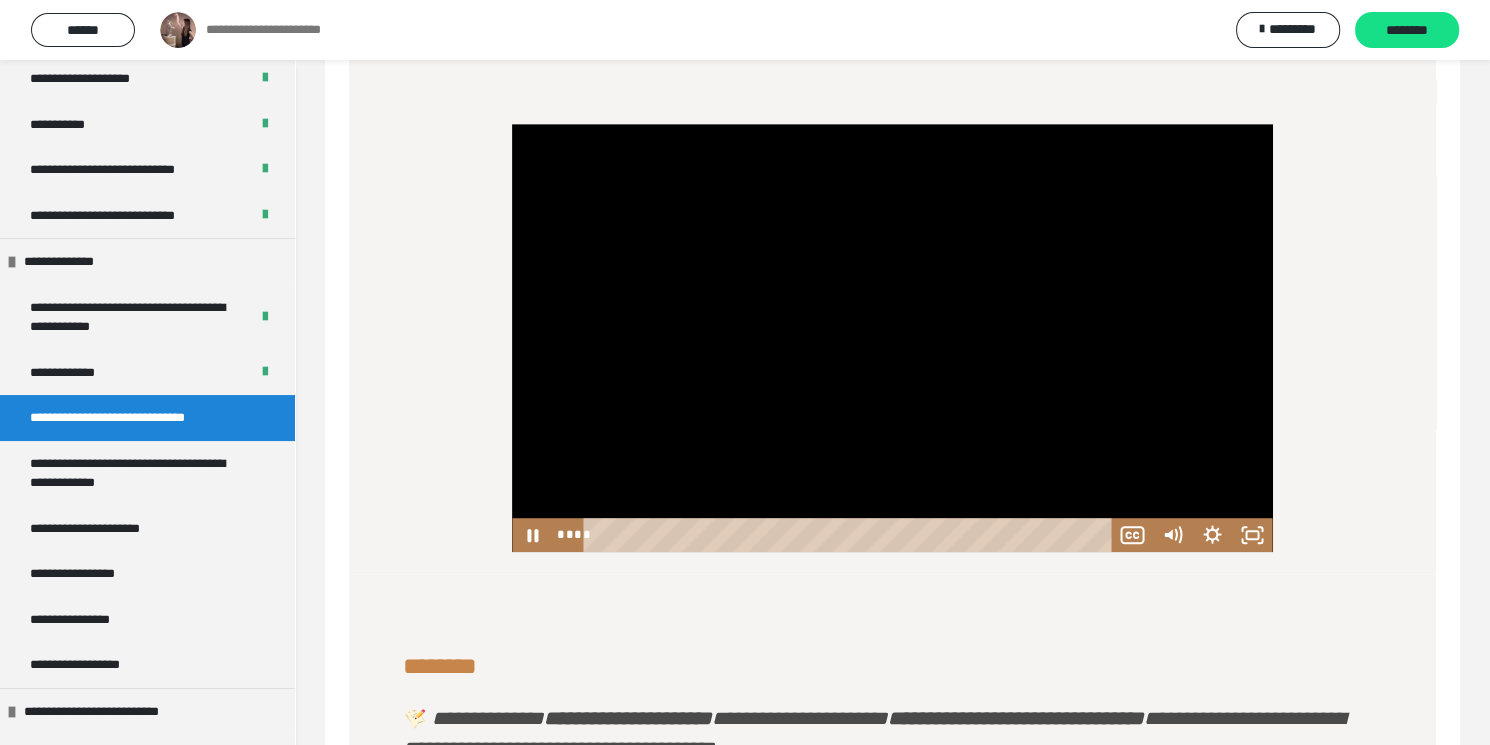 click at bounding box center (892, 338) 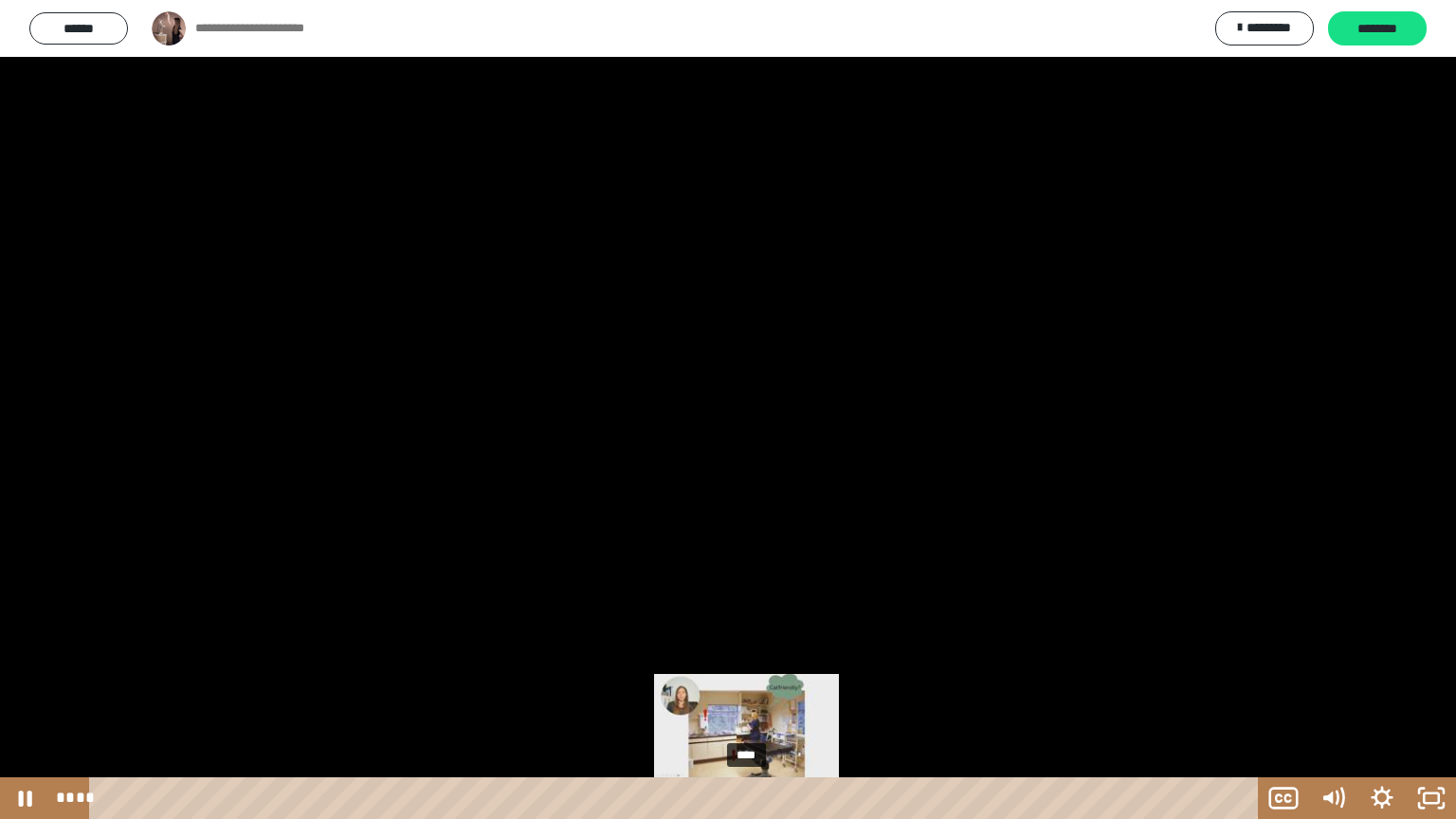 click on "****" at bounding box center (677, 798) 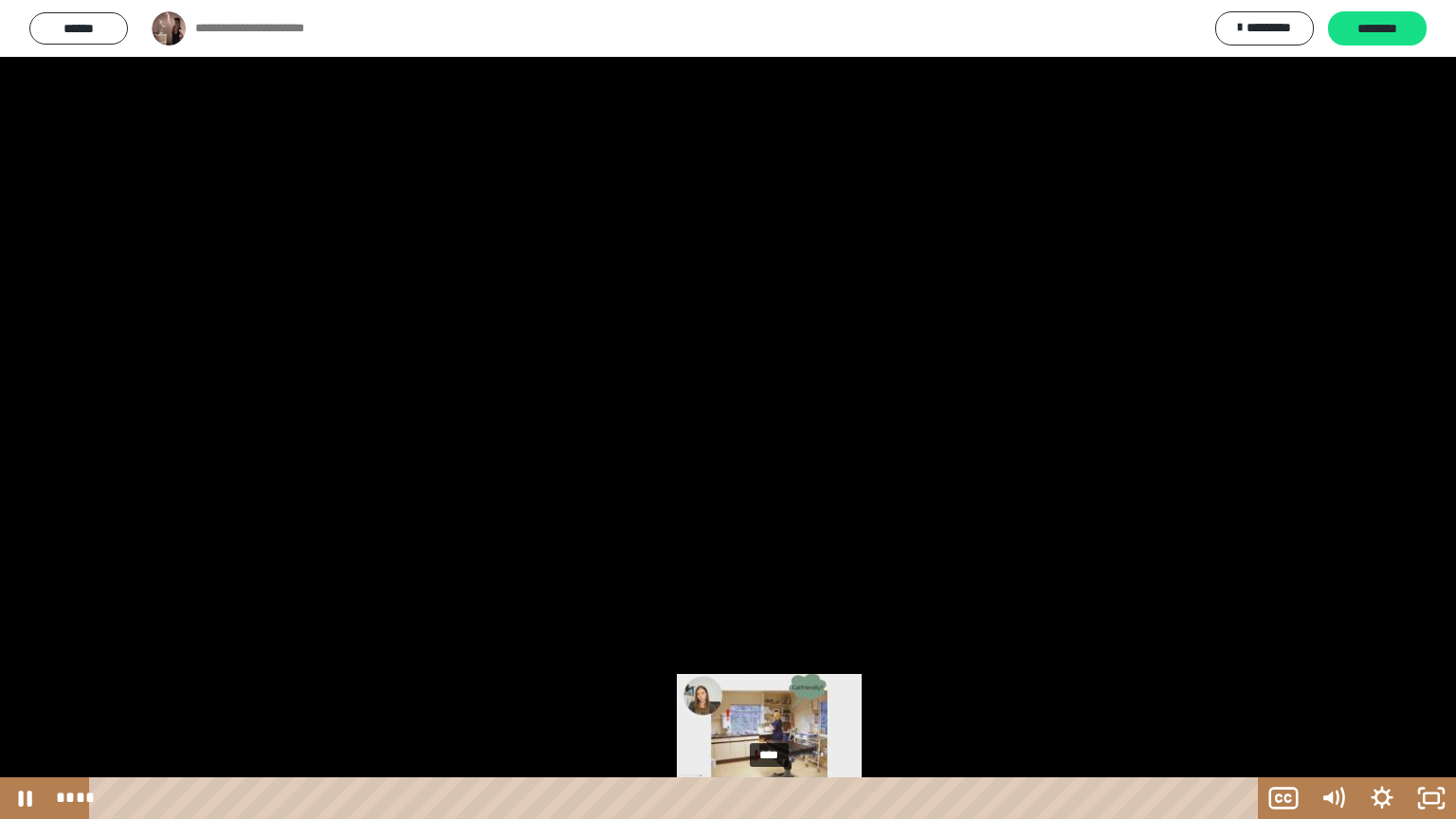 click on "****" at bounding box center [677, 798] 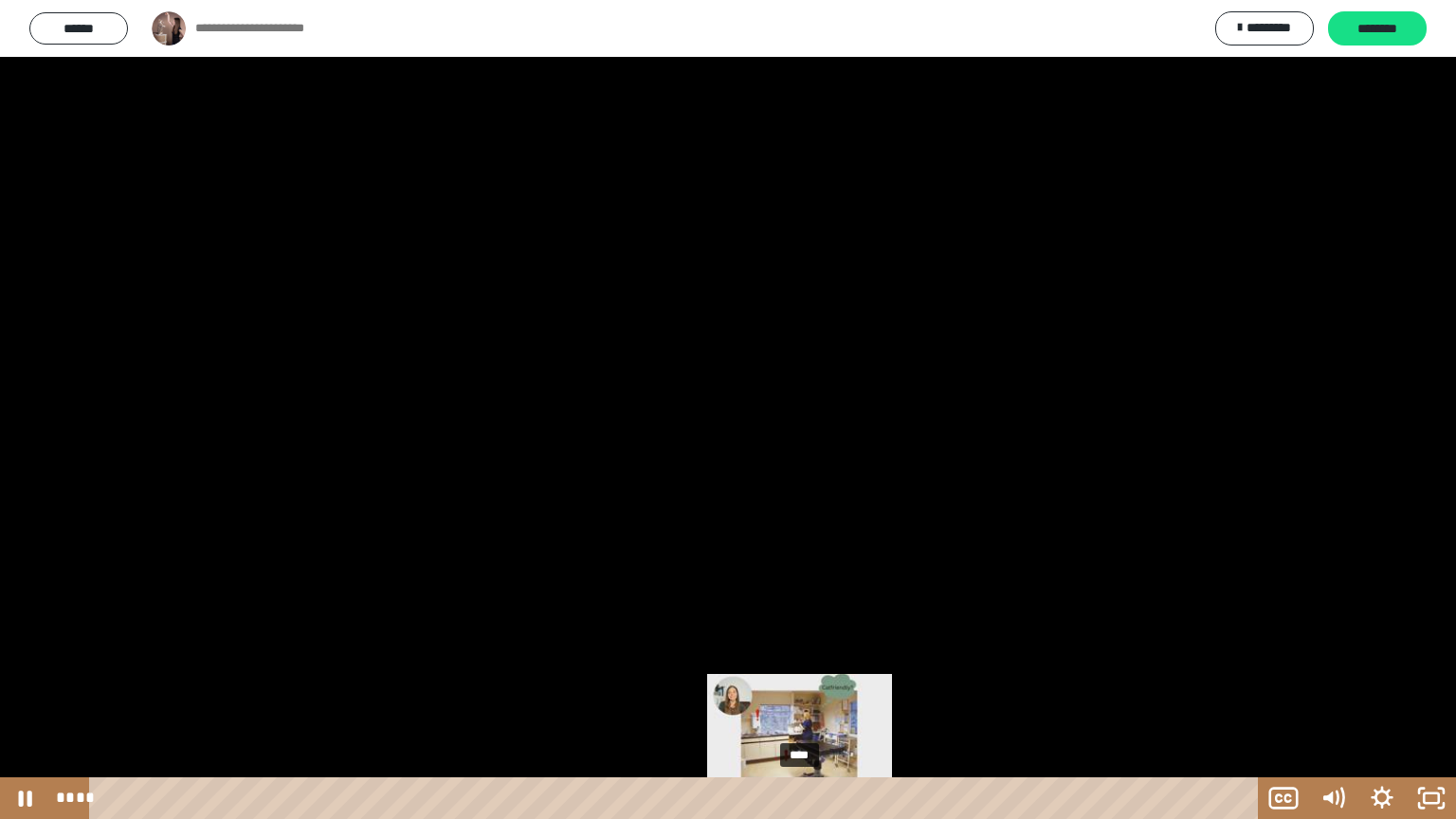 click on "****" at bounding box center [677, 798] 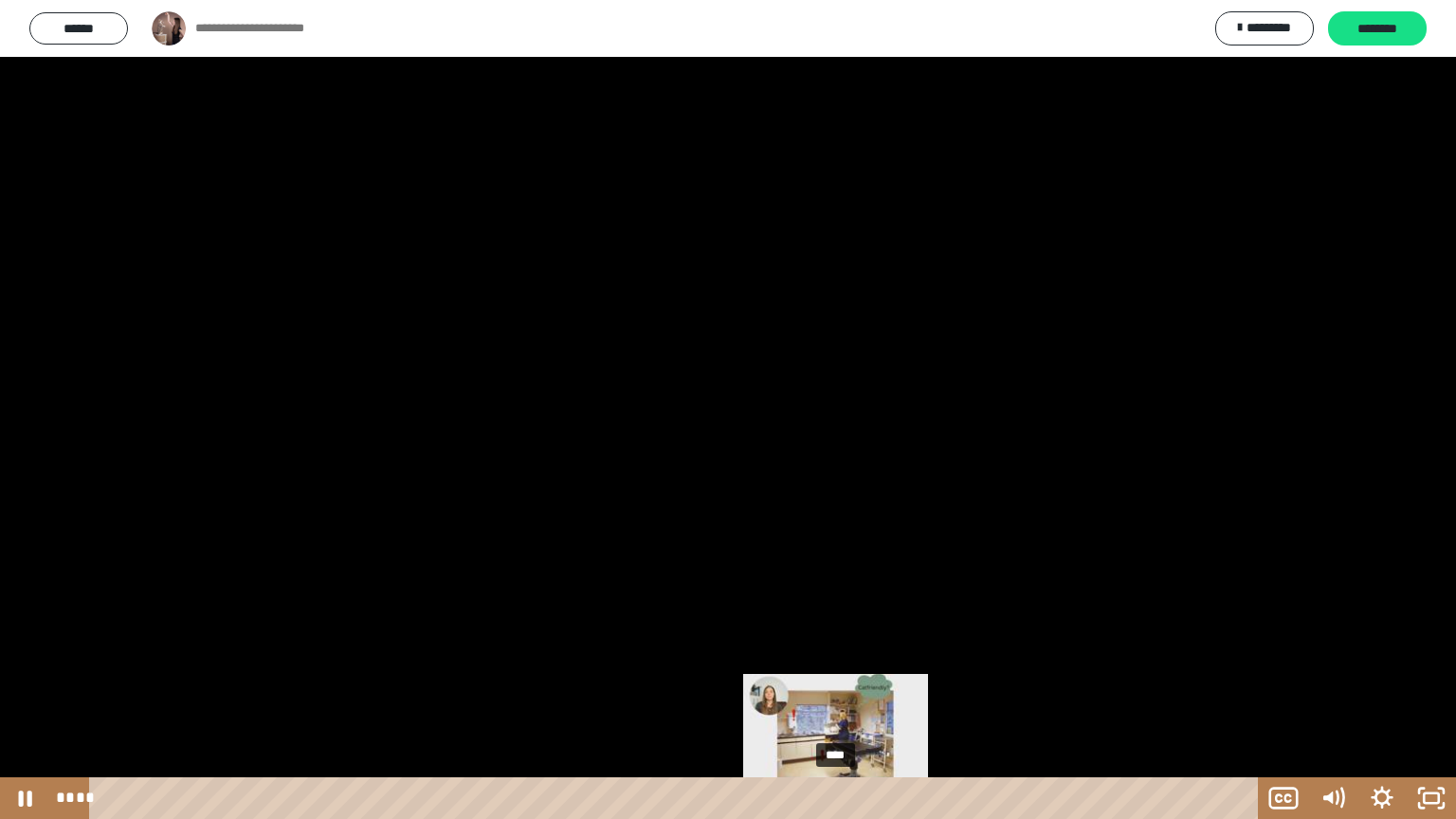 click on "****" at bounding box center (677, 798) 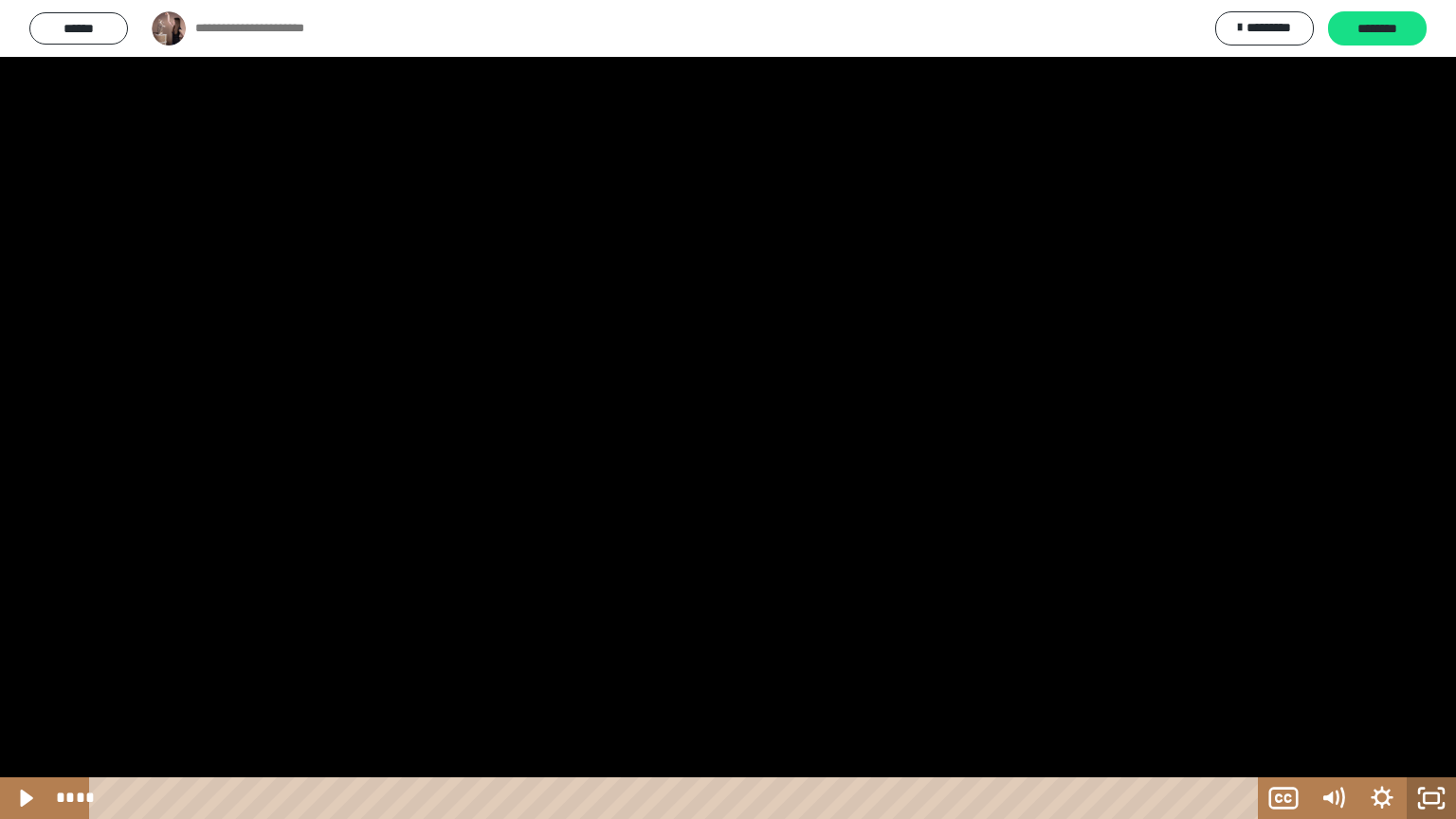 click 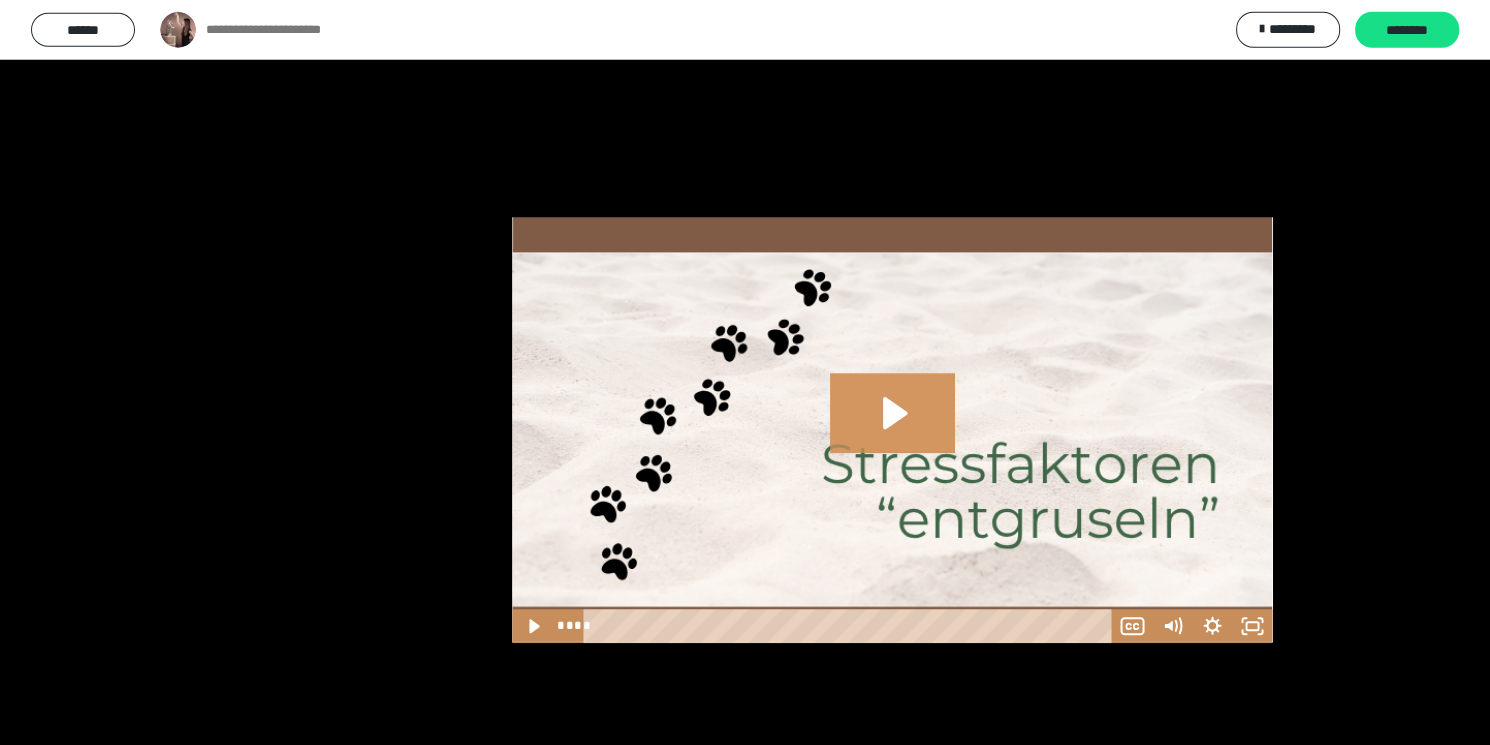 scroll, scrollTop: 1726, scrollLeft: 0, axis: vertical 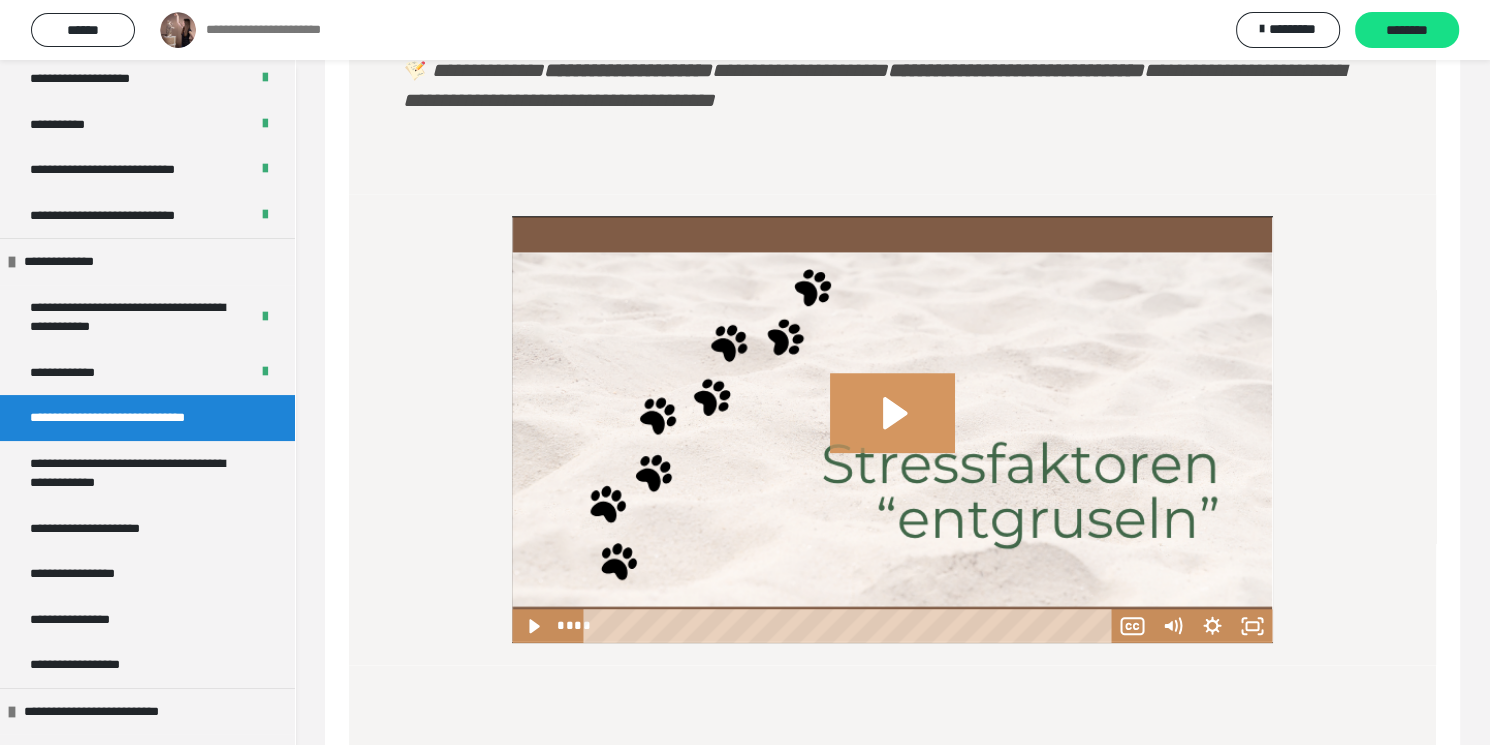click at bounding box center [892, 430] 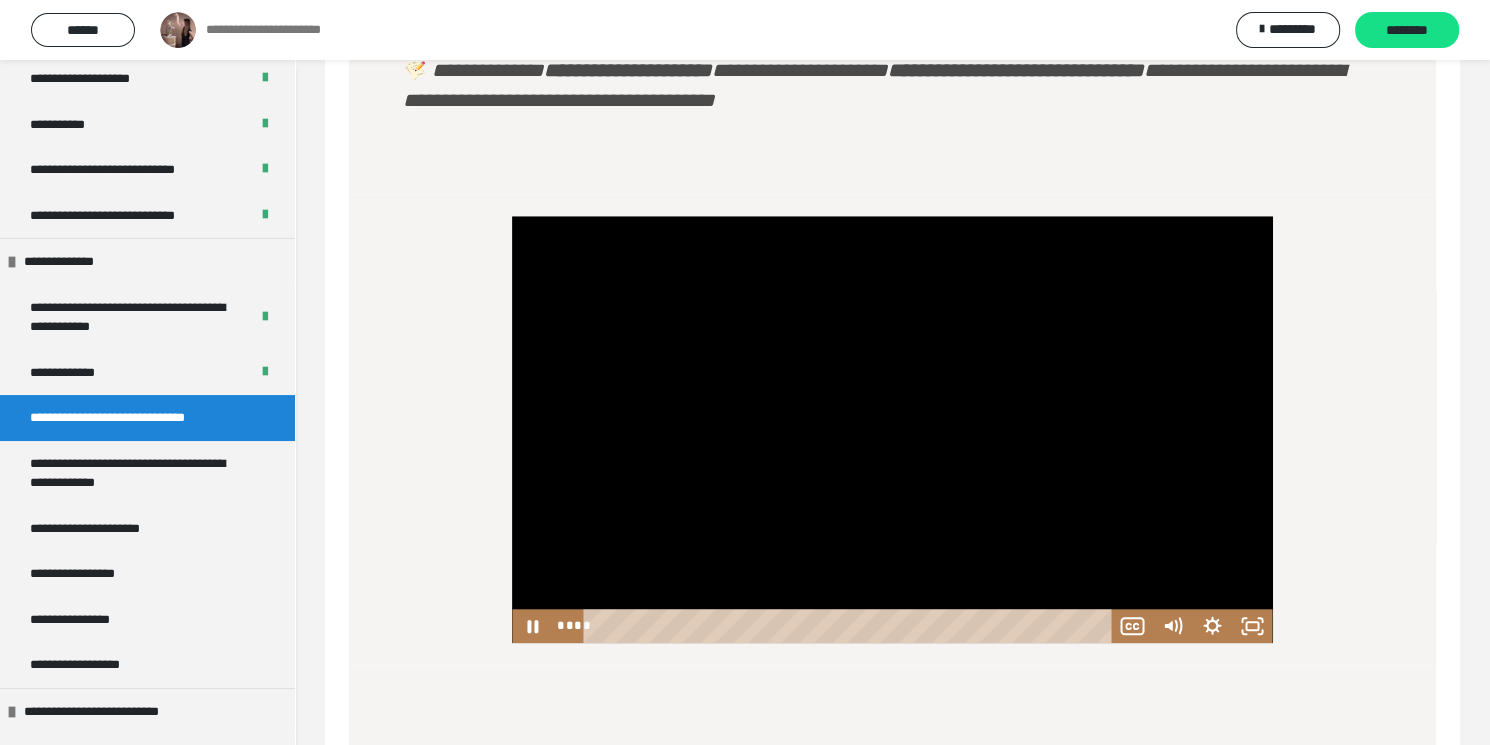 click at bounding box center [892, 430] 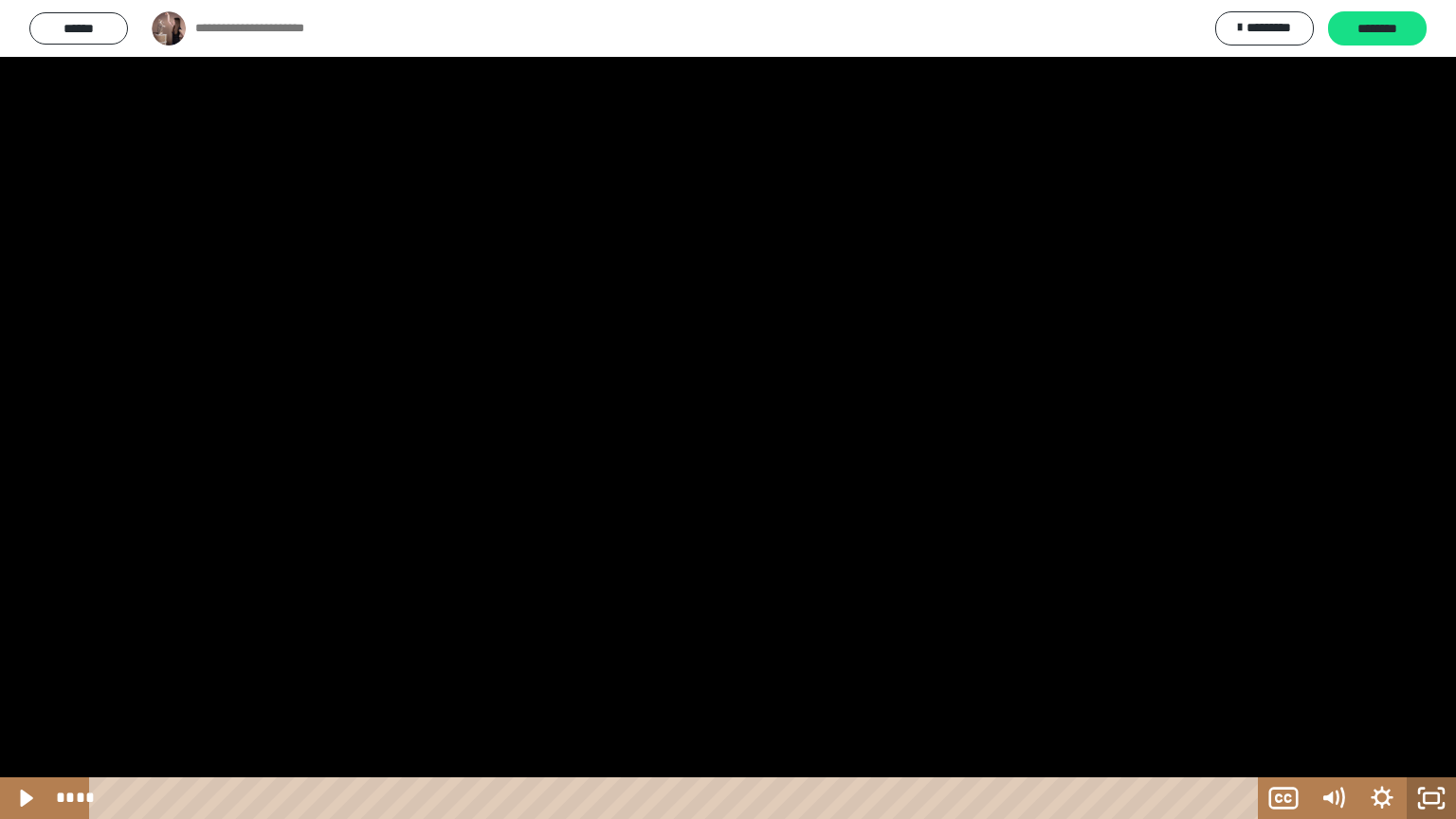 click 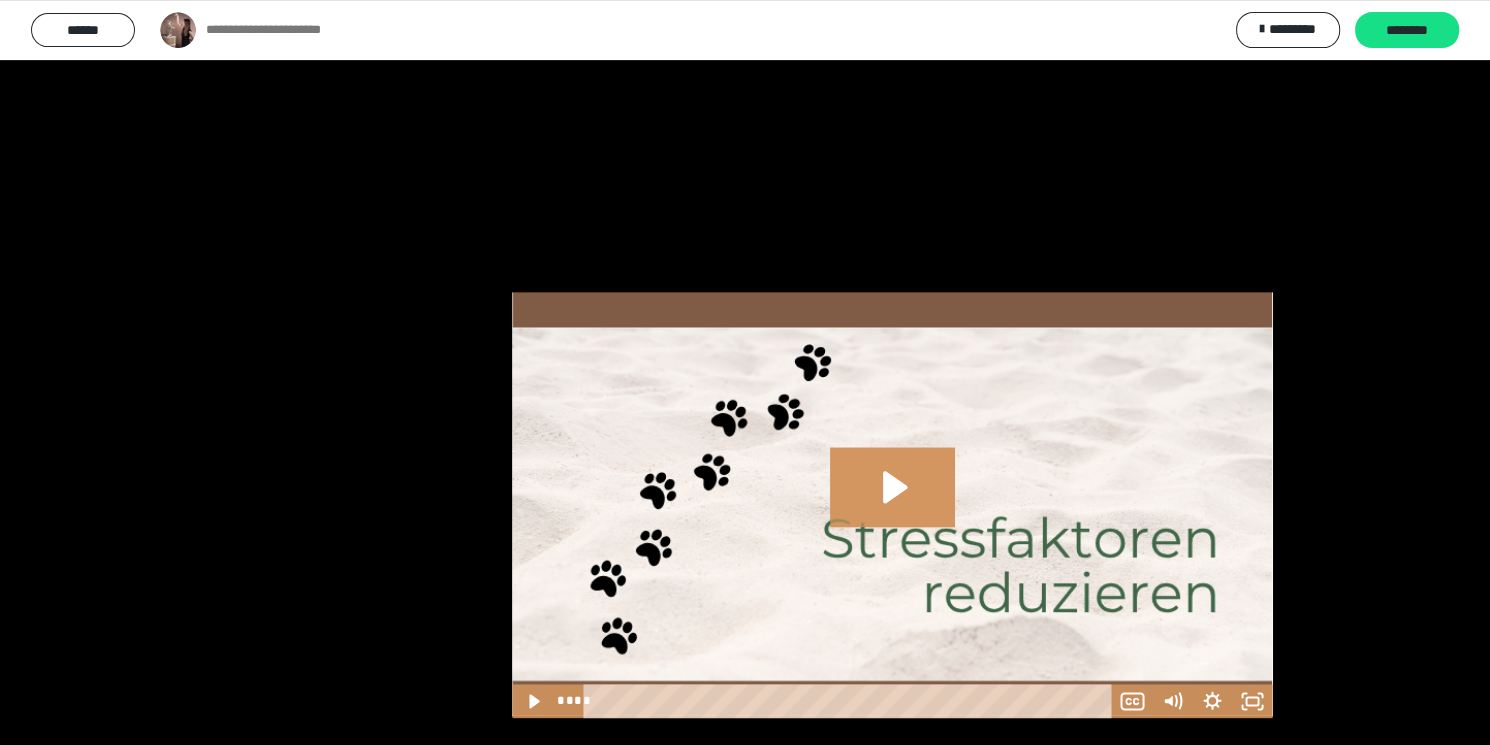 scroll, scrollTop: 2482, scrollLeft: 0, axis: vertical 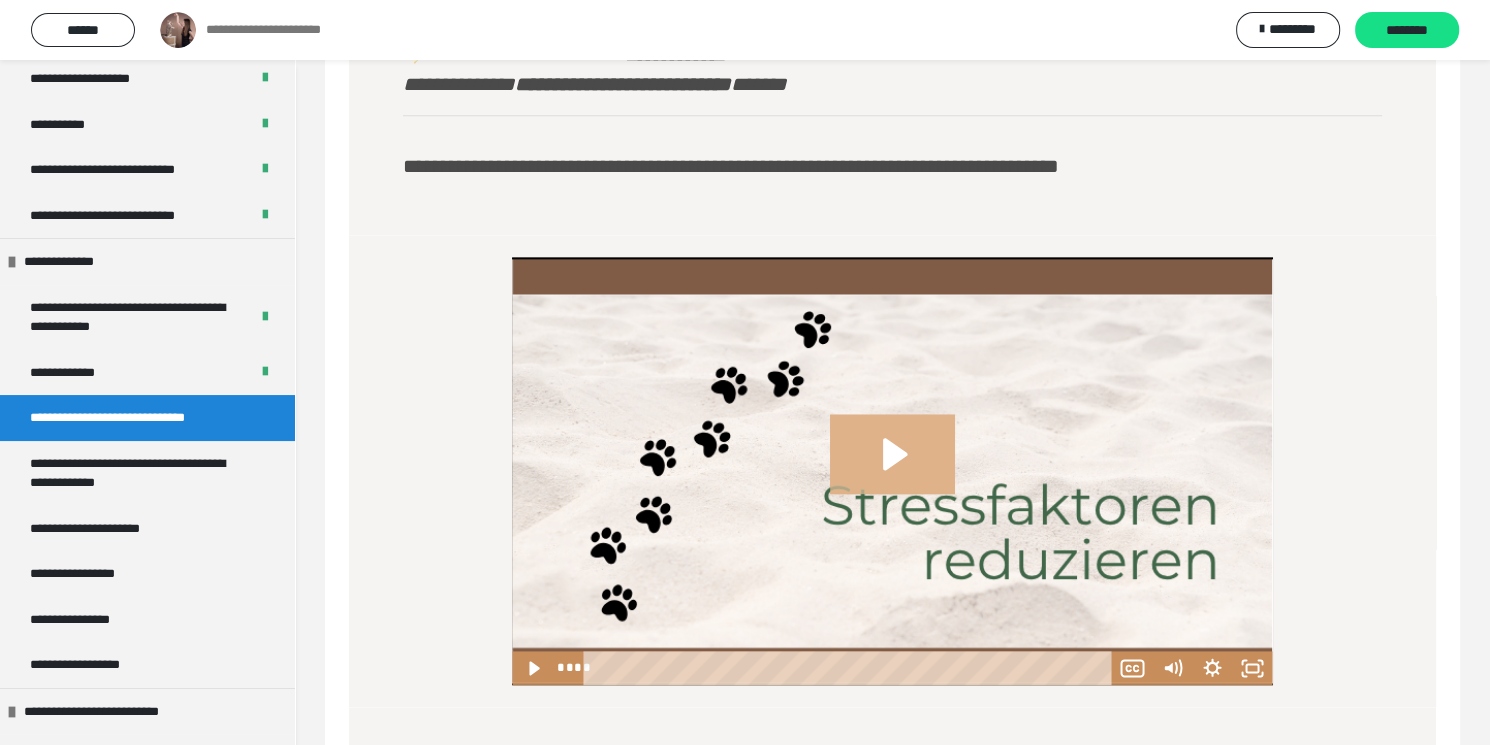 click 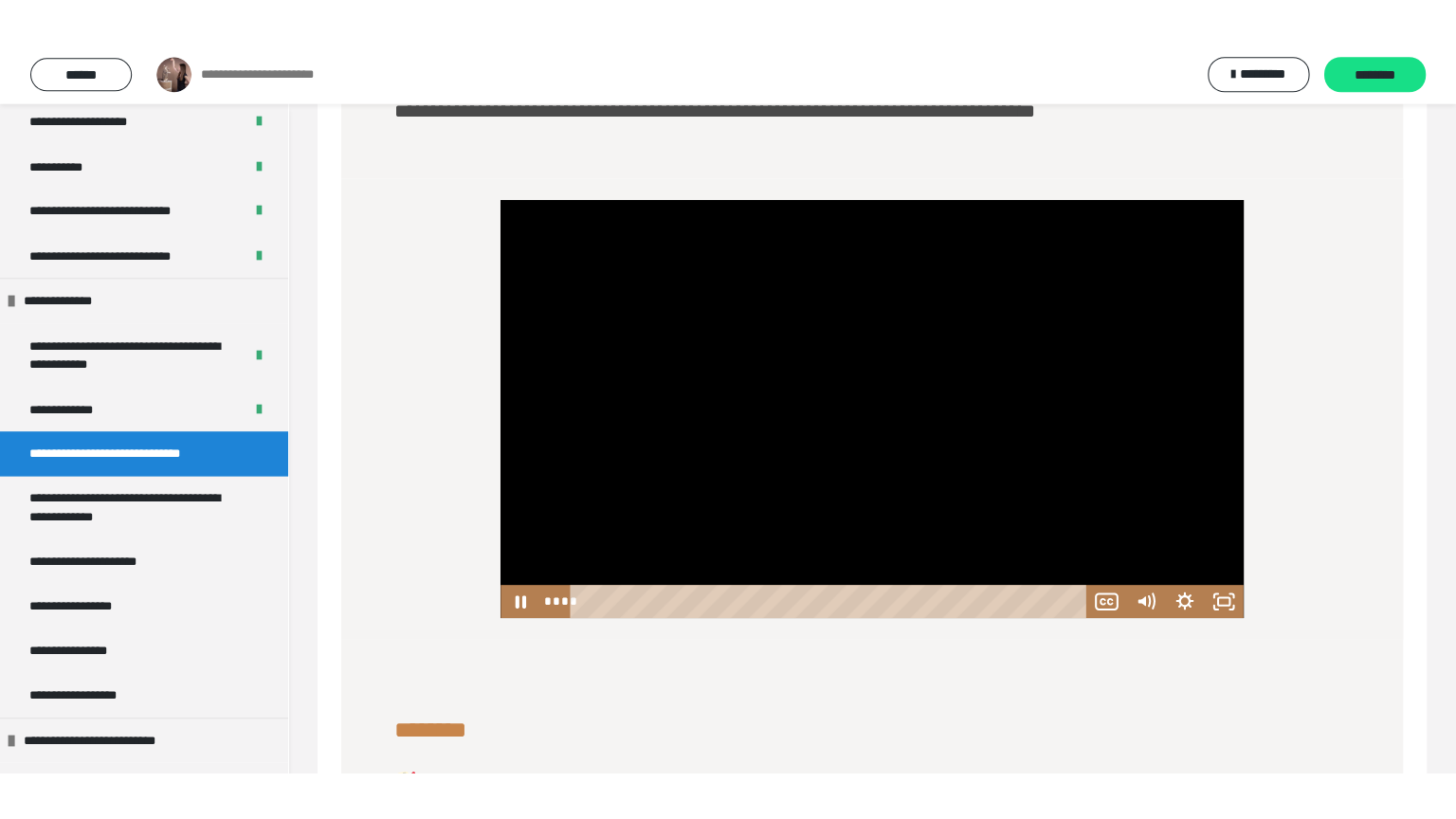 scroll, scrollTop: 2455, scrollLeft: 0, axis: vertical 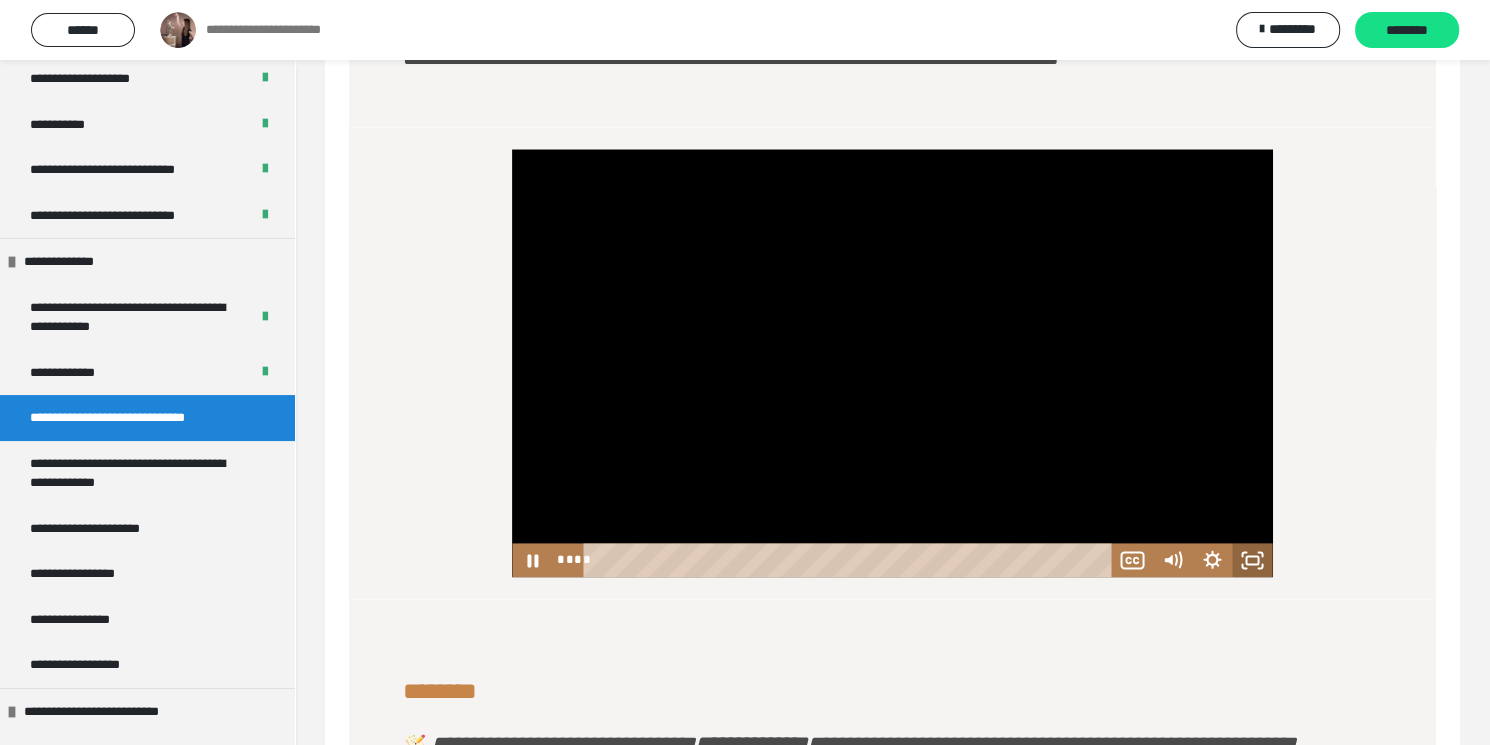 click 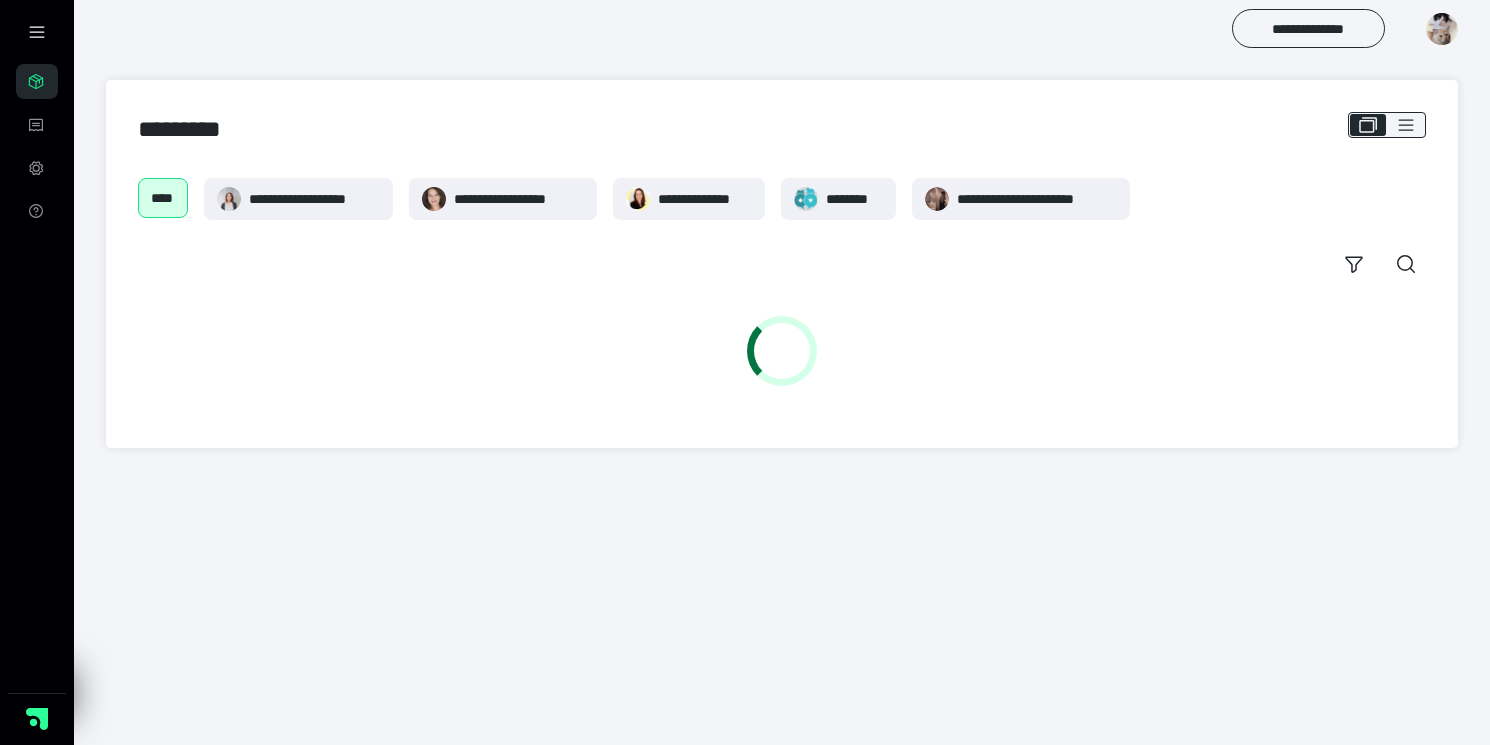 scroll, scrollTop: 0, scrollLeft: 0, axis: both 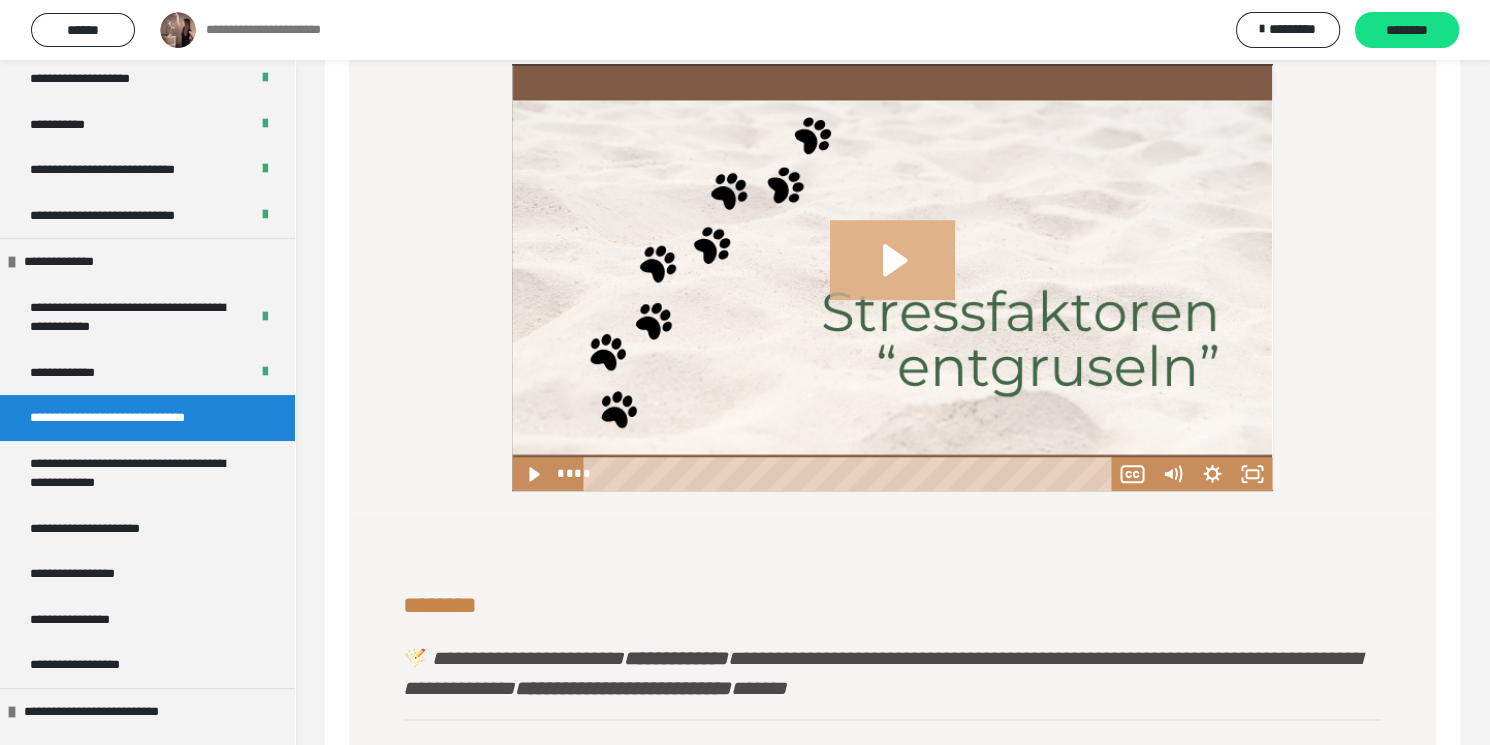 click 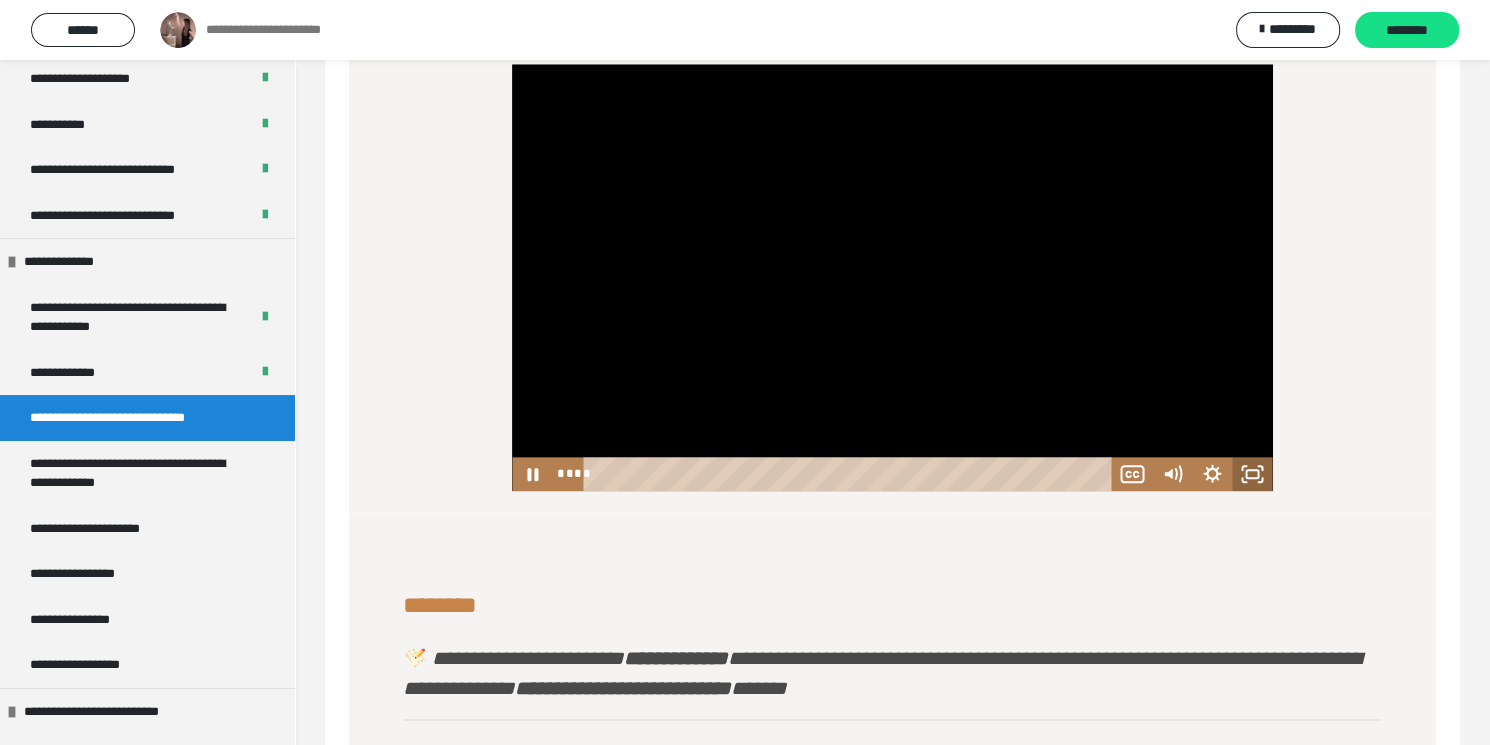 click 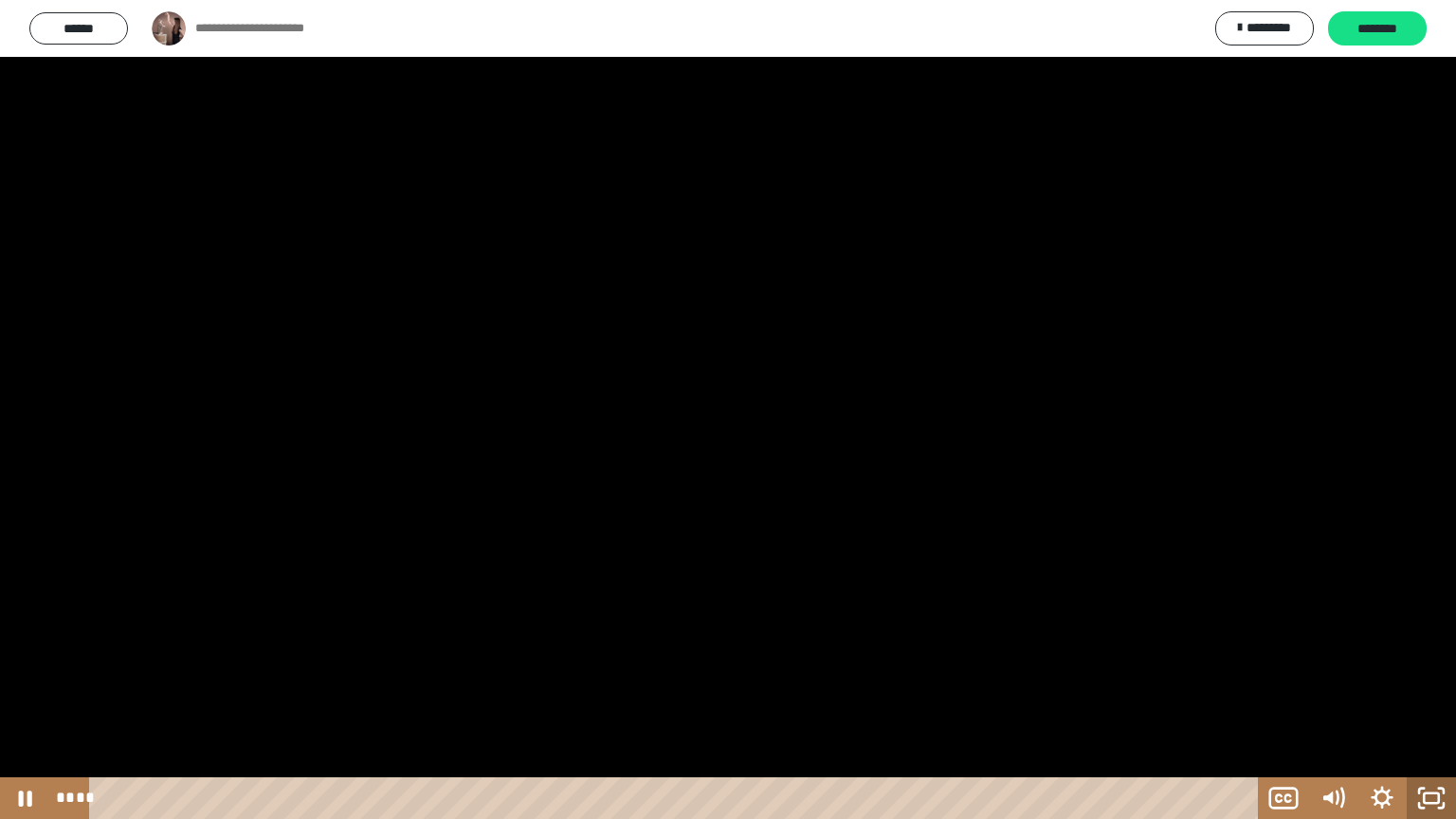 click 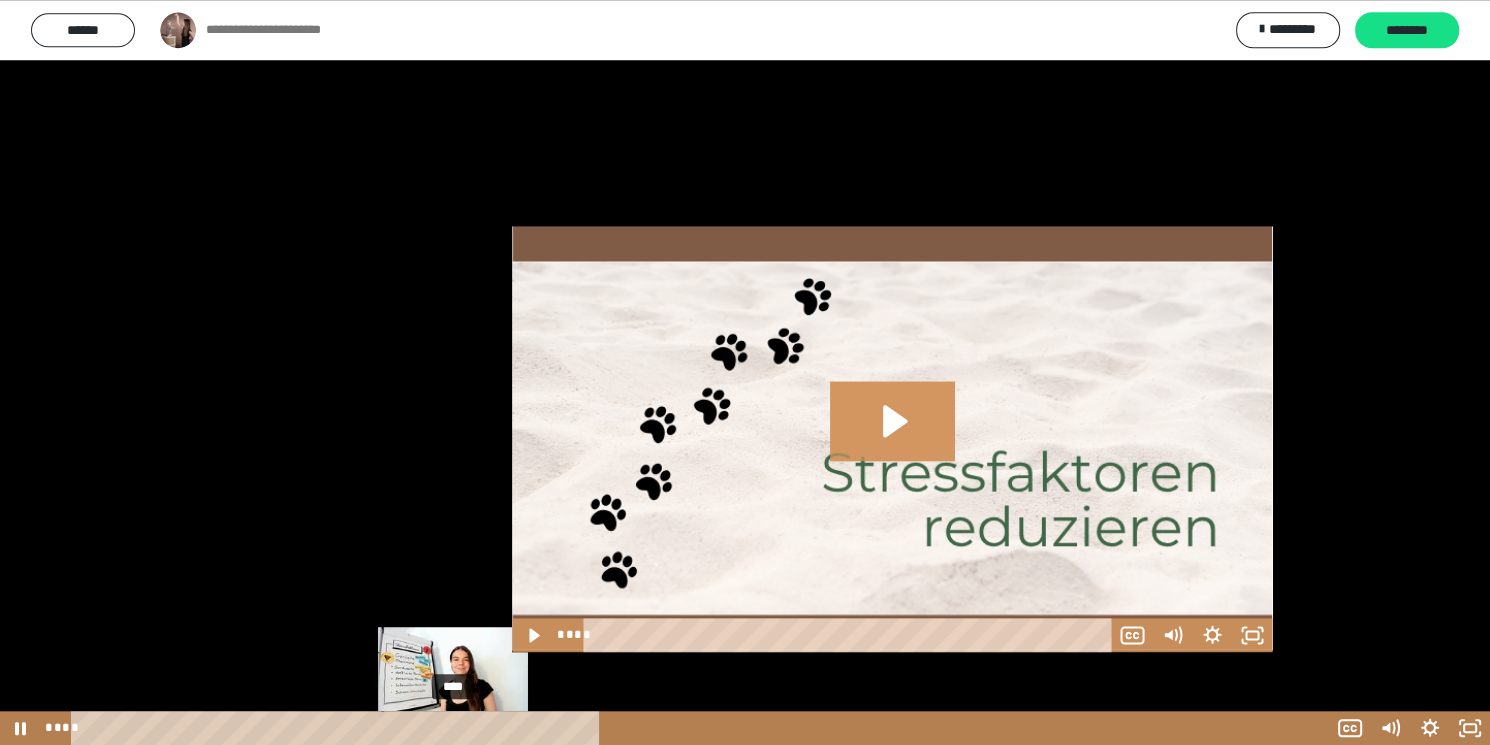 scroll, scrollTop: 2808, scrollLeft: 0, axis: vertical 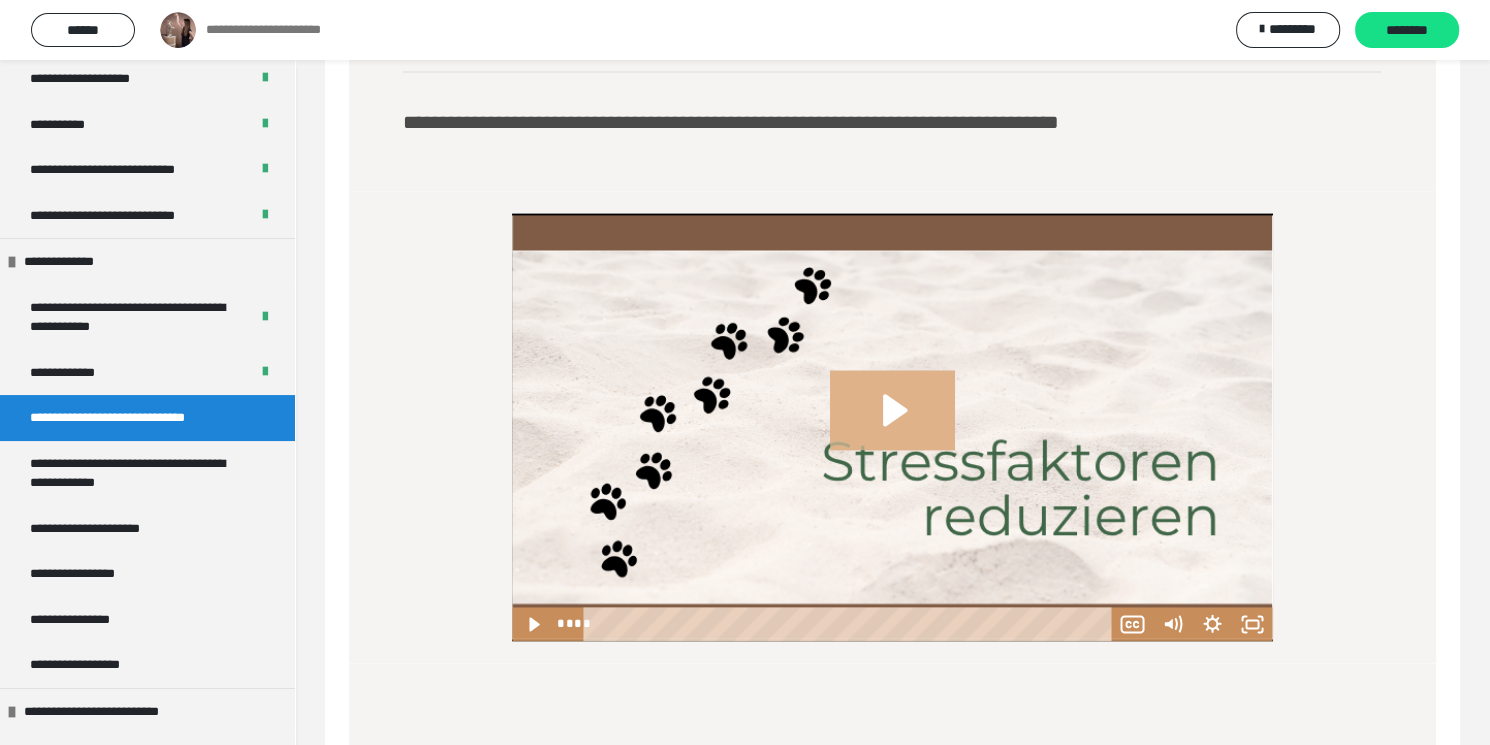 click 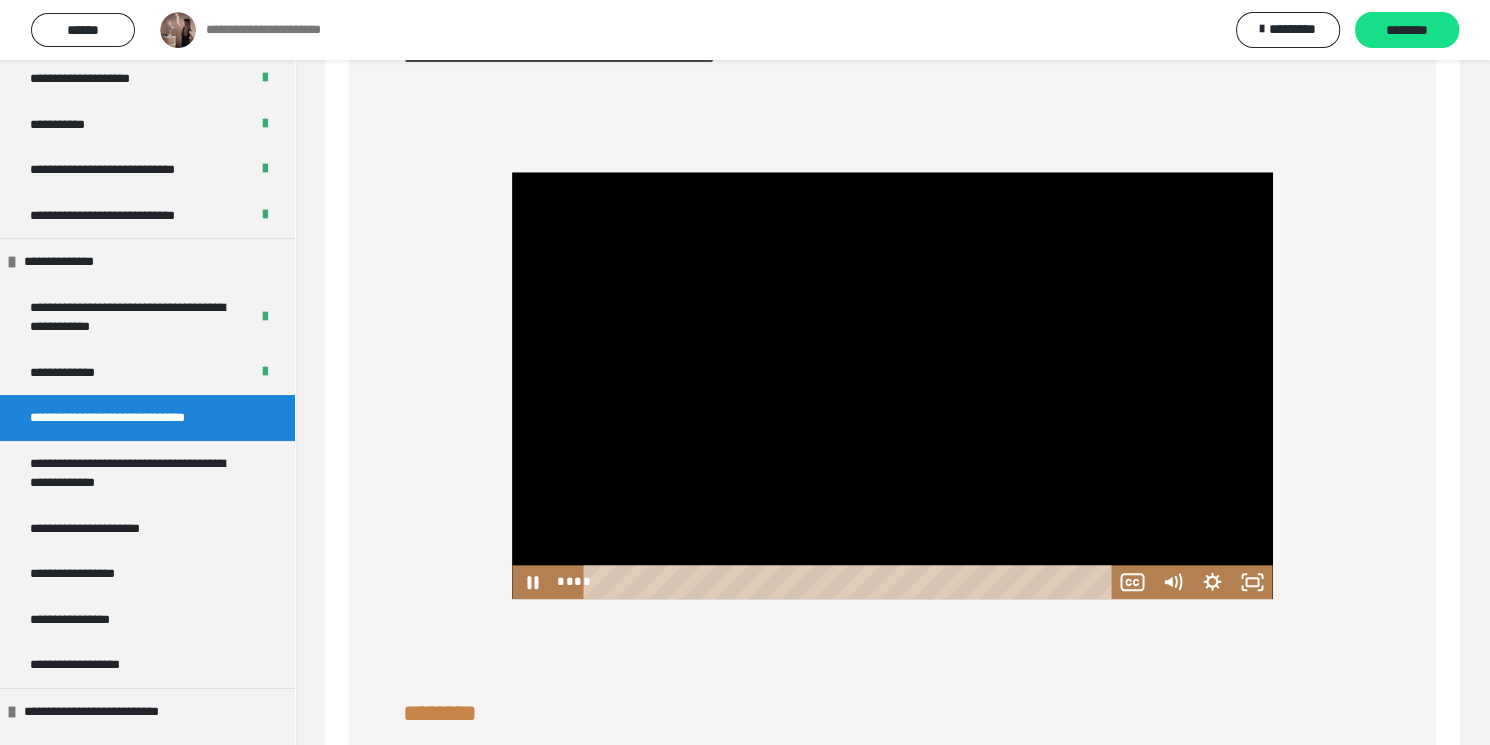 click at bounding box center (892, 386) 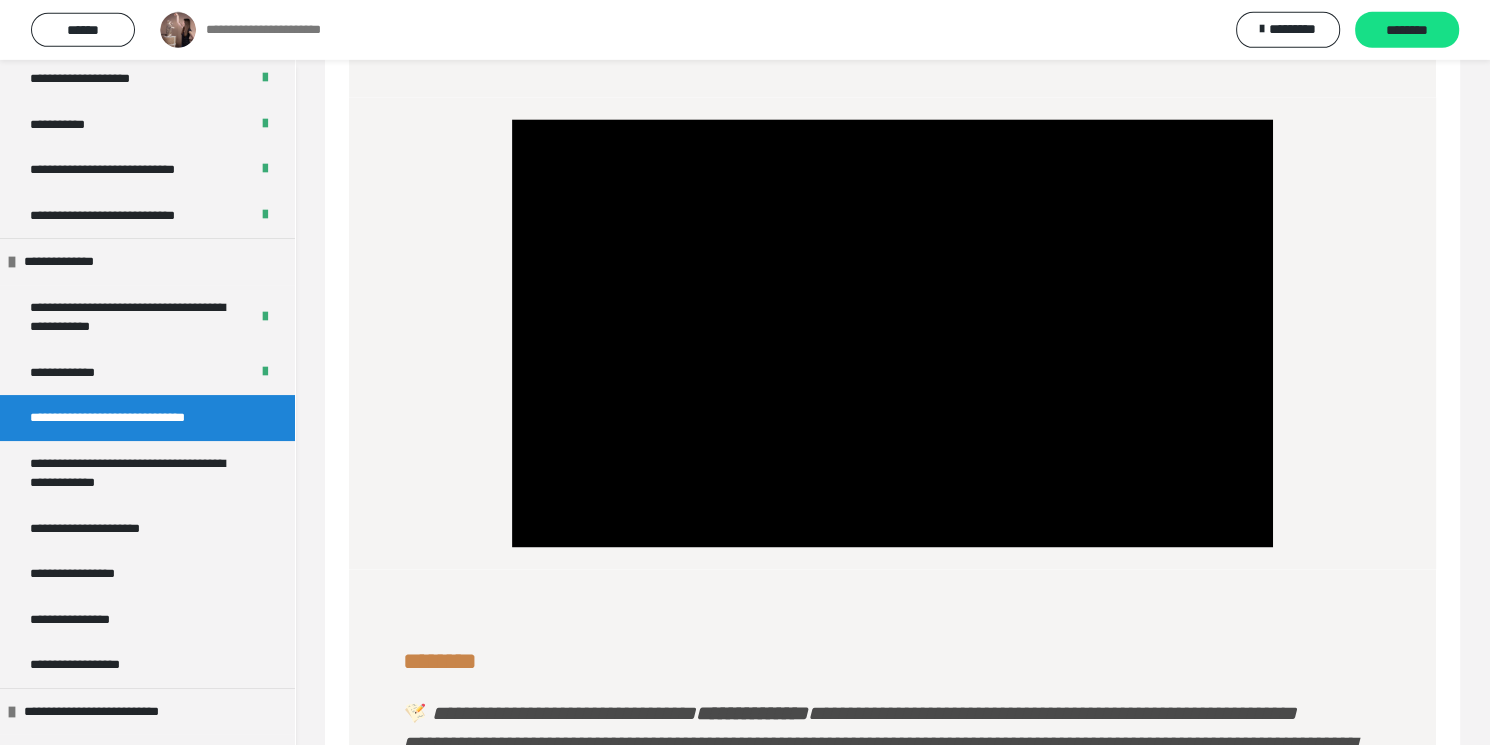 scroll, scrollTop: 2916, scrollLeft: 0, axis: vertical 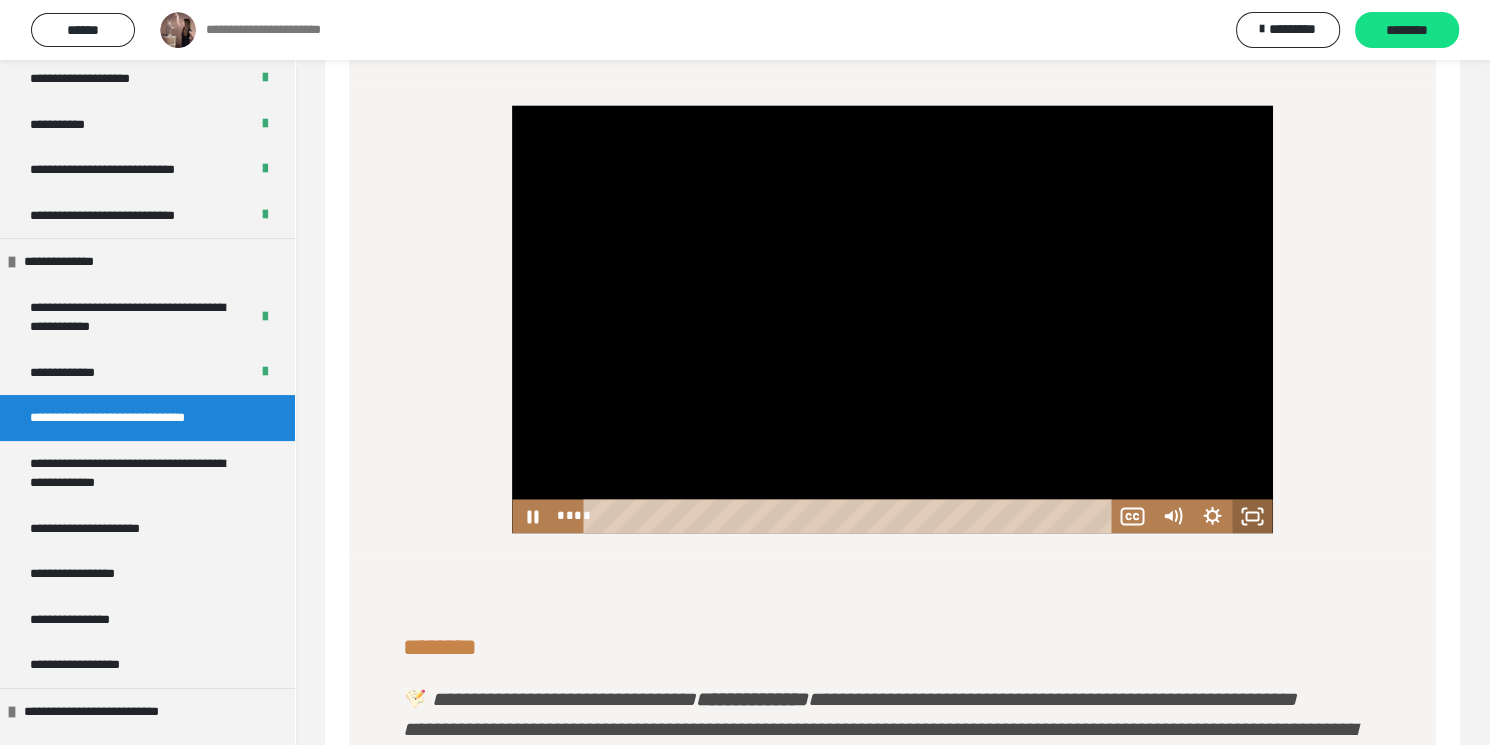 click 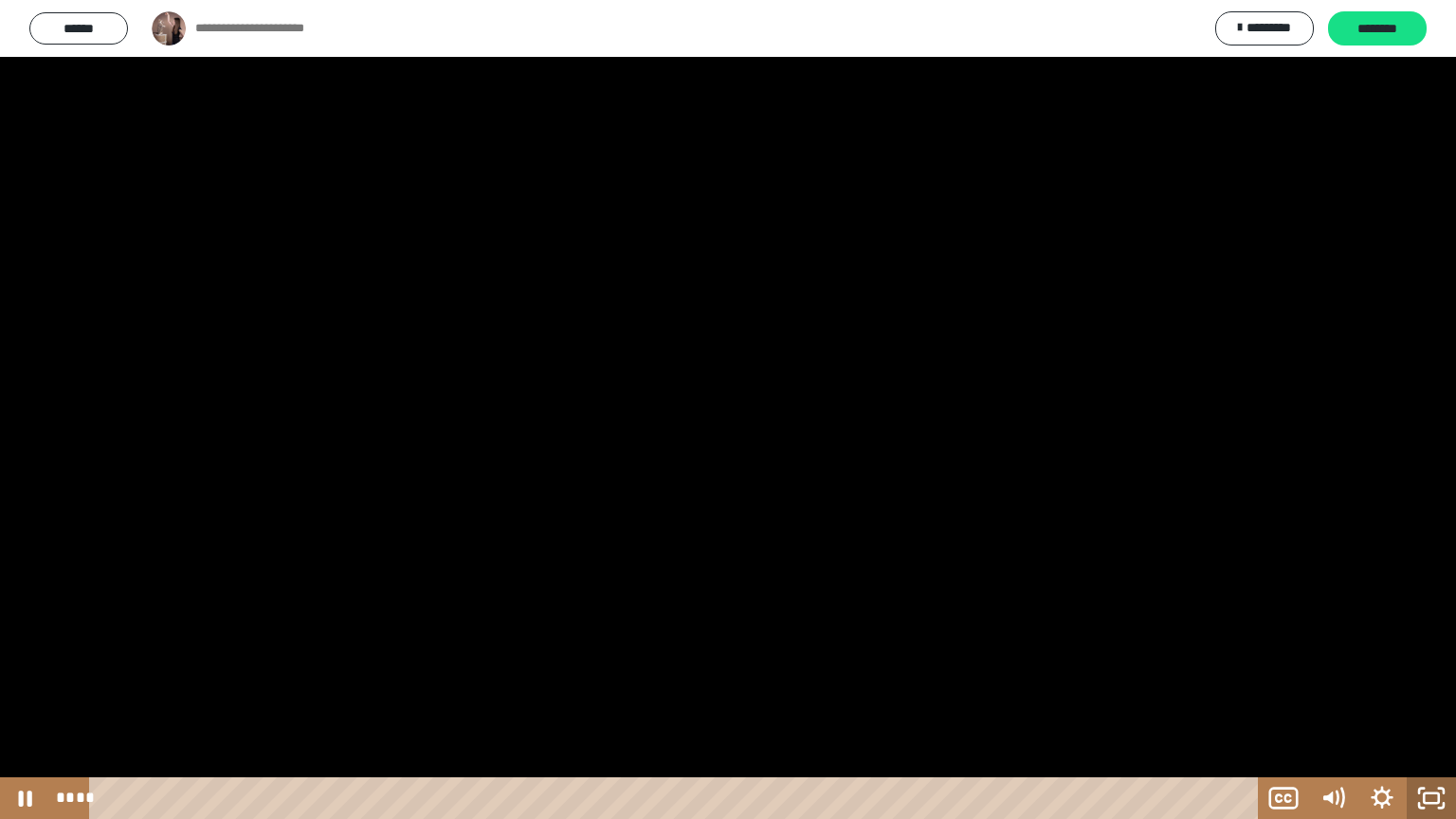 click 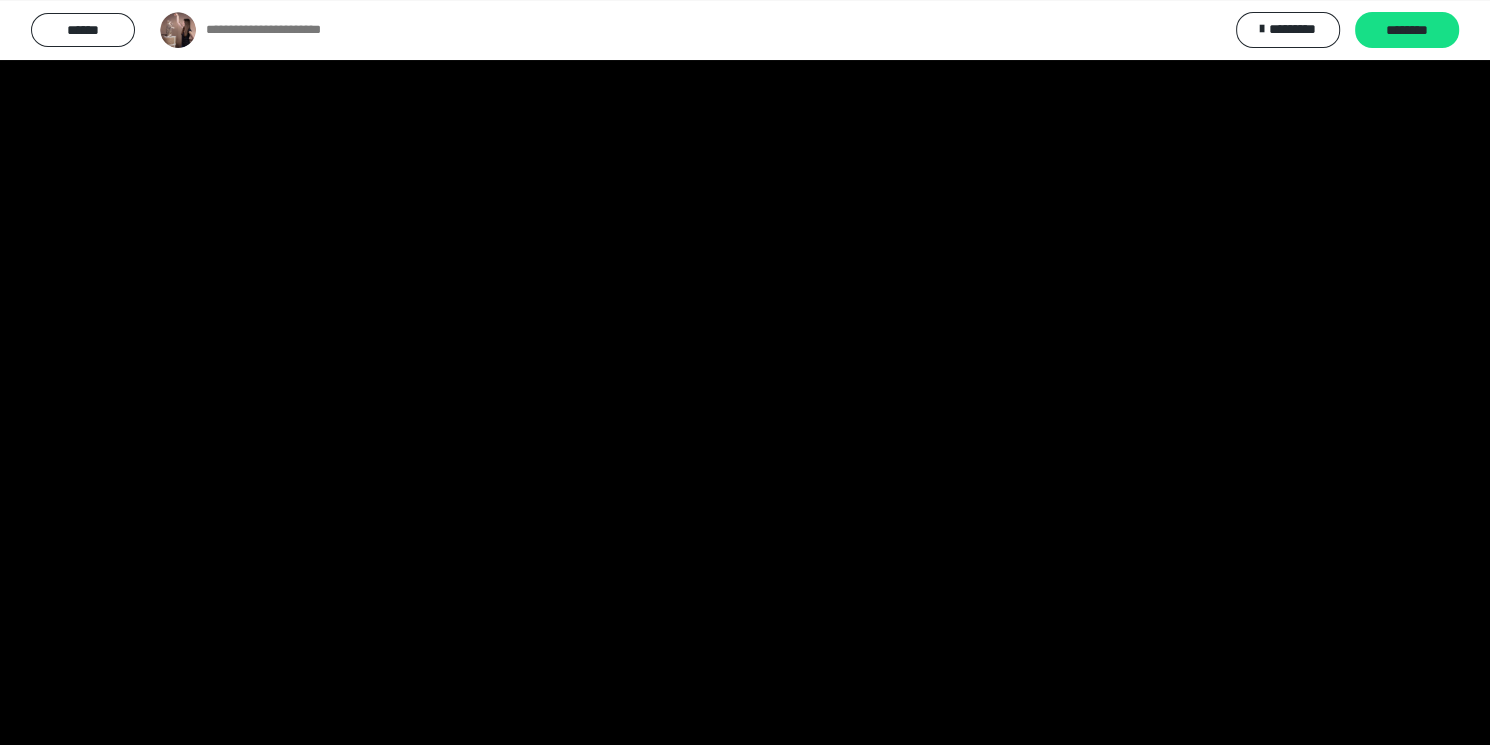 scroll, scrollTop: 3672, scrollLeft: 0, axis: vertical 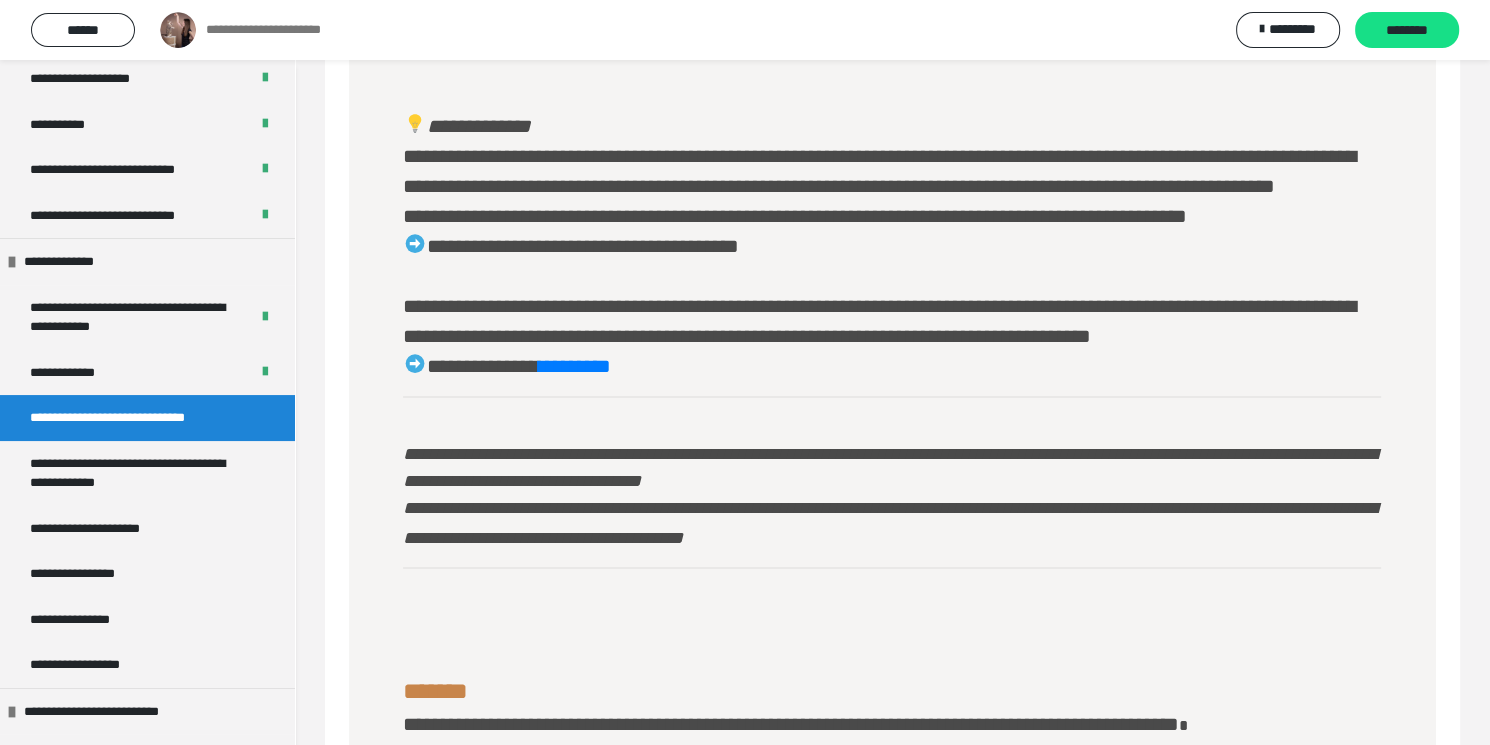 click on "**********" at bounding box center [687, 245] 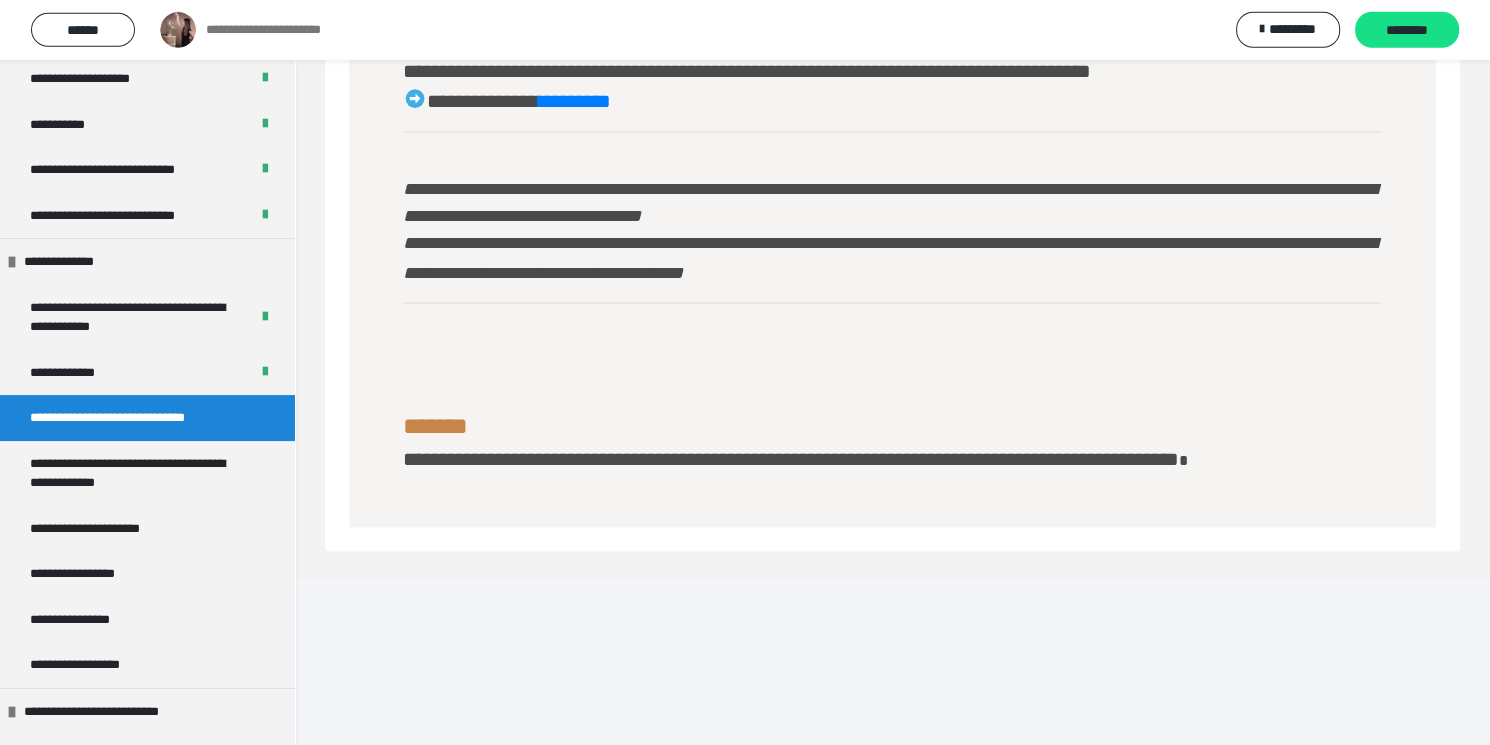 scroll, scrollTop: 3952, scrollLeft: 0, axis: vertical 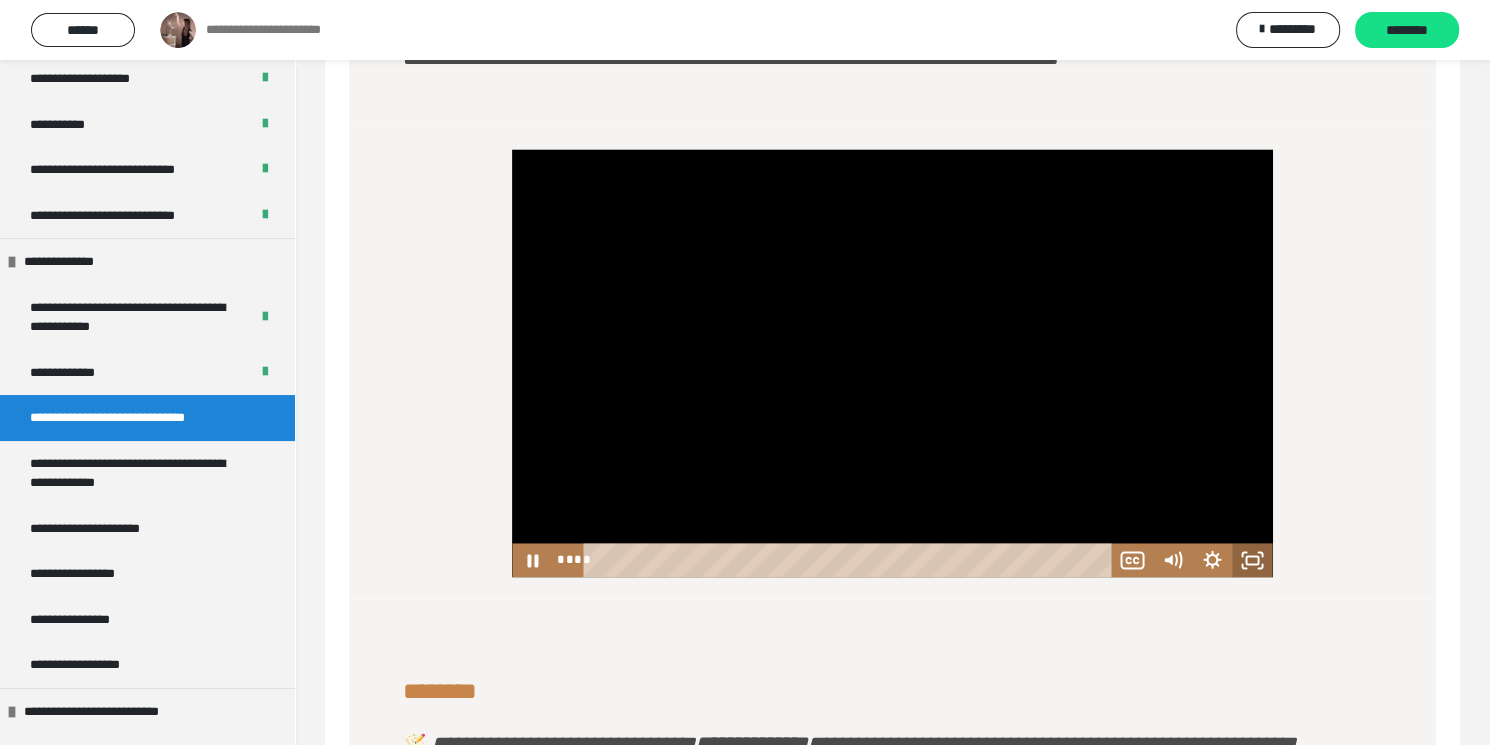 click 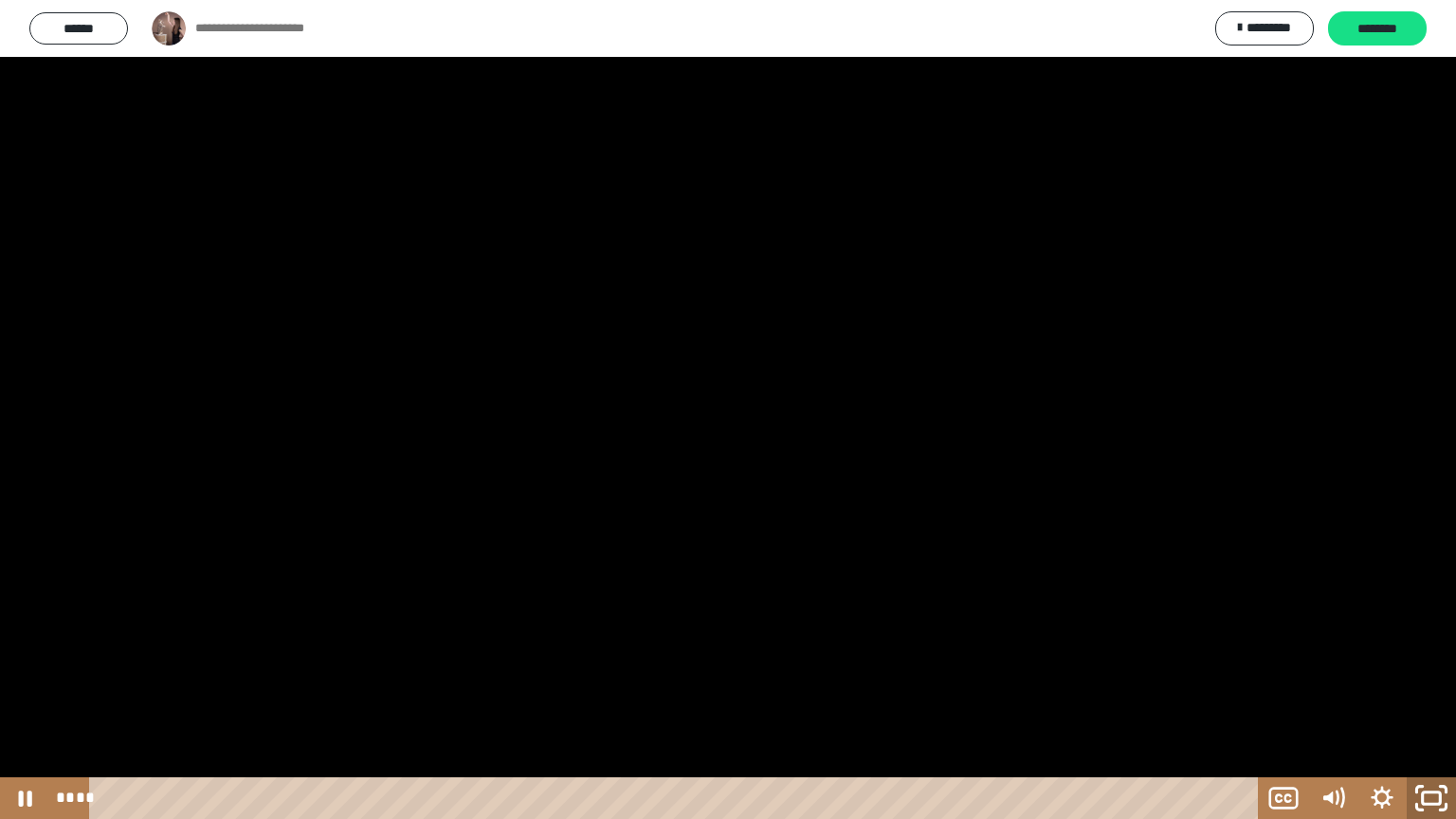 click 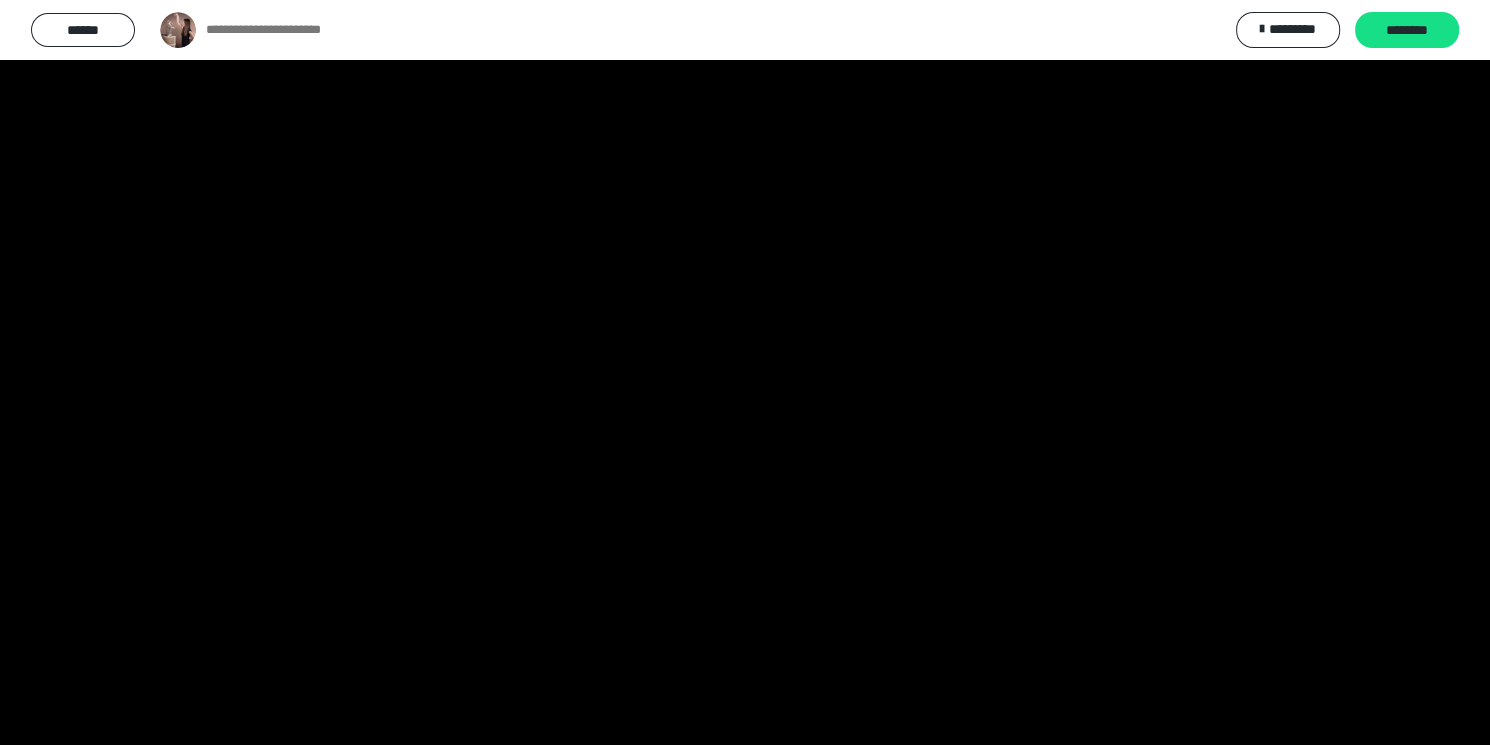 scroll, scrollTop: 3952, scrollLeft: 0, axis: vertical 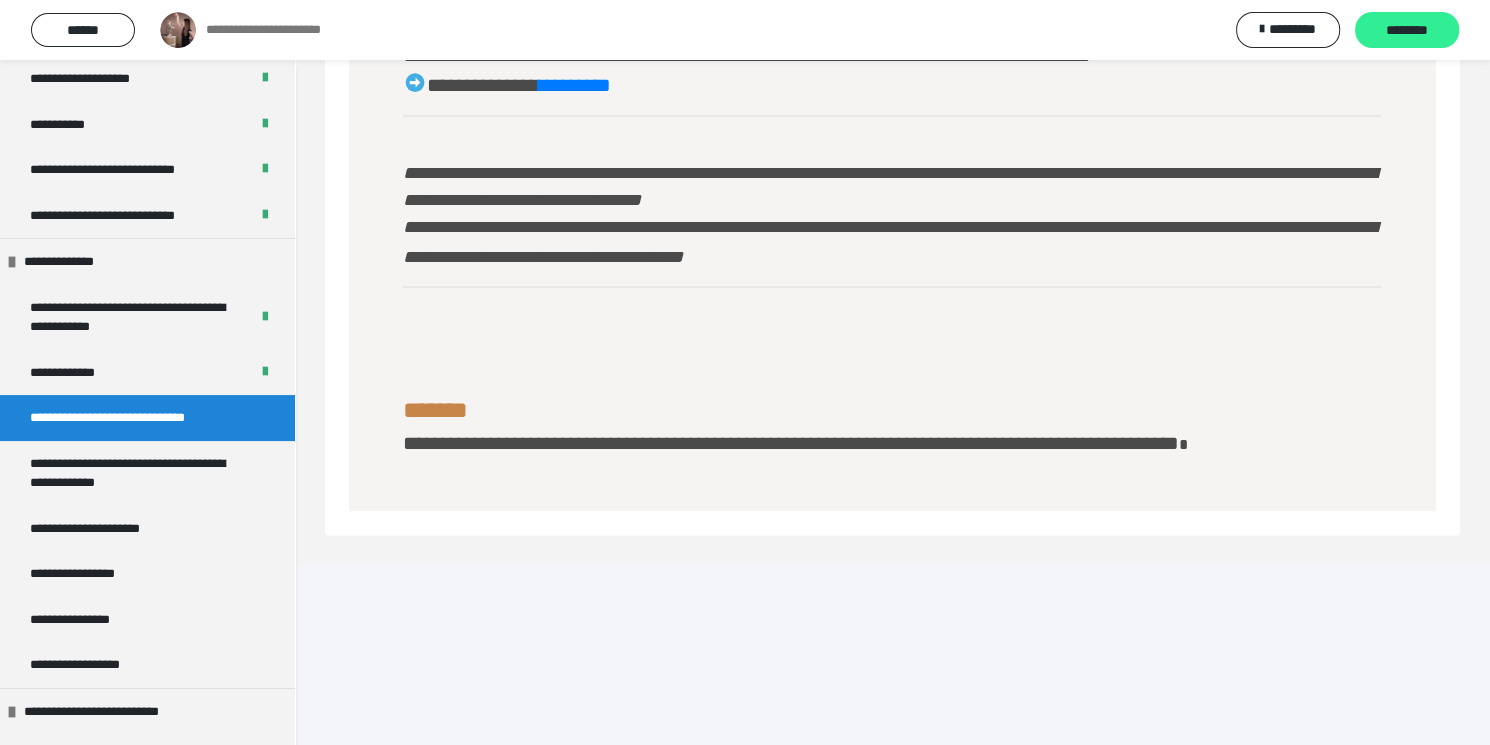 click on "********" at bounding box center (1407, 31) 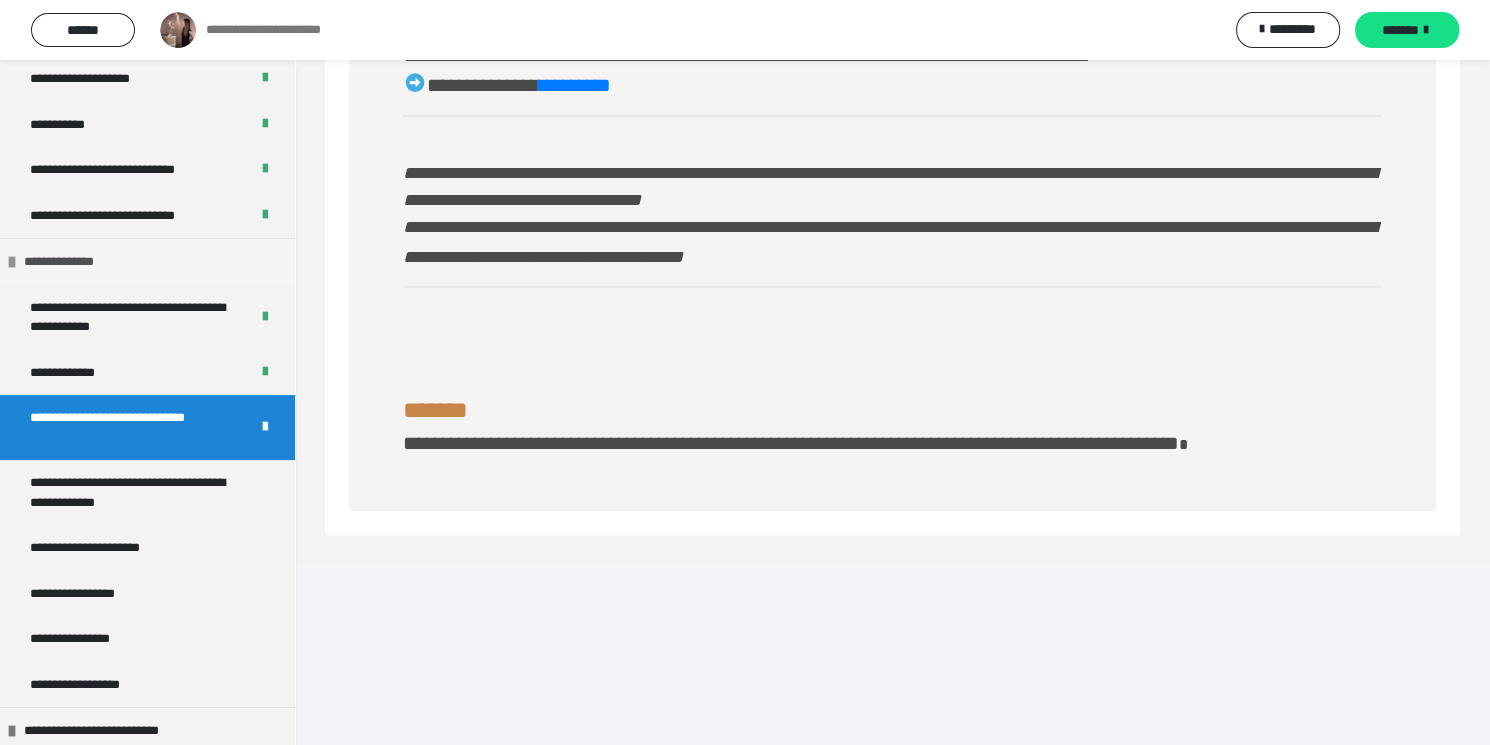 scroll, scrollTop: 93, scrollLeft: 0, axis: vertical 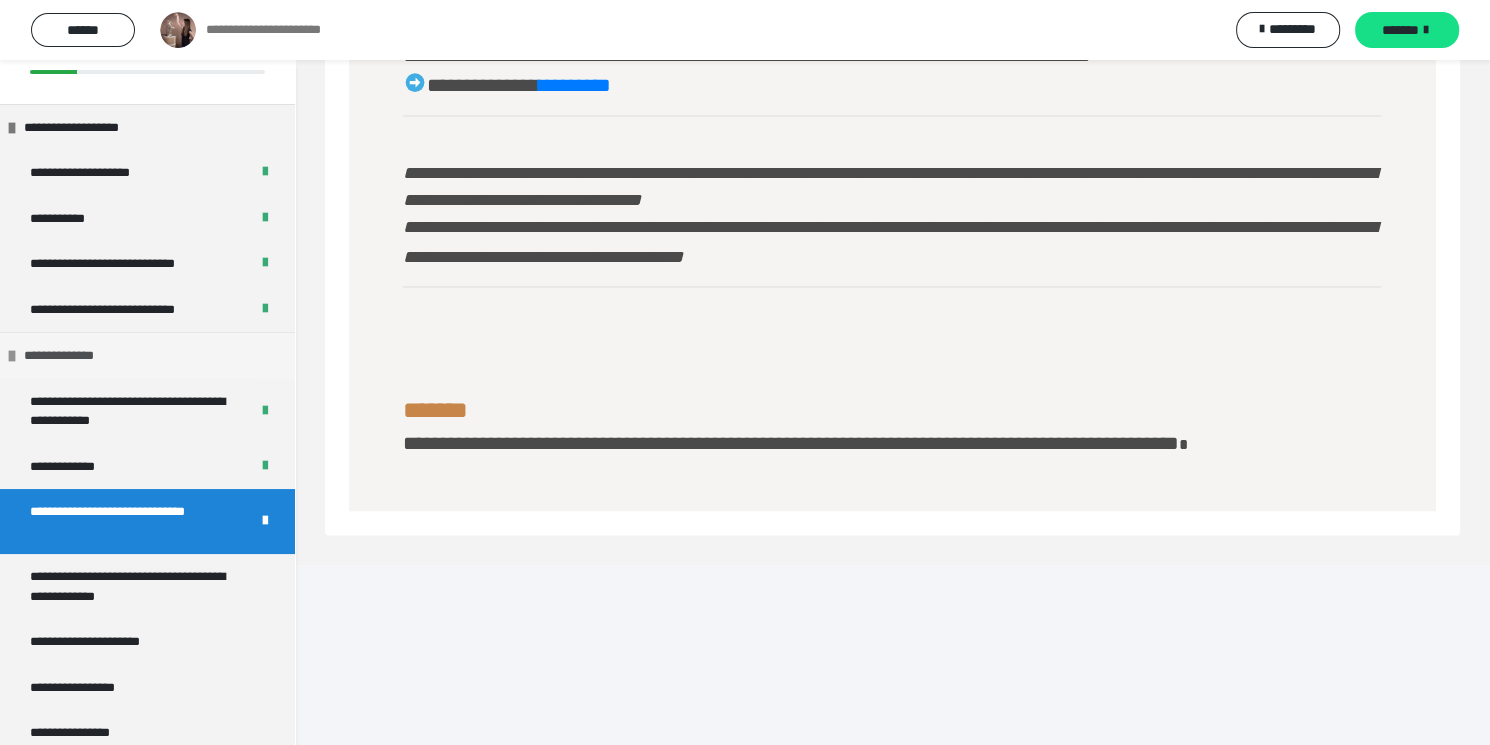 click on "**********" at bounding box center [122, 264] 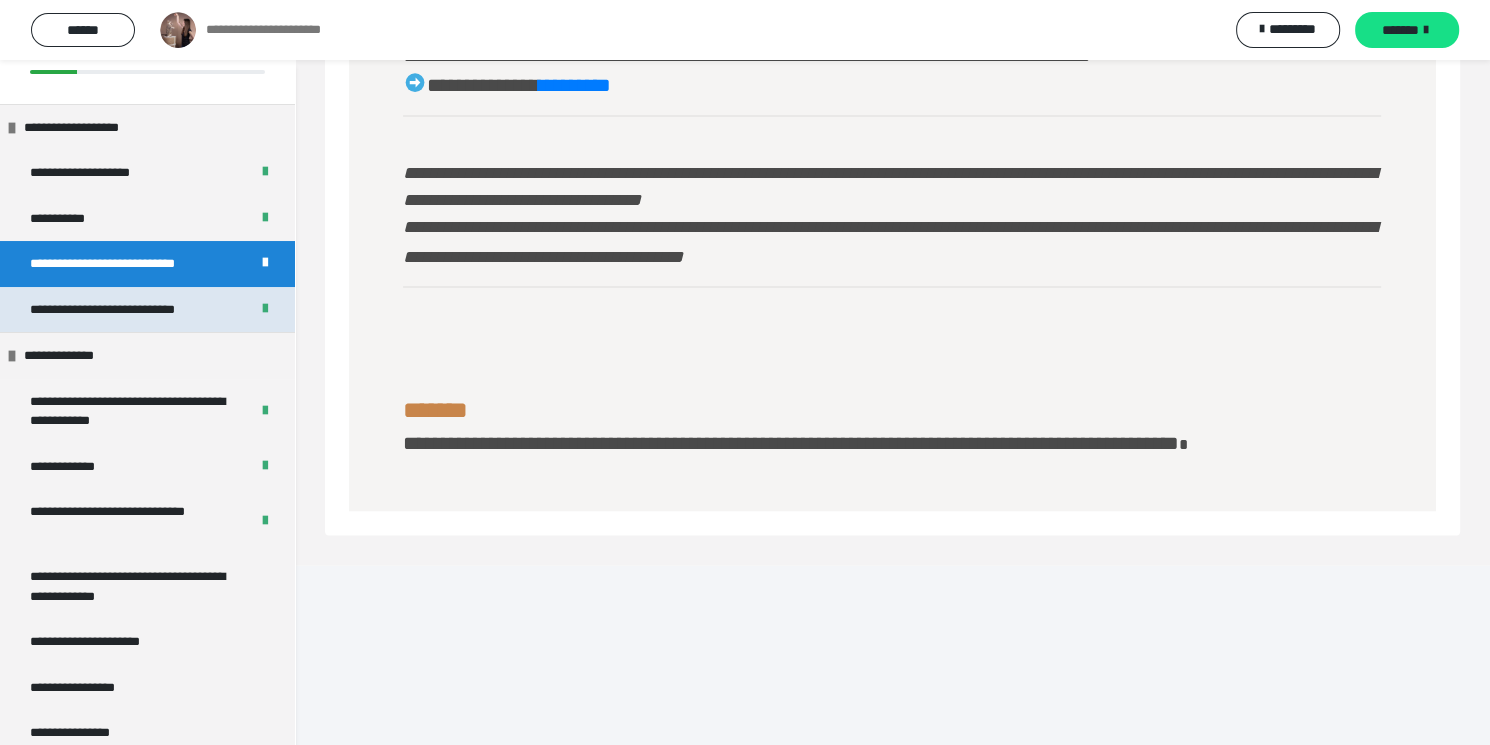 scroll, scrollTop: 935, scrollLeft: 0, axis: vertical 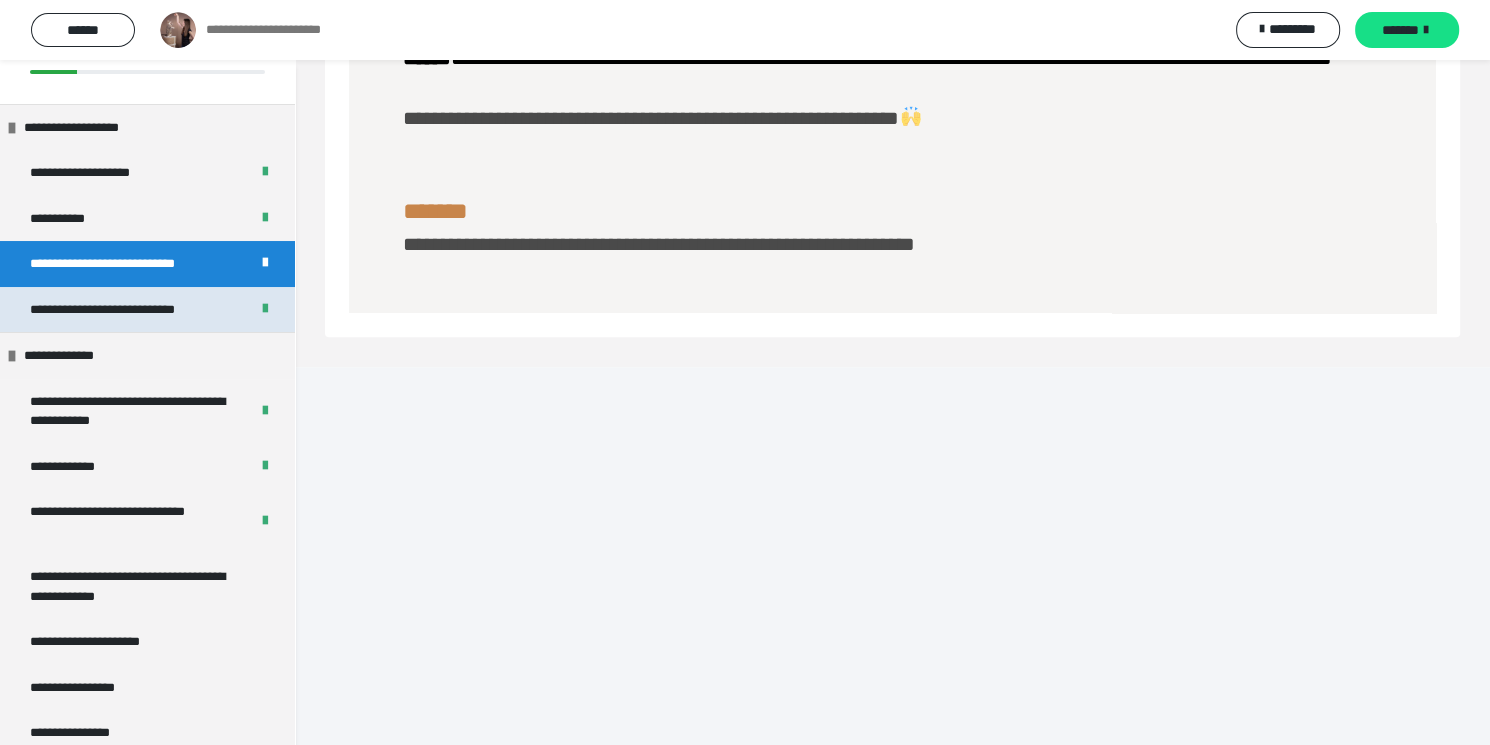click on "**********" at bounding box center (128, 310) 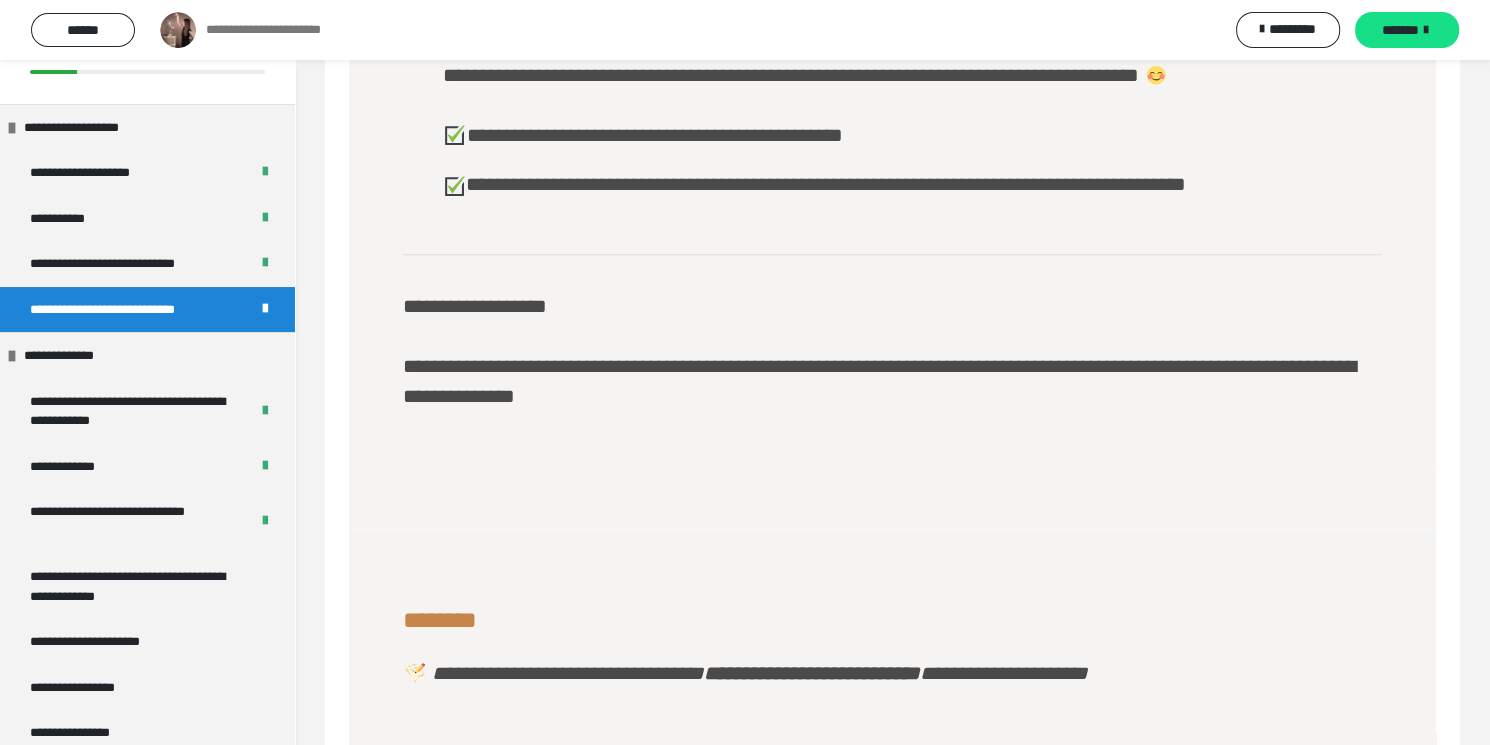 scroll, scrollTop: 172, scrollLeft: 0, axis: vertical 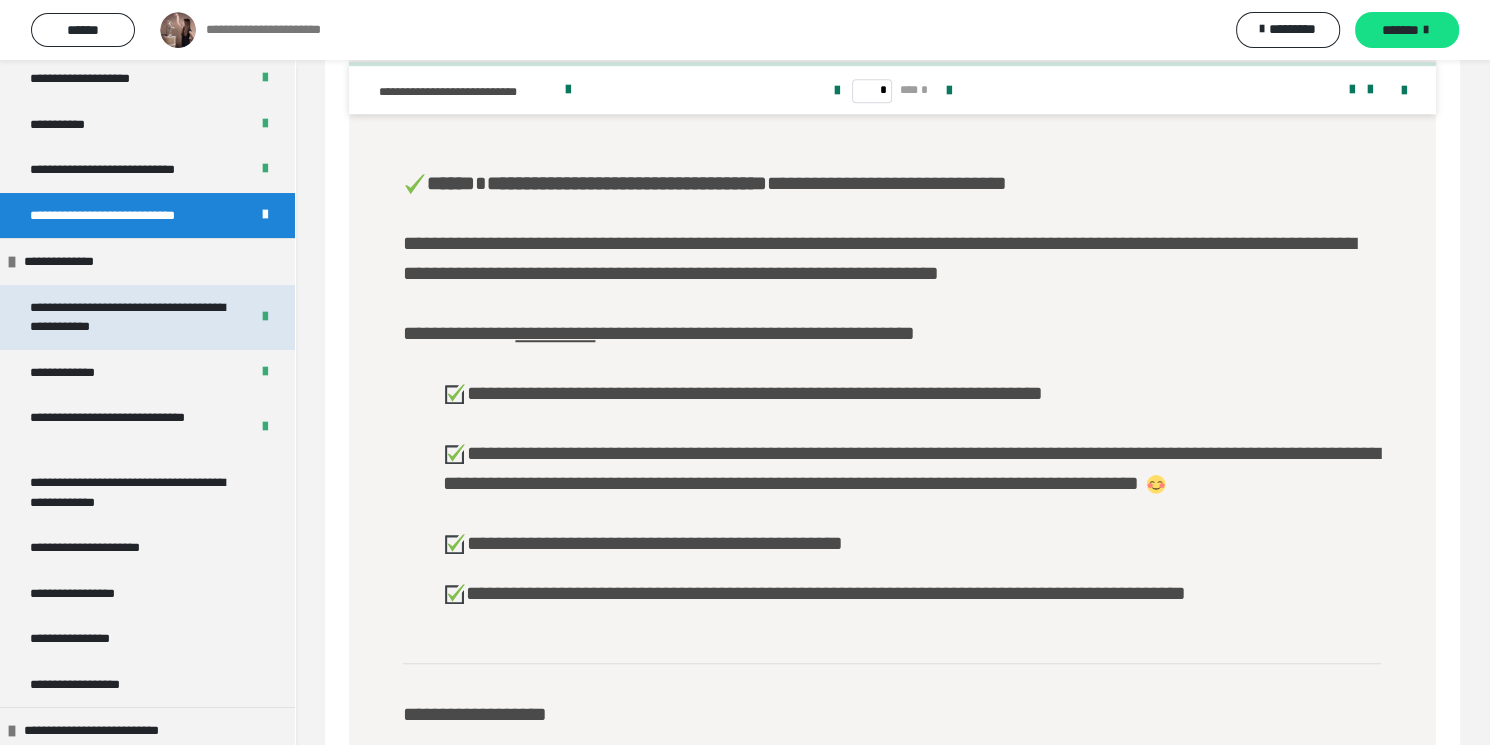 click on "**********" at bounding box center (131, 317) 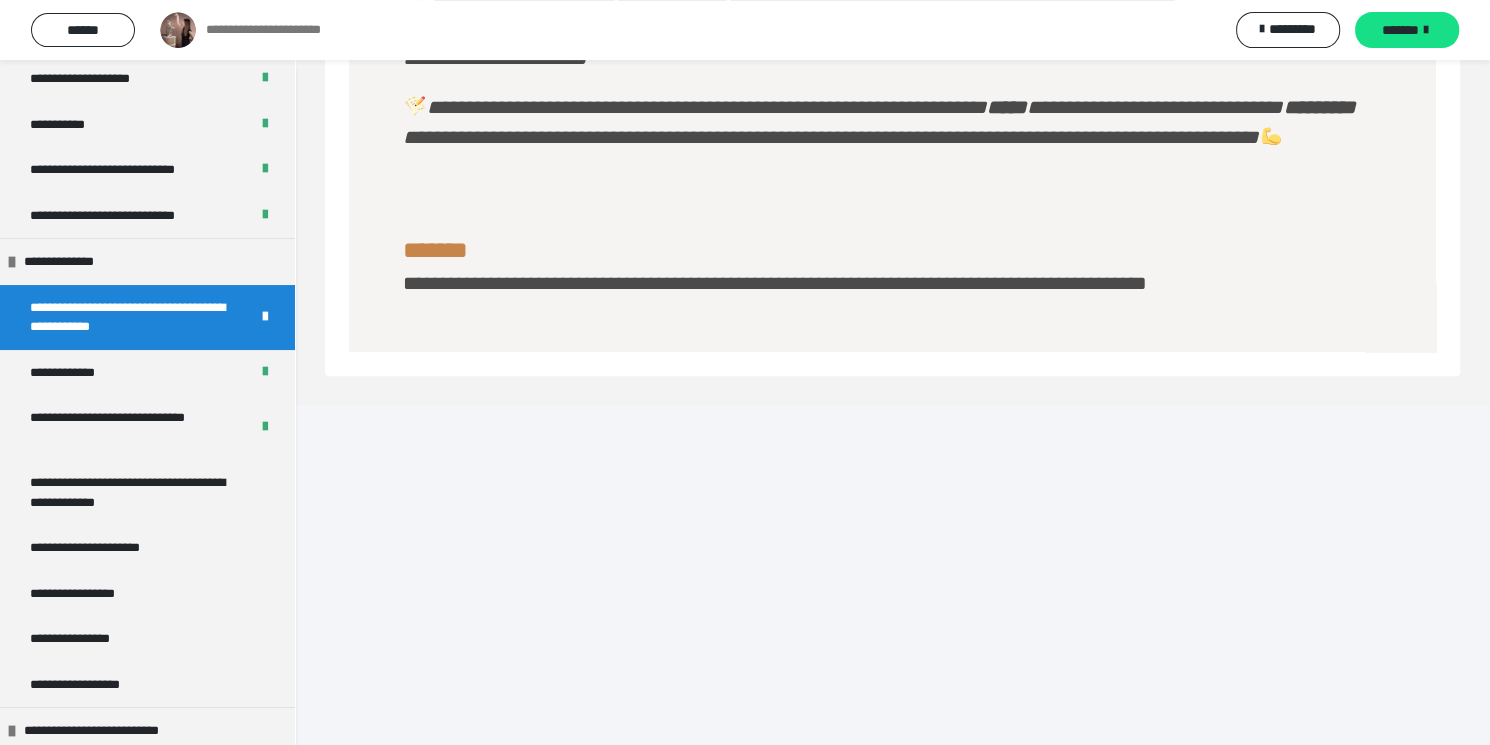 scroll, scrollTop: 1422, scrollLeft: 0, axis: vertical 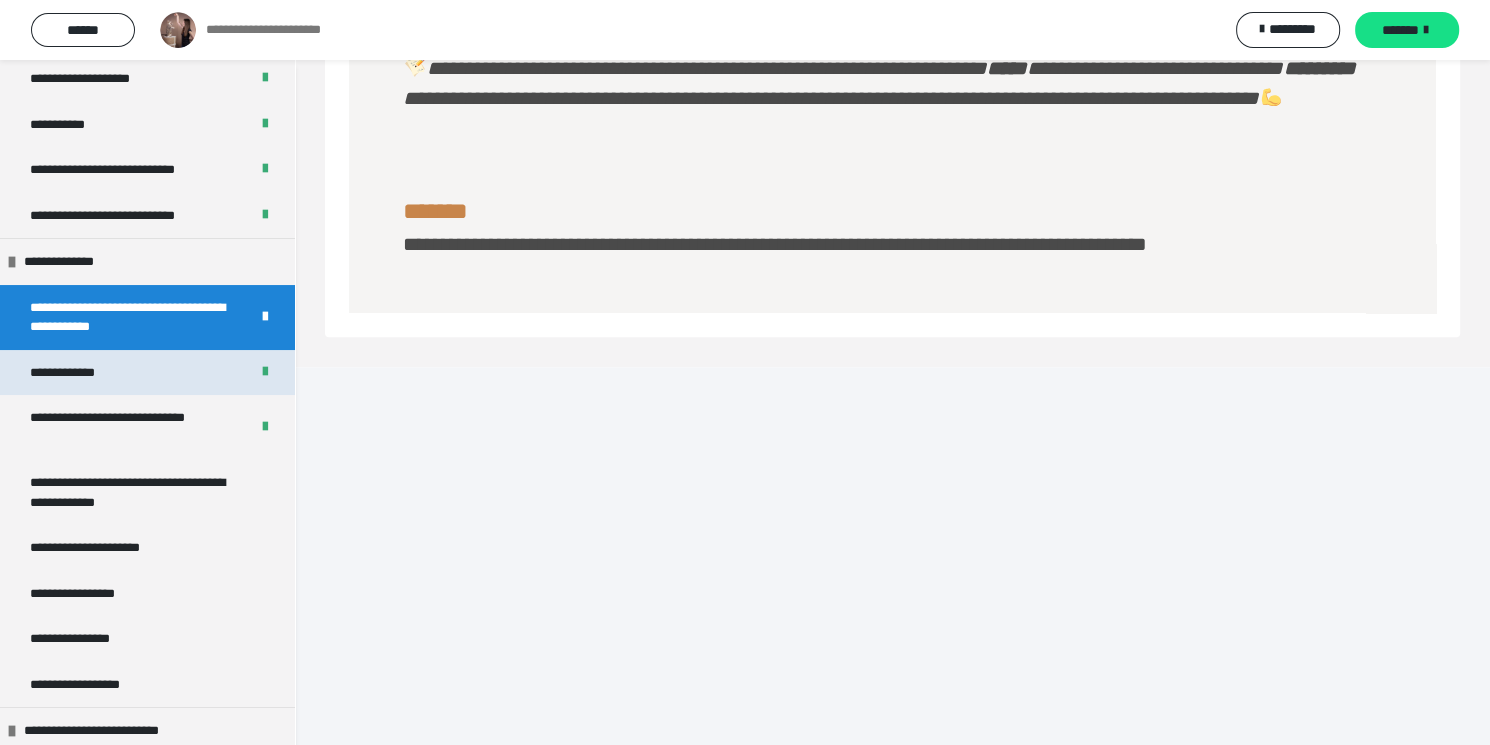 click on "**********" at bounding box center (77, 373) 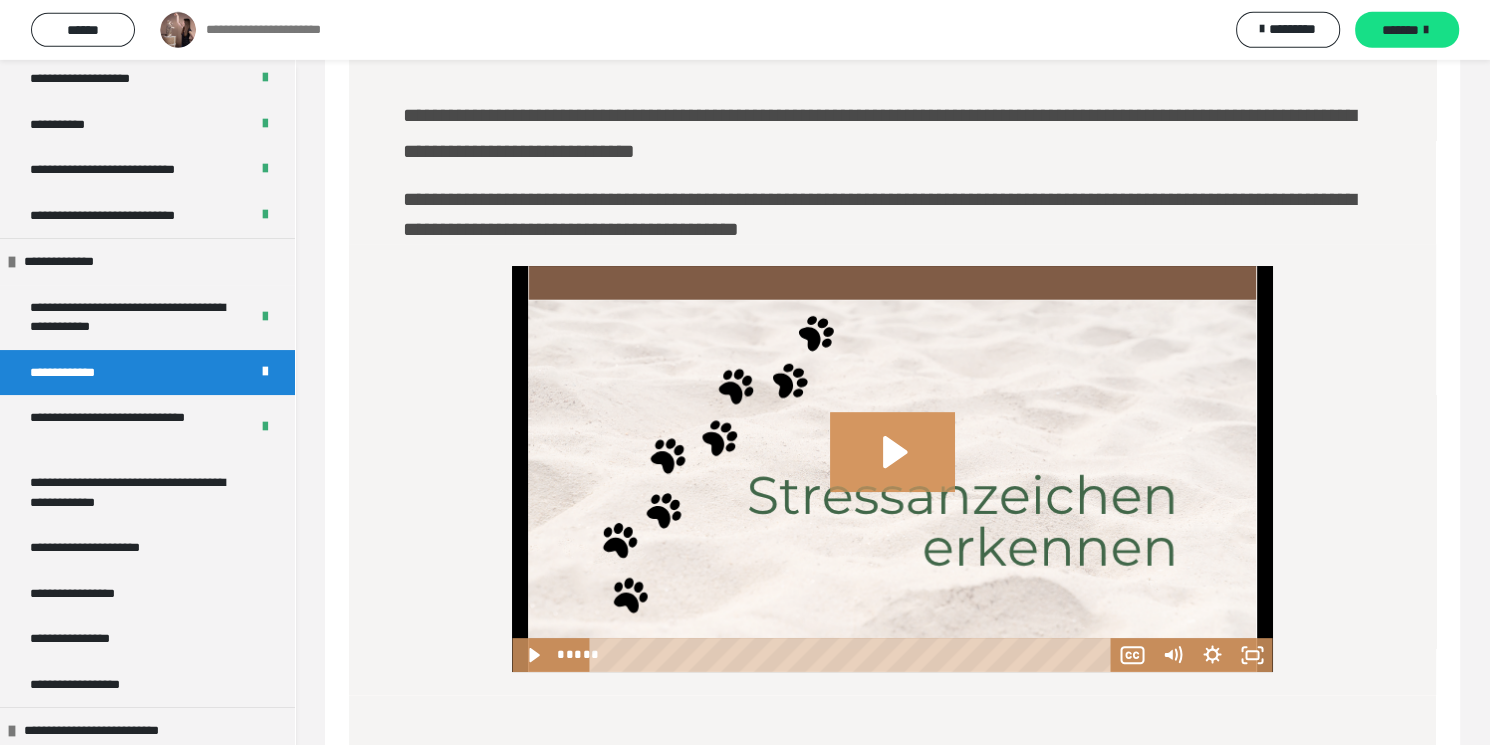 scroll, scrollTop: 718, scrollLeft: 0, axis: vertical 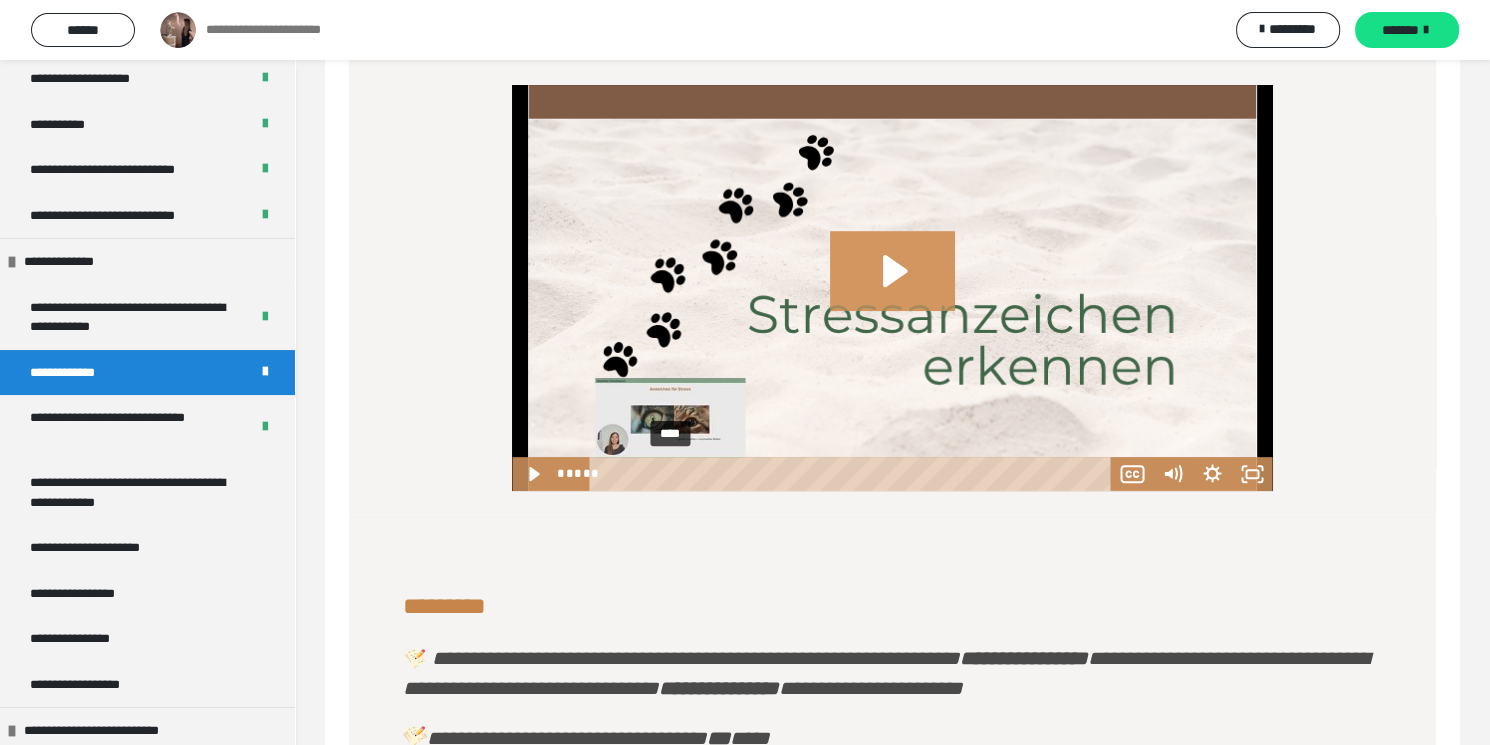 click on "****" at bounding box center (854, 474) 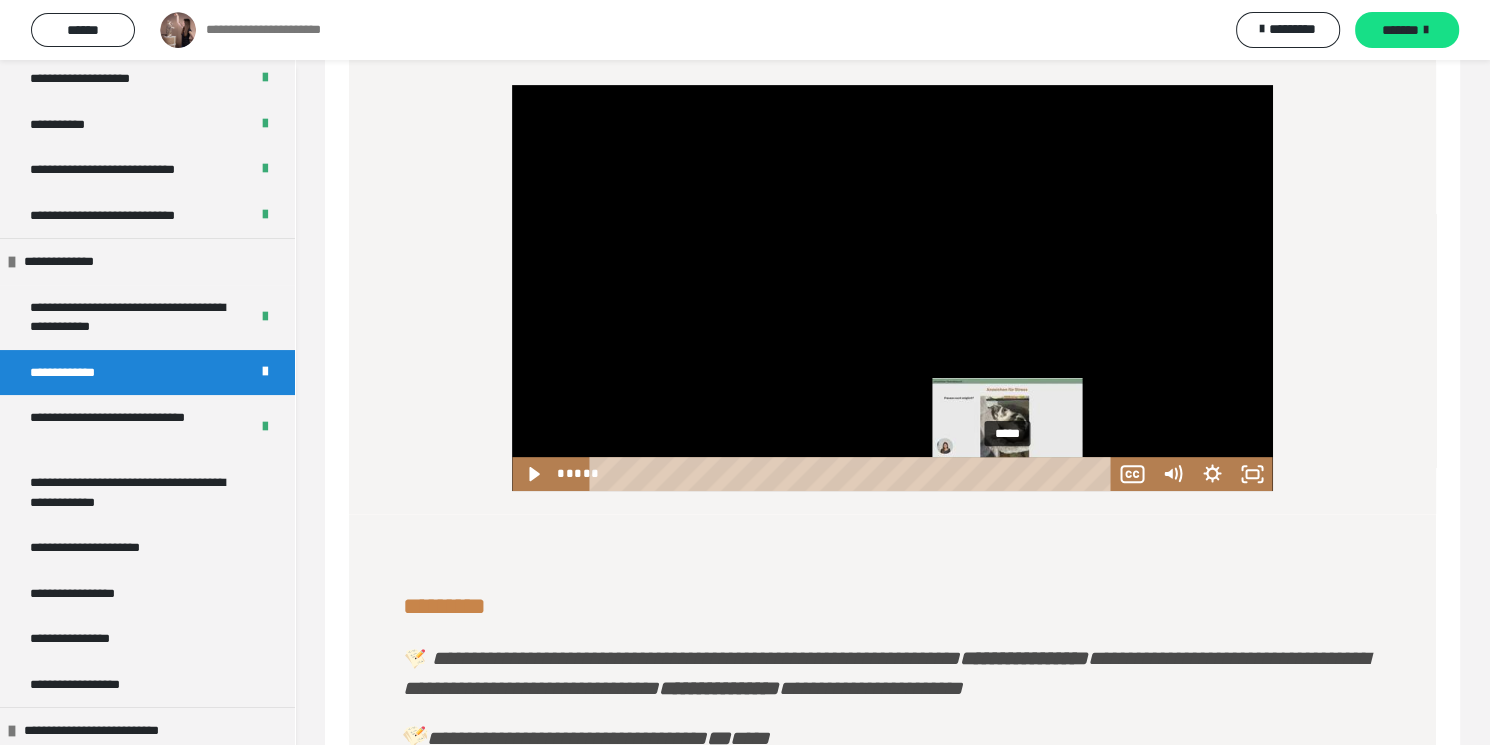 click on "*****" at bounding box center (854, 474) 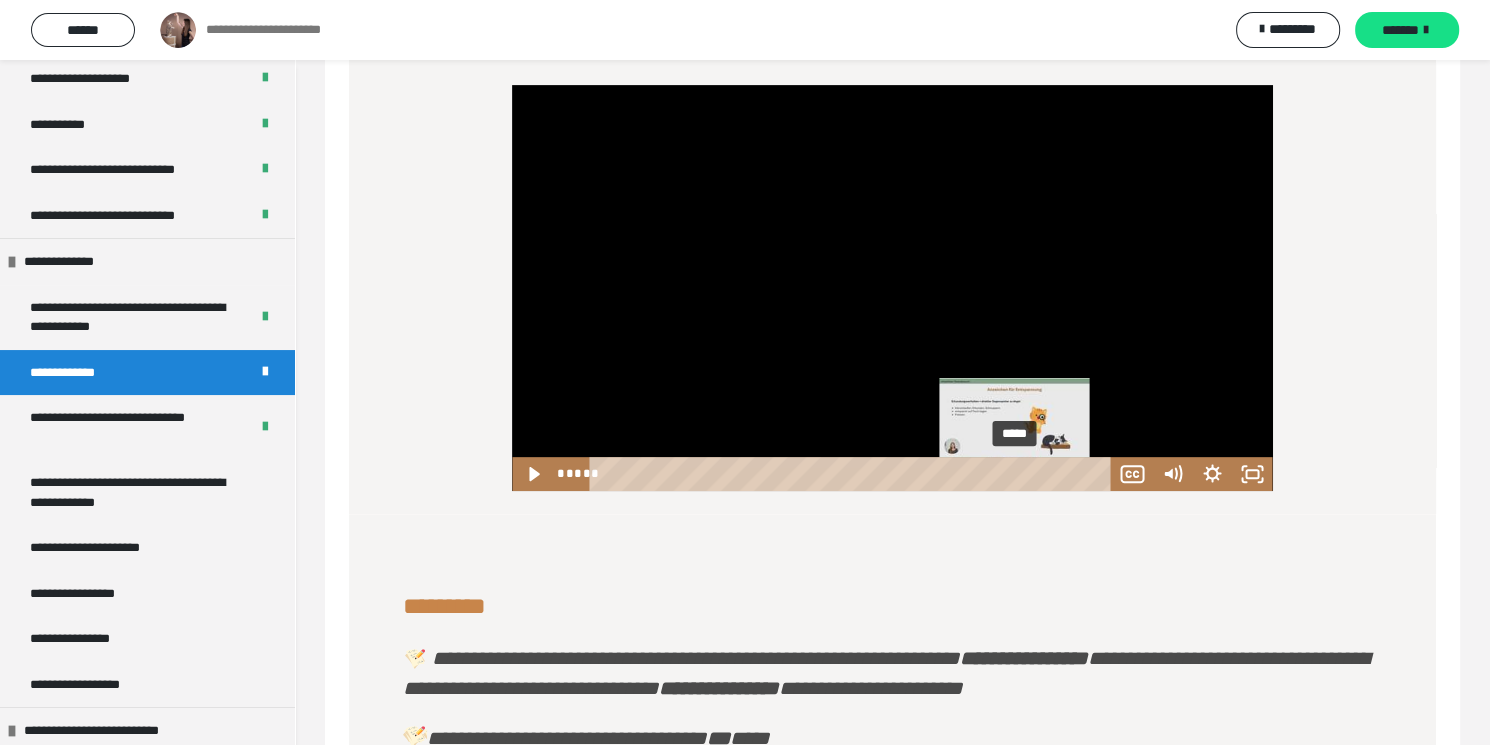 click on "*****" at bounding box center (854, 474) 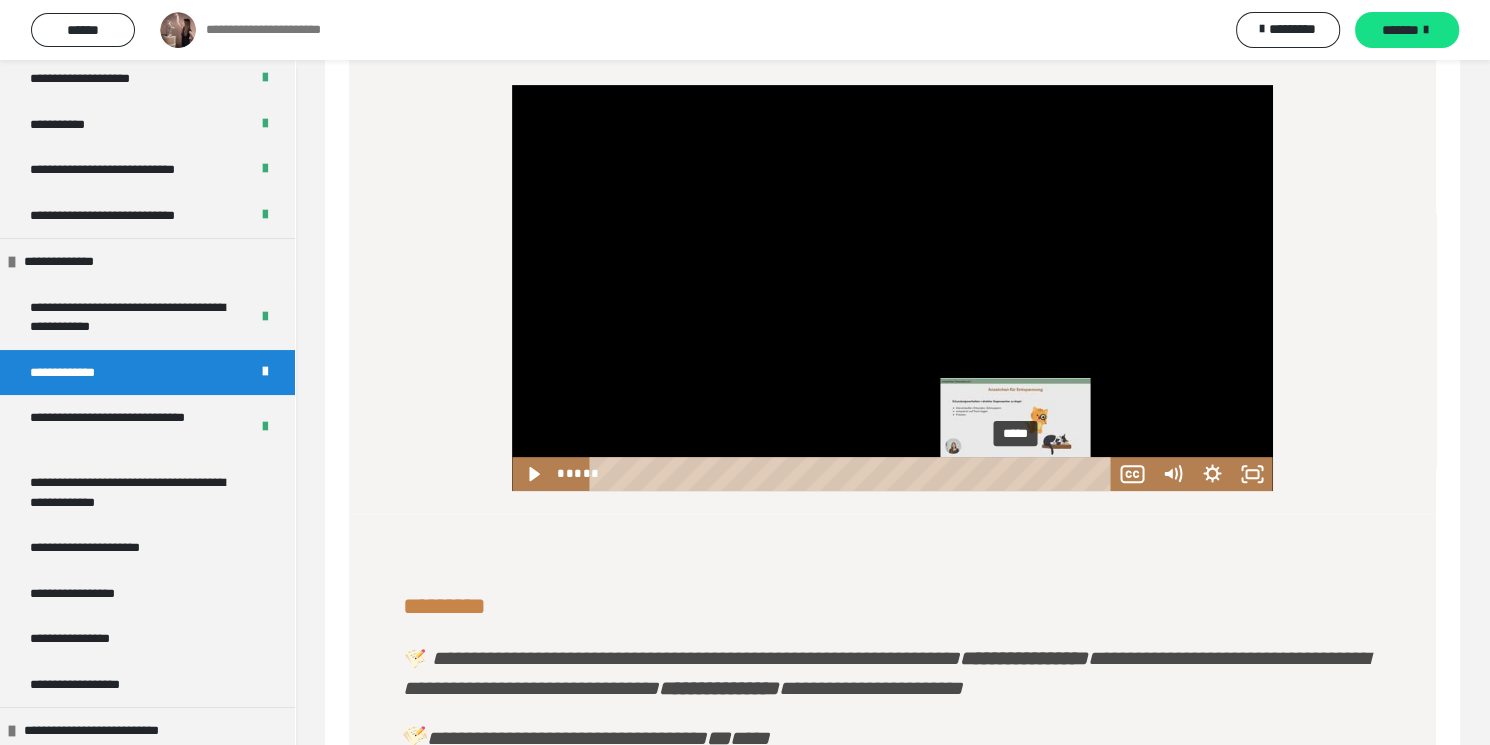 click at bounding box center (1013, 474) 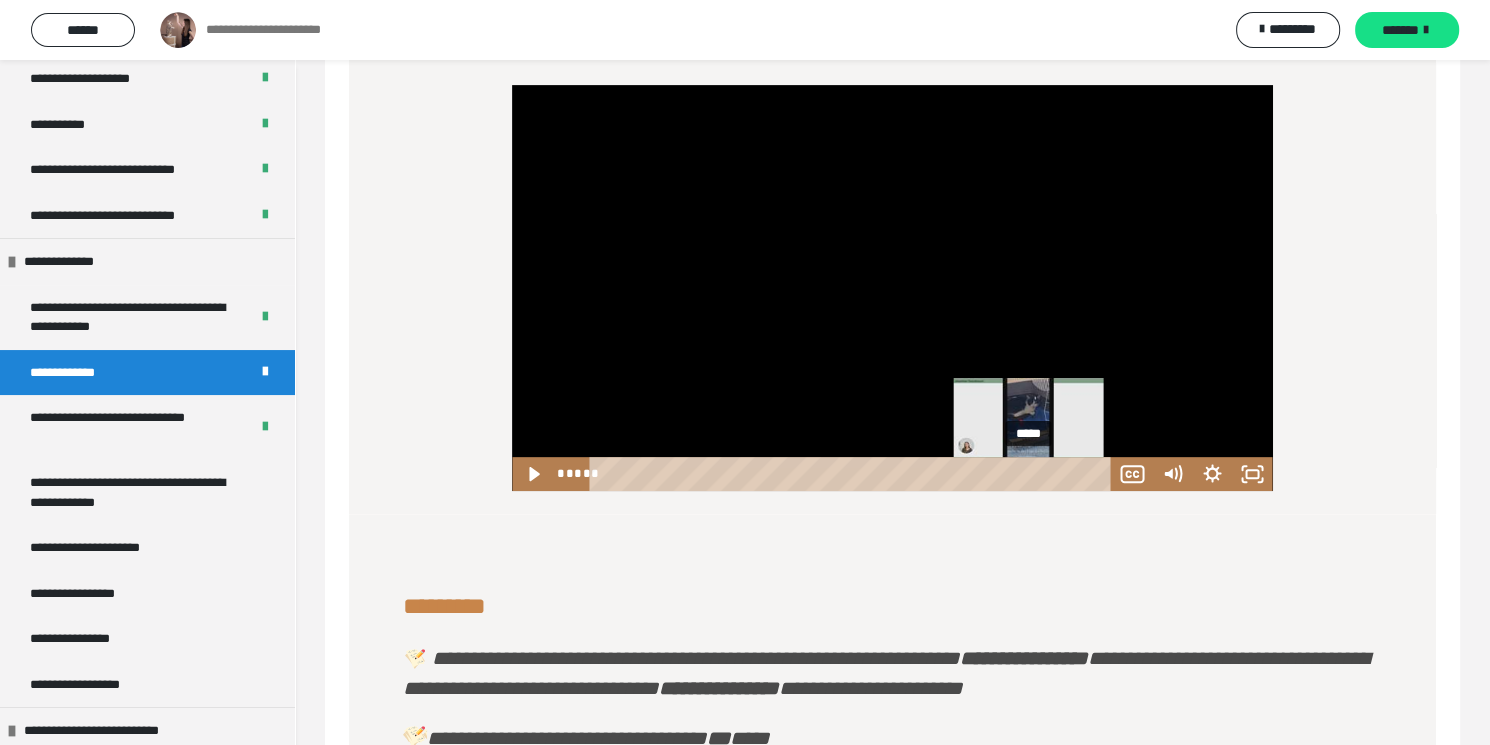 click on "*****" at bounding box center [854, 474] 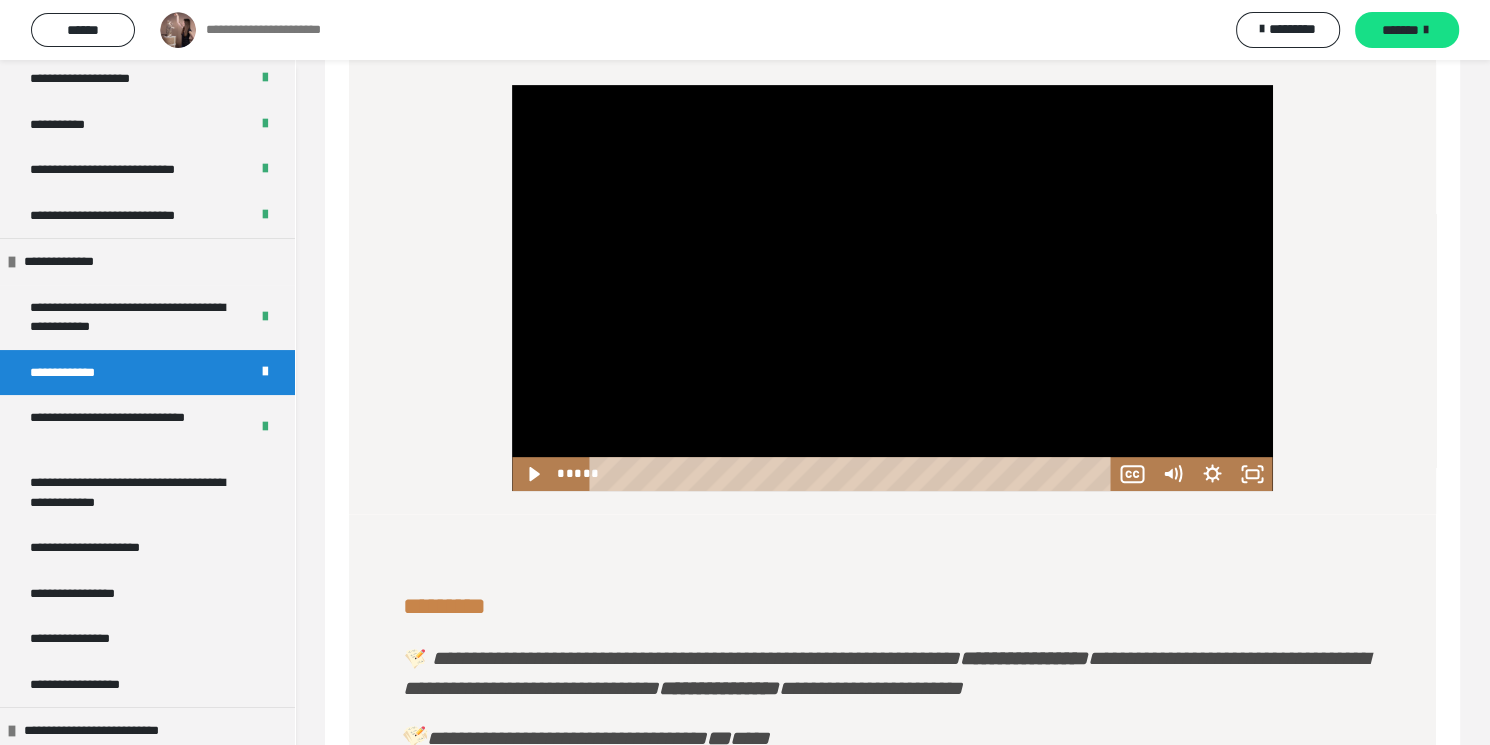 click at bounding box center (892, 288) 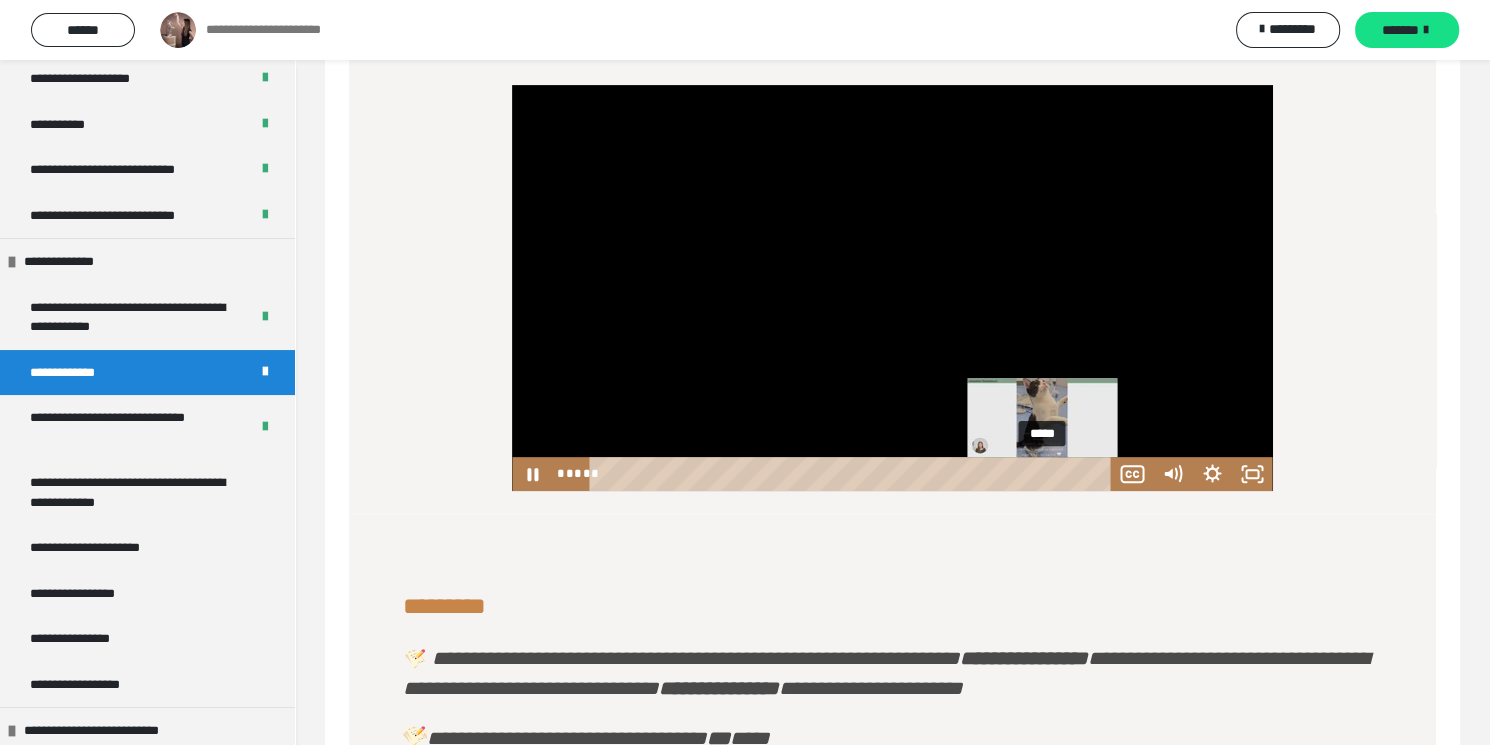 click on "*****" at bounding box center [854, 474] 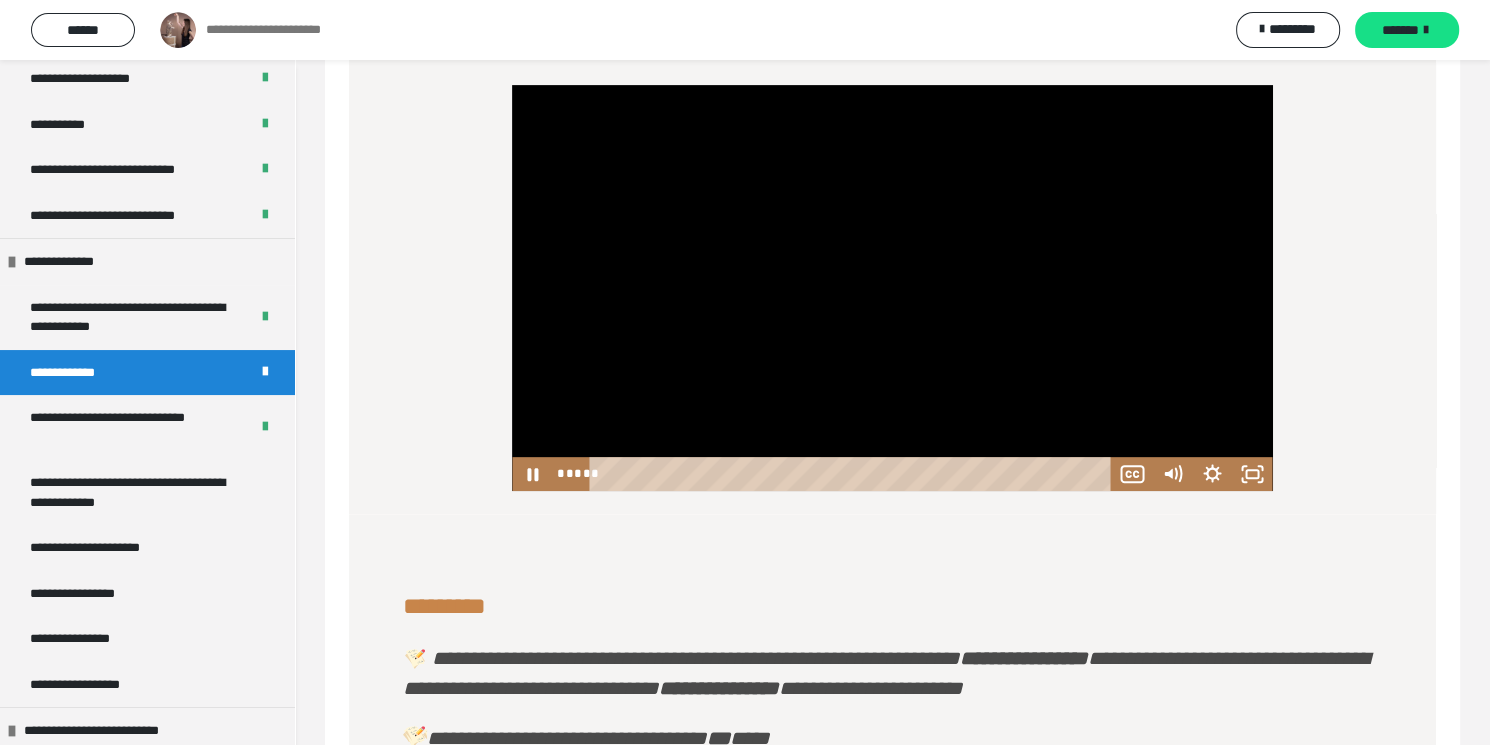 click at bounding box center [892, 288] 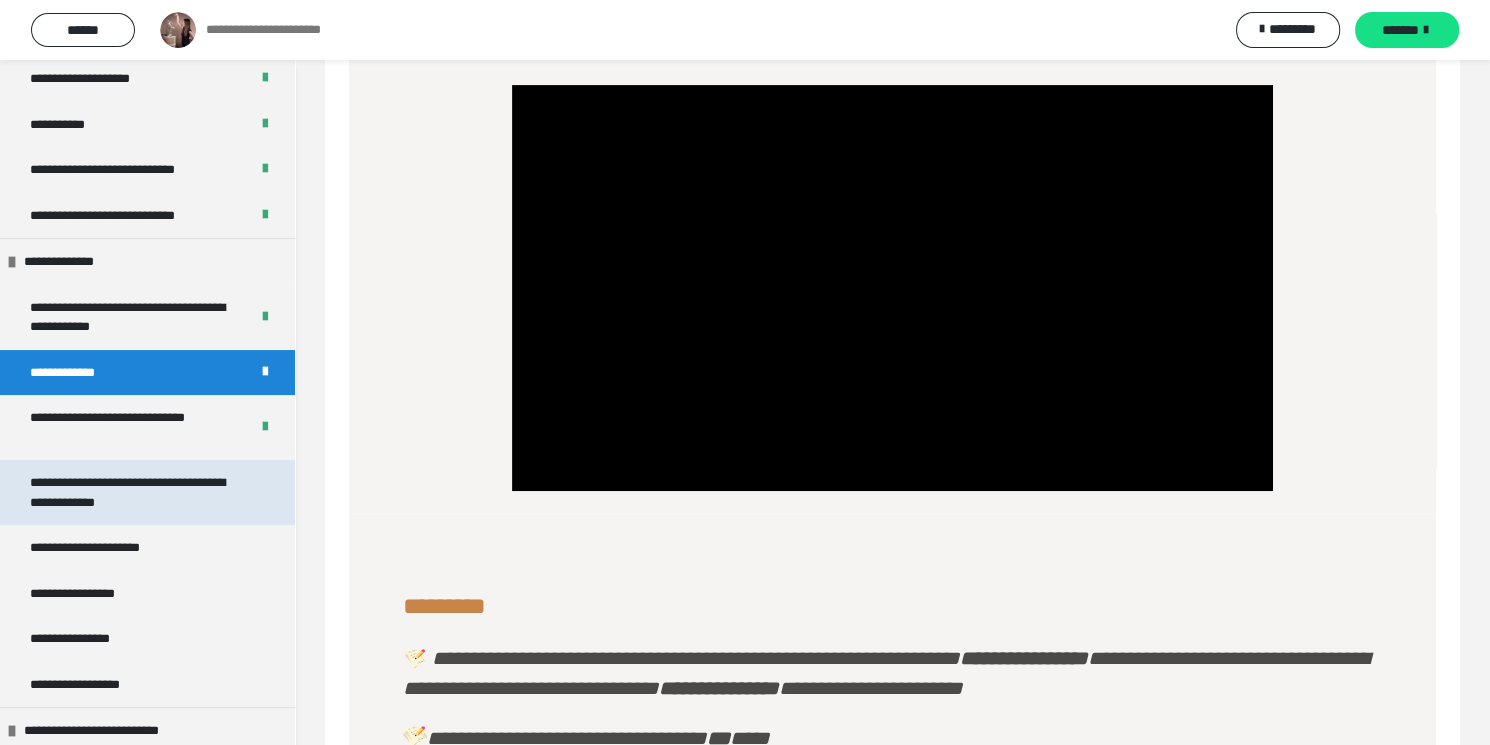 click on "**********" at bounding box center [139, 492] 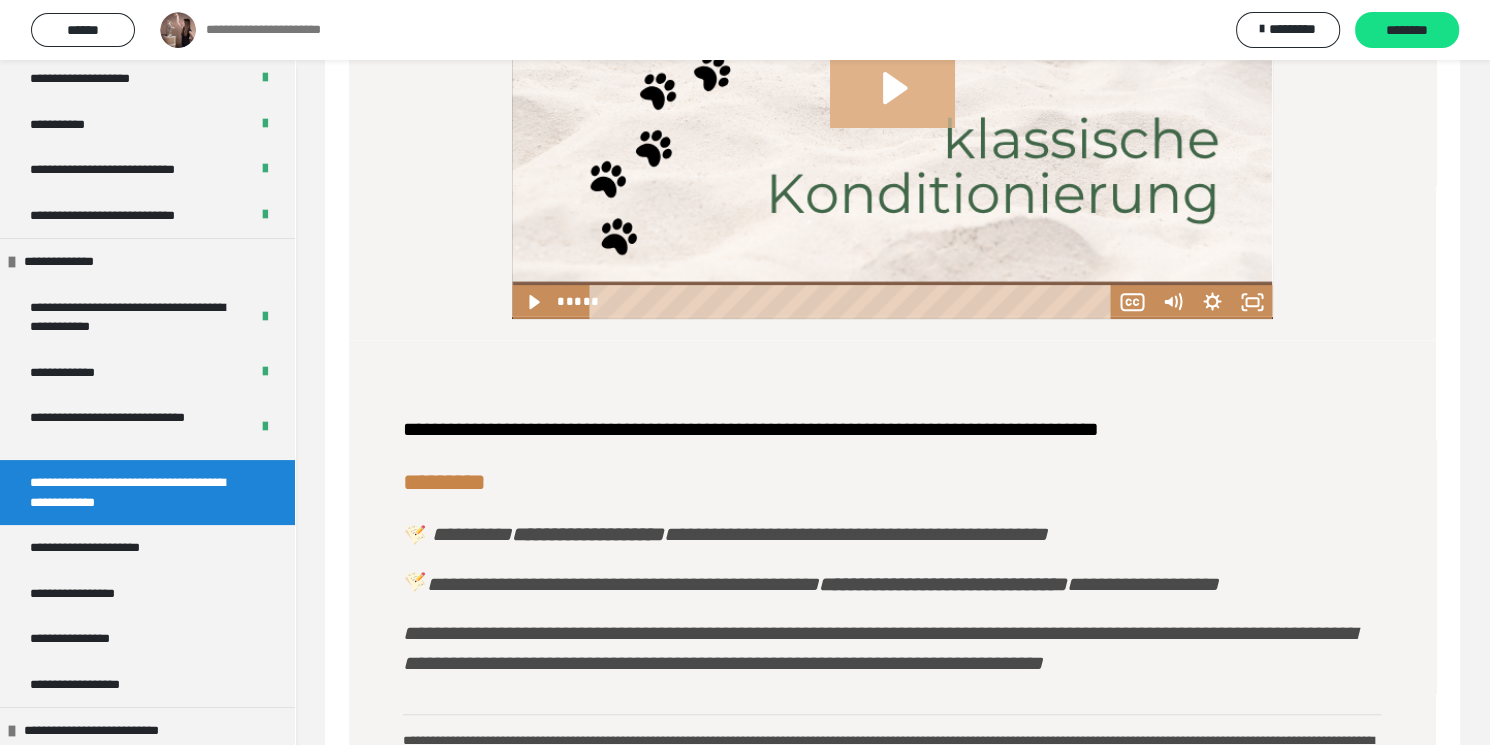 click 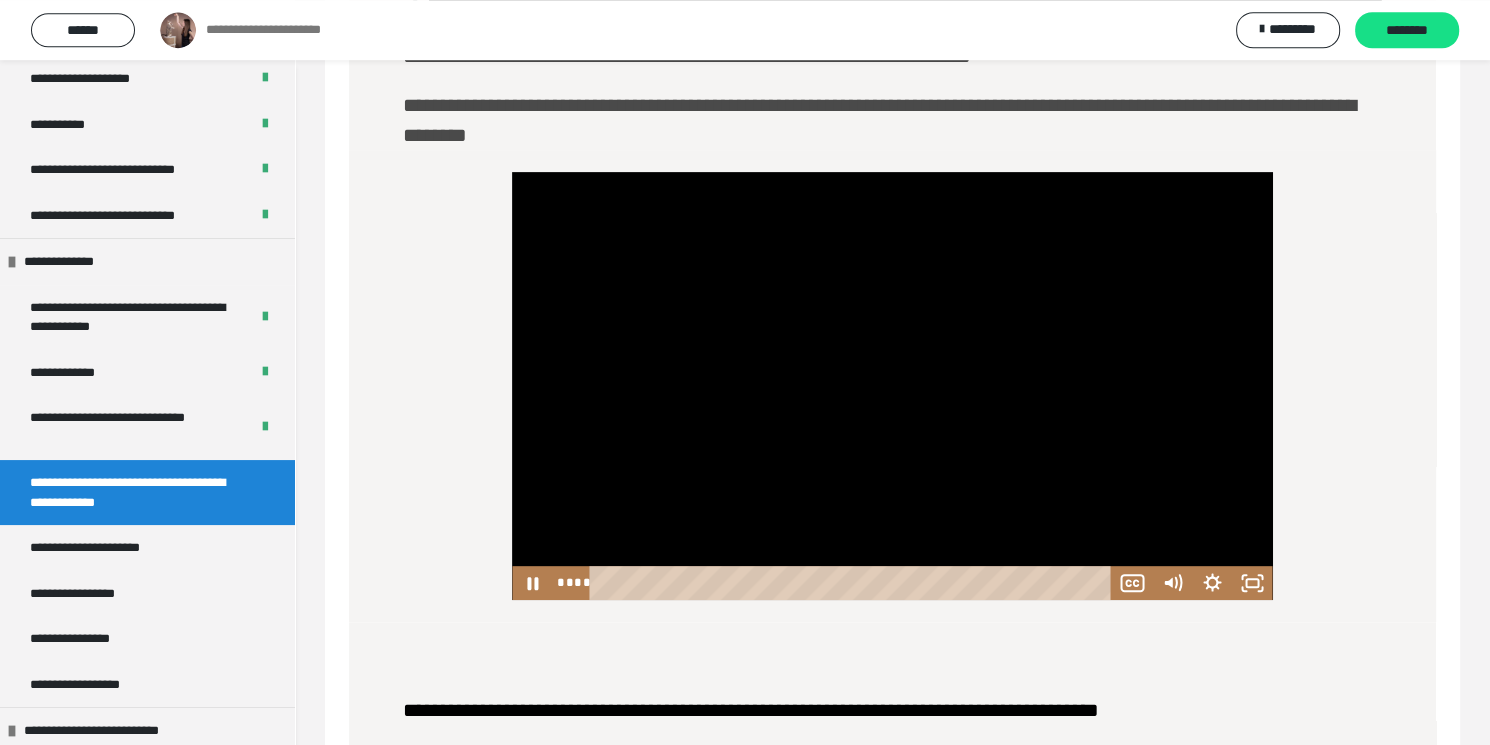 scroll, scrollTop: 718, scrollLeft: 0, axis: vertical 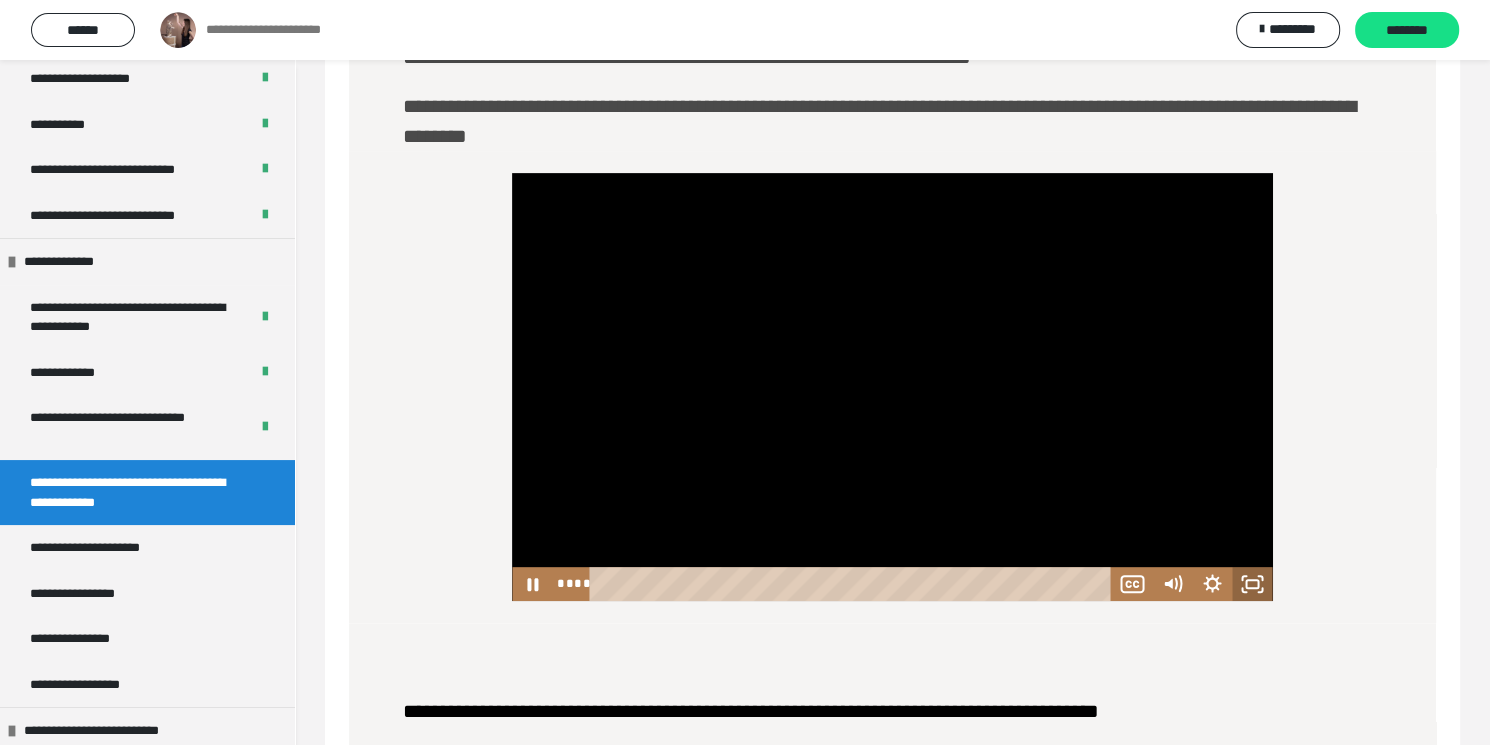 click 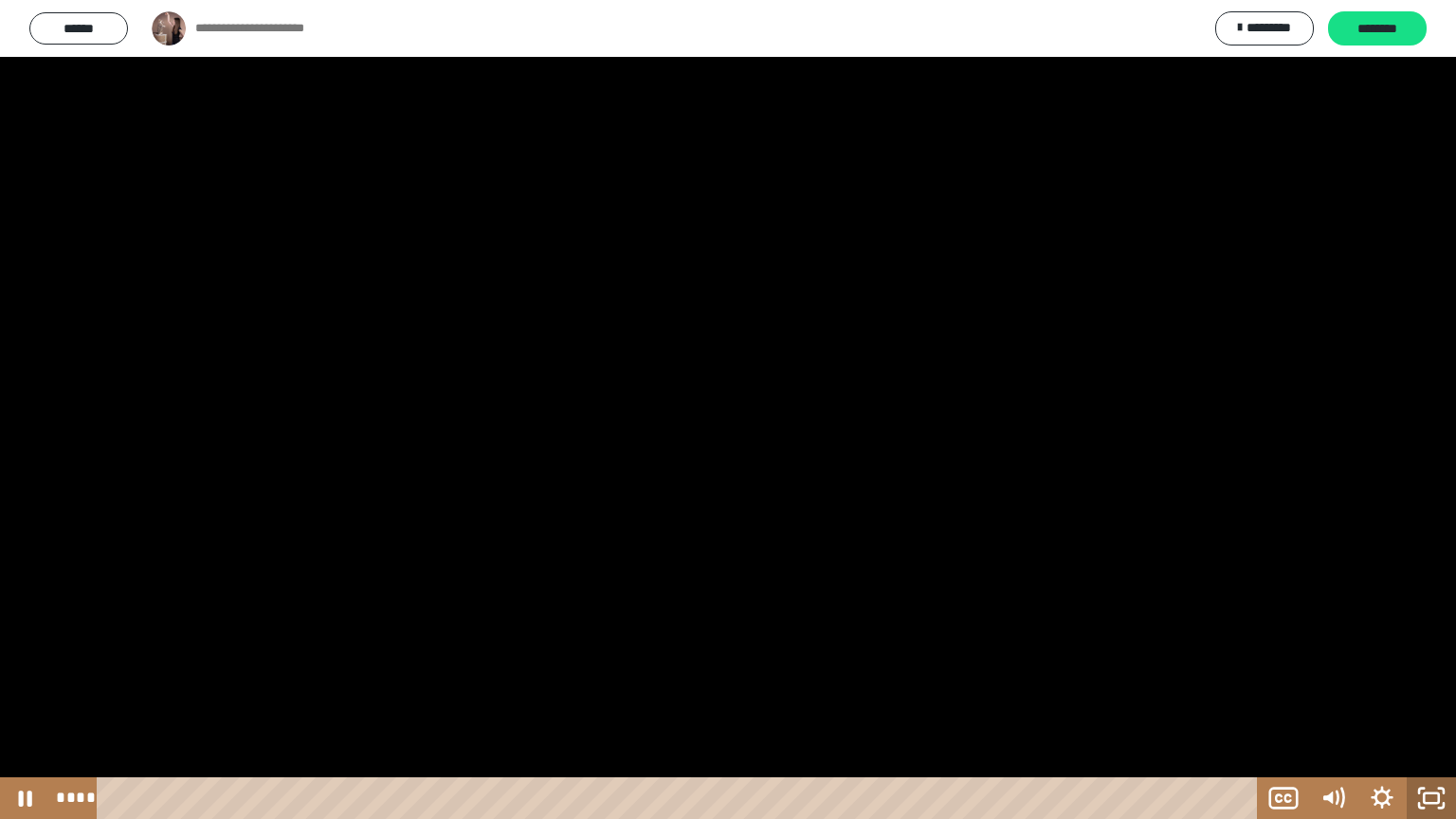 click 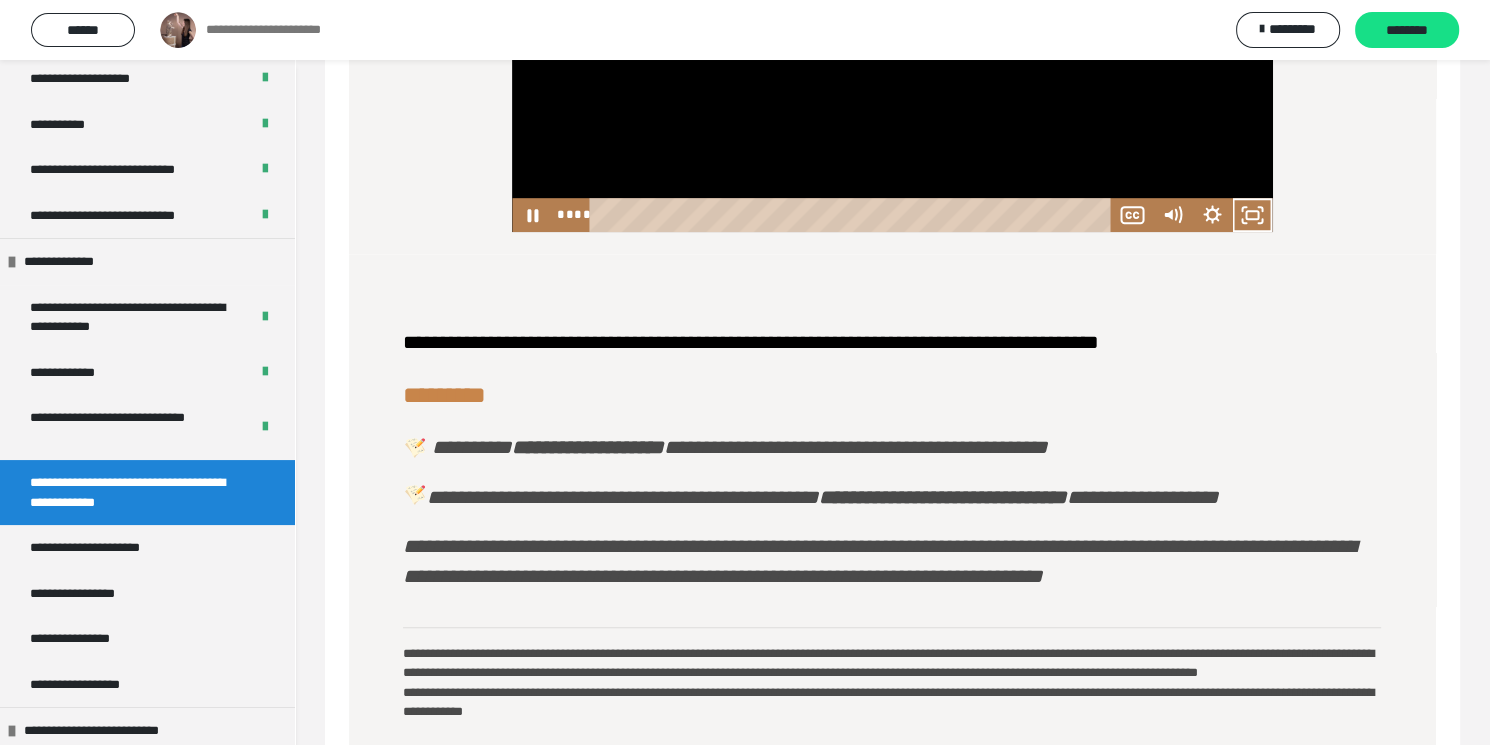 scroll, scrollTop: 655, scrollLeft: 0, axis: vertical 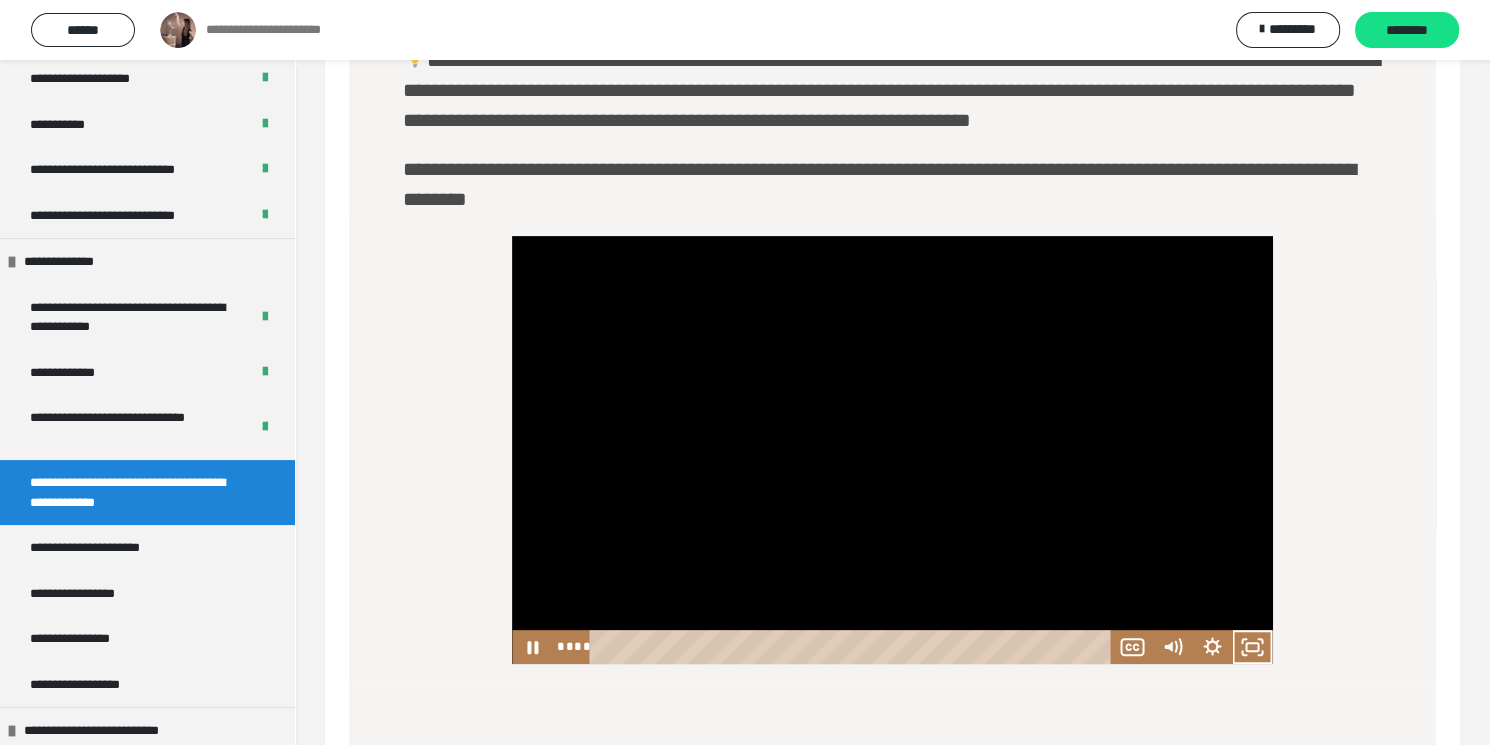 click at bounding box center [892, 450] 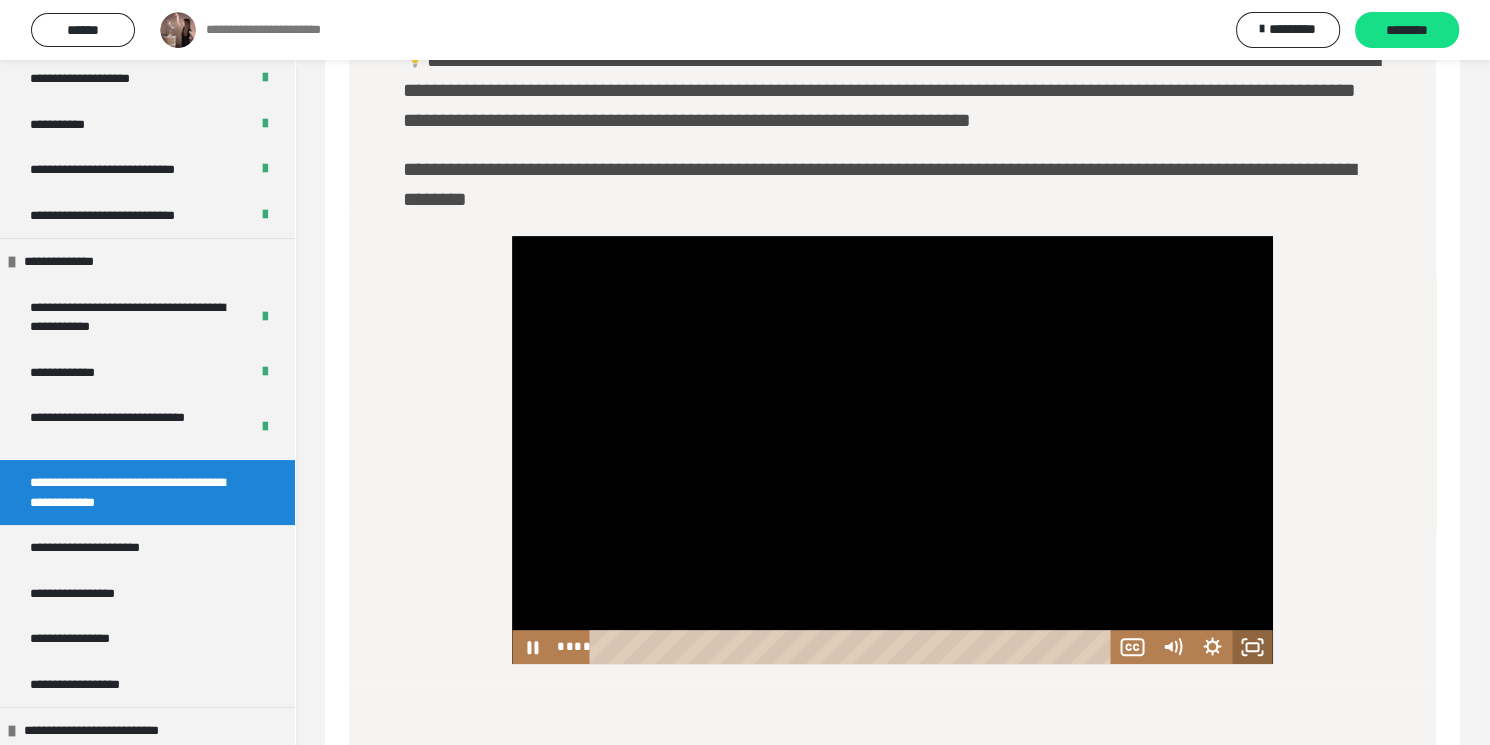 click 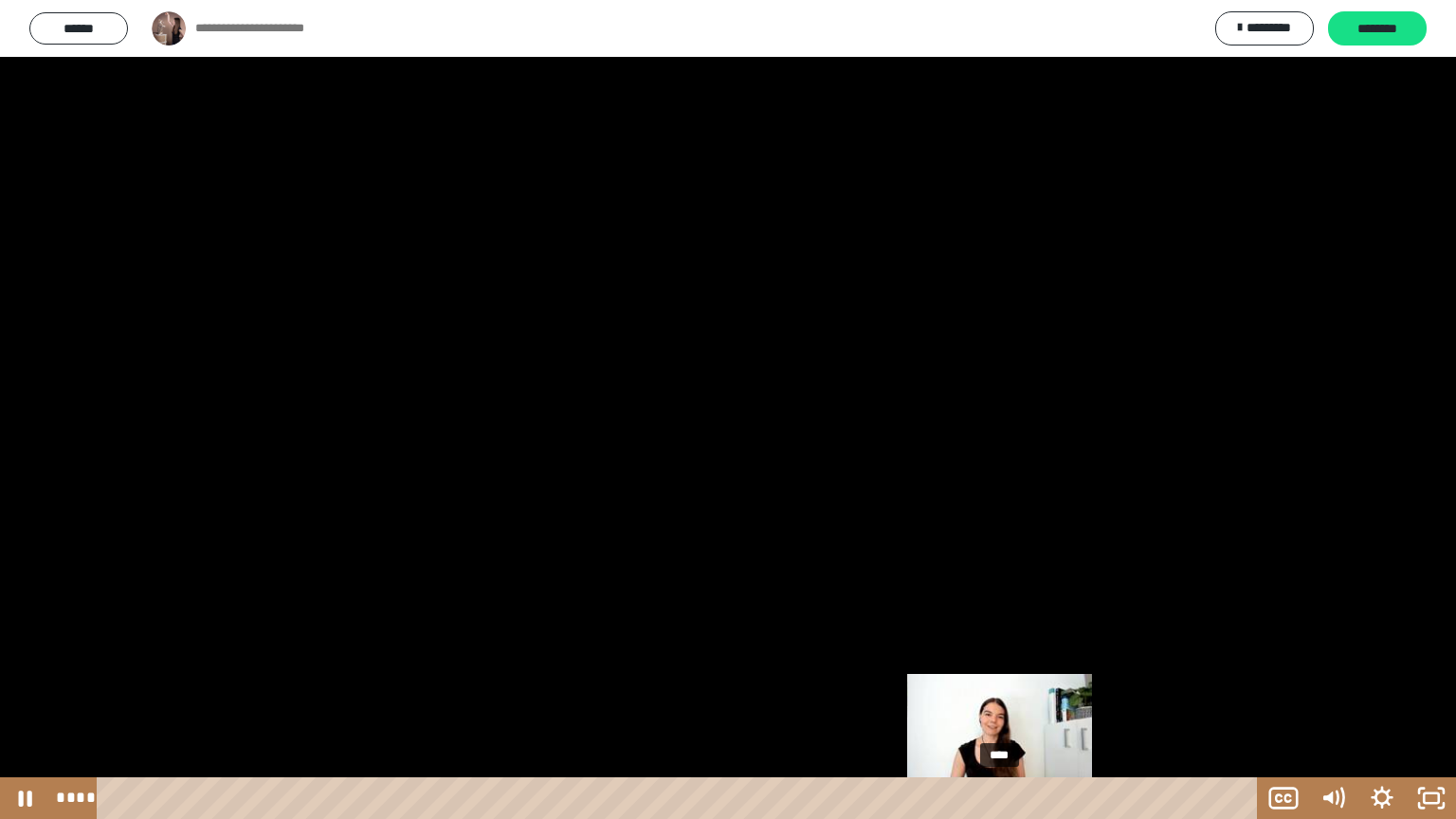 click on "****" at bounding box center (681, 798) 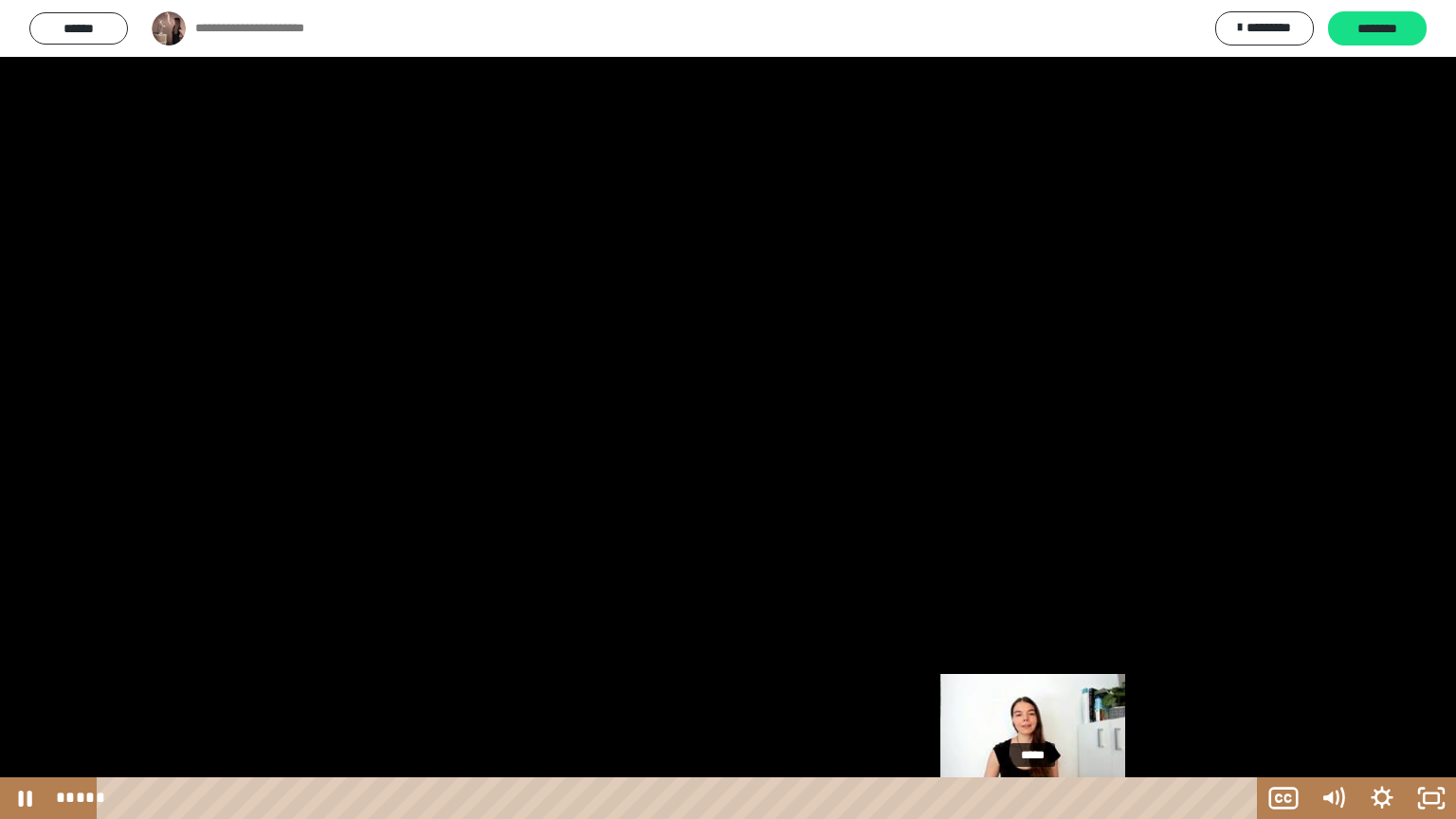 click on "*****" at bounding box center (681, 798) 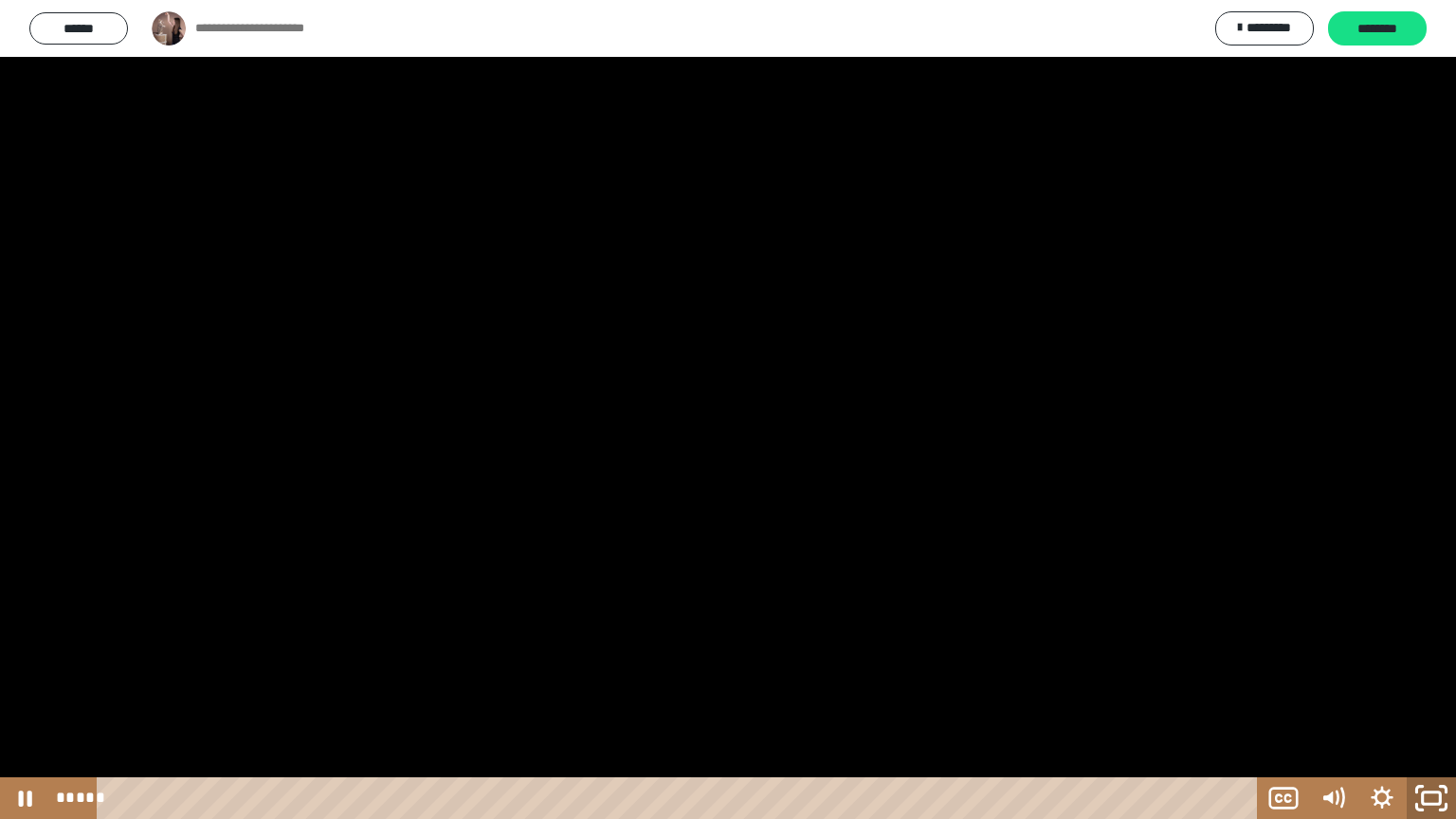 drag, startPoint x: 1447, startPoint y: 801, endPoint x: 1402, endPoint y: 746, distance: 71.06335 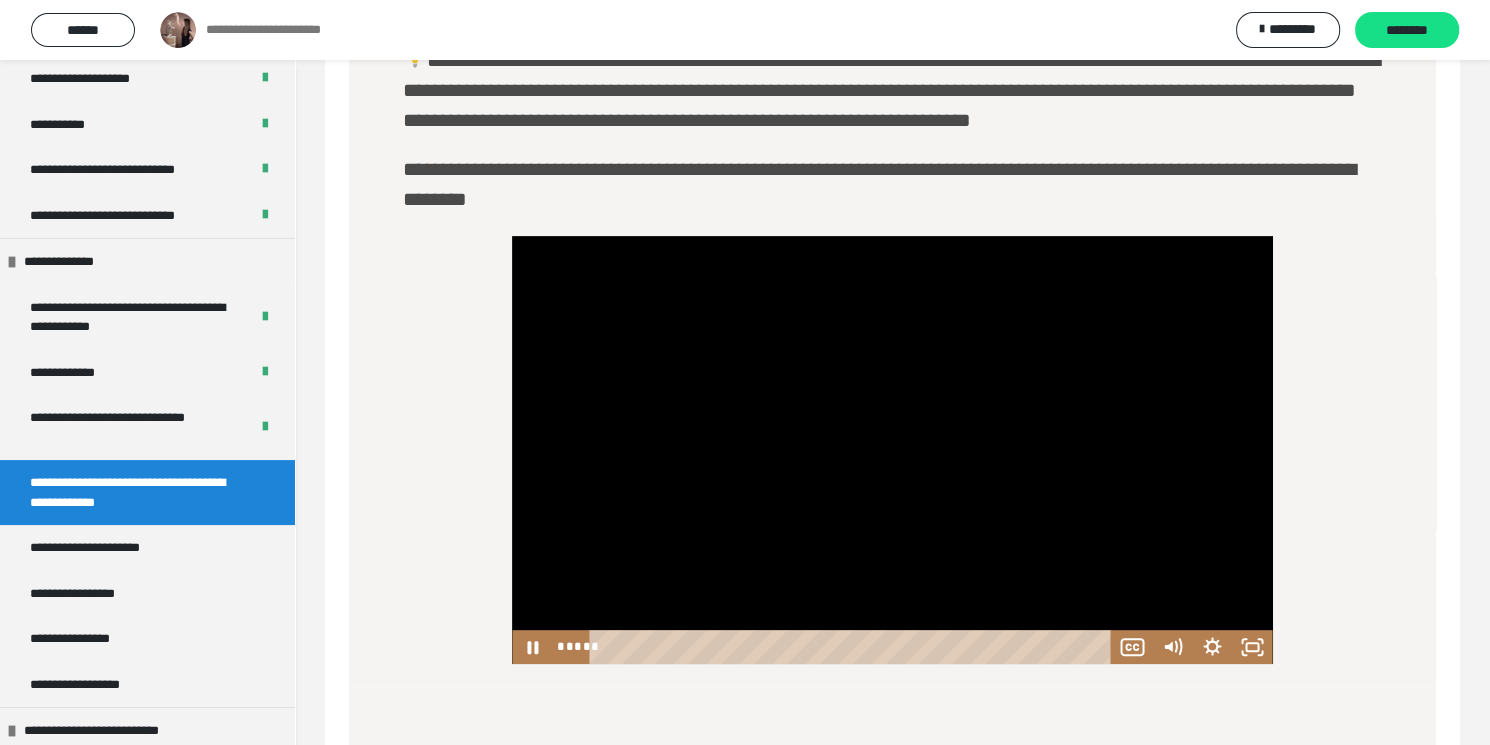 click at bounding box center (892, 450) 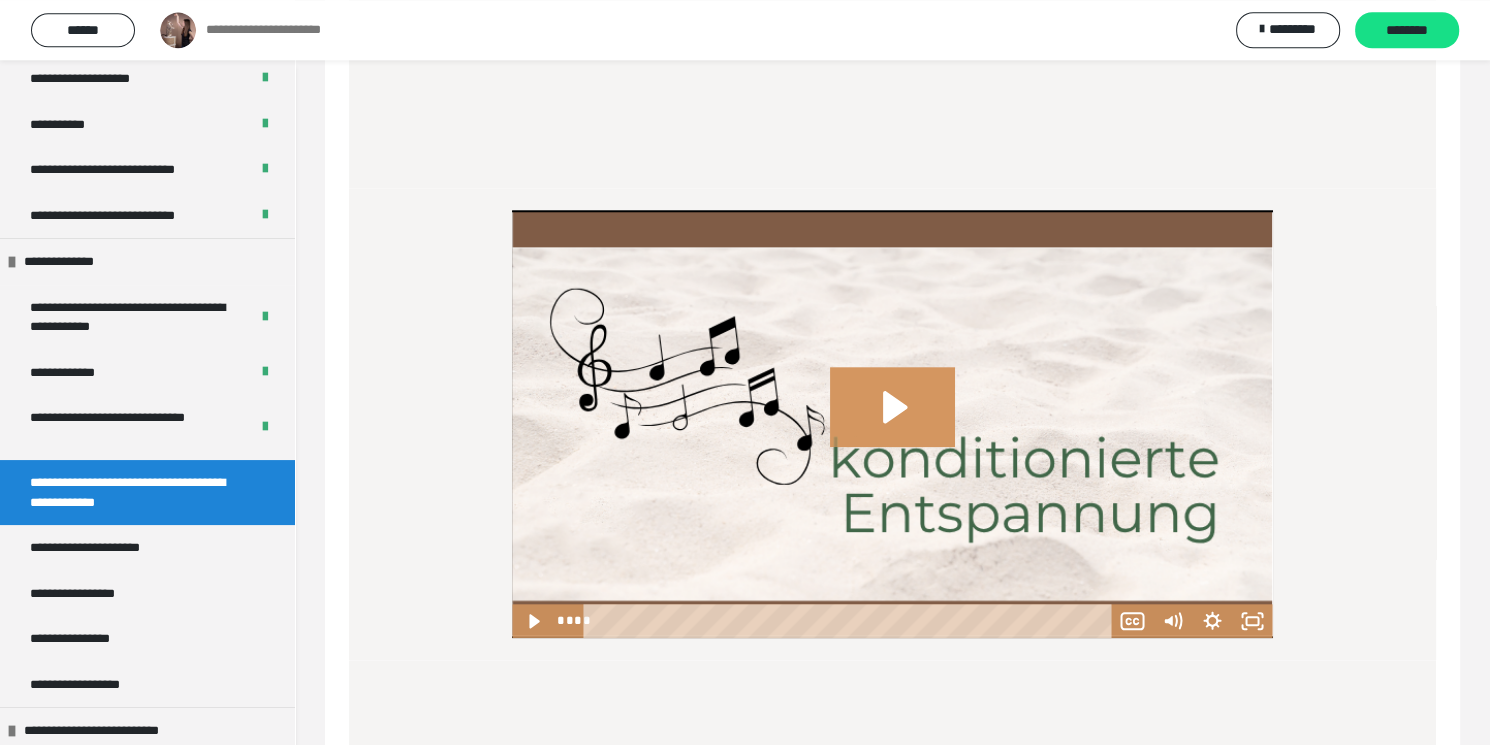 scroll, scrollTop: 2059, scrollLeft: 0, axis: vertical 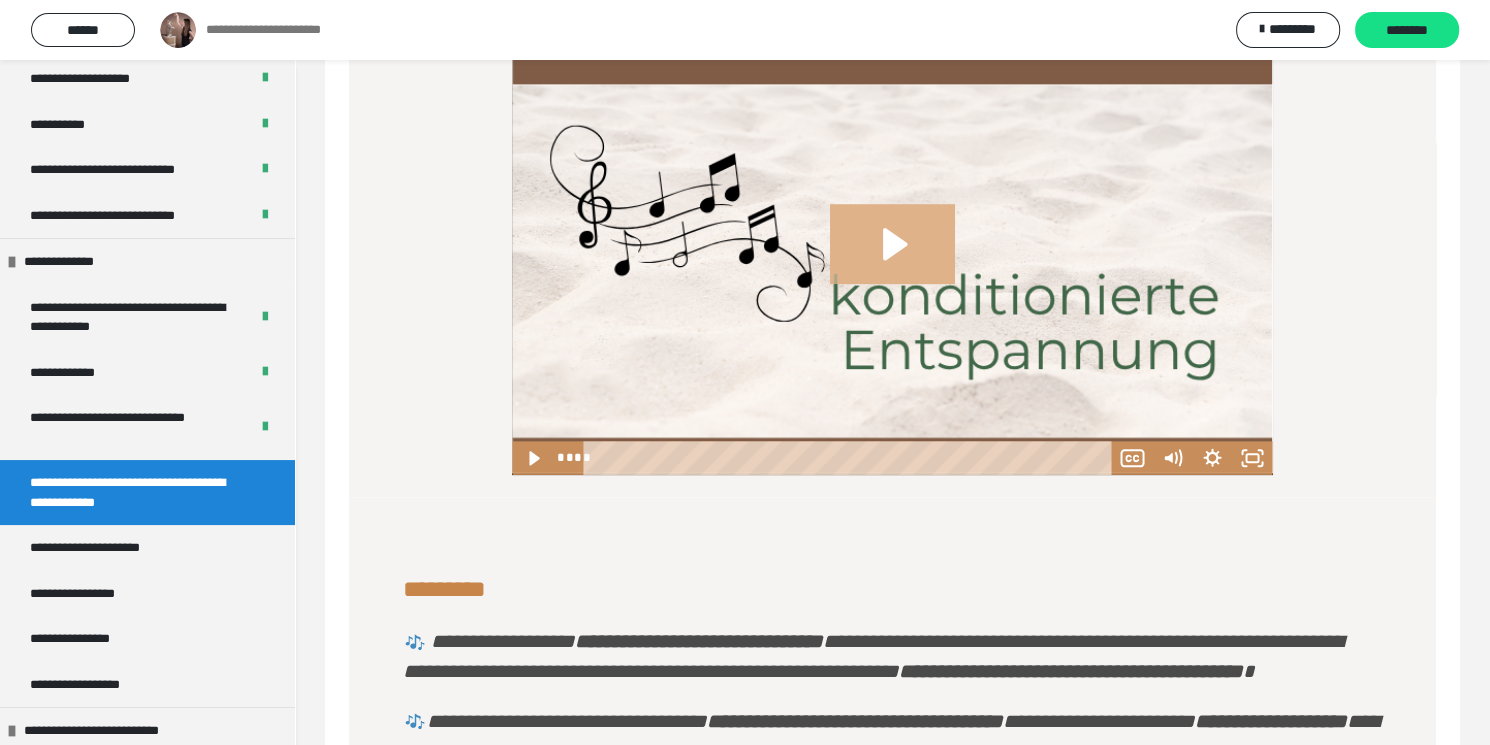 click 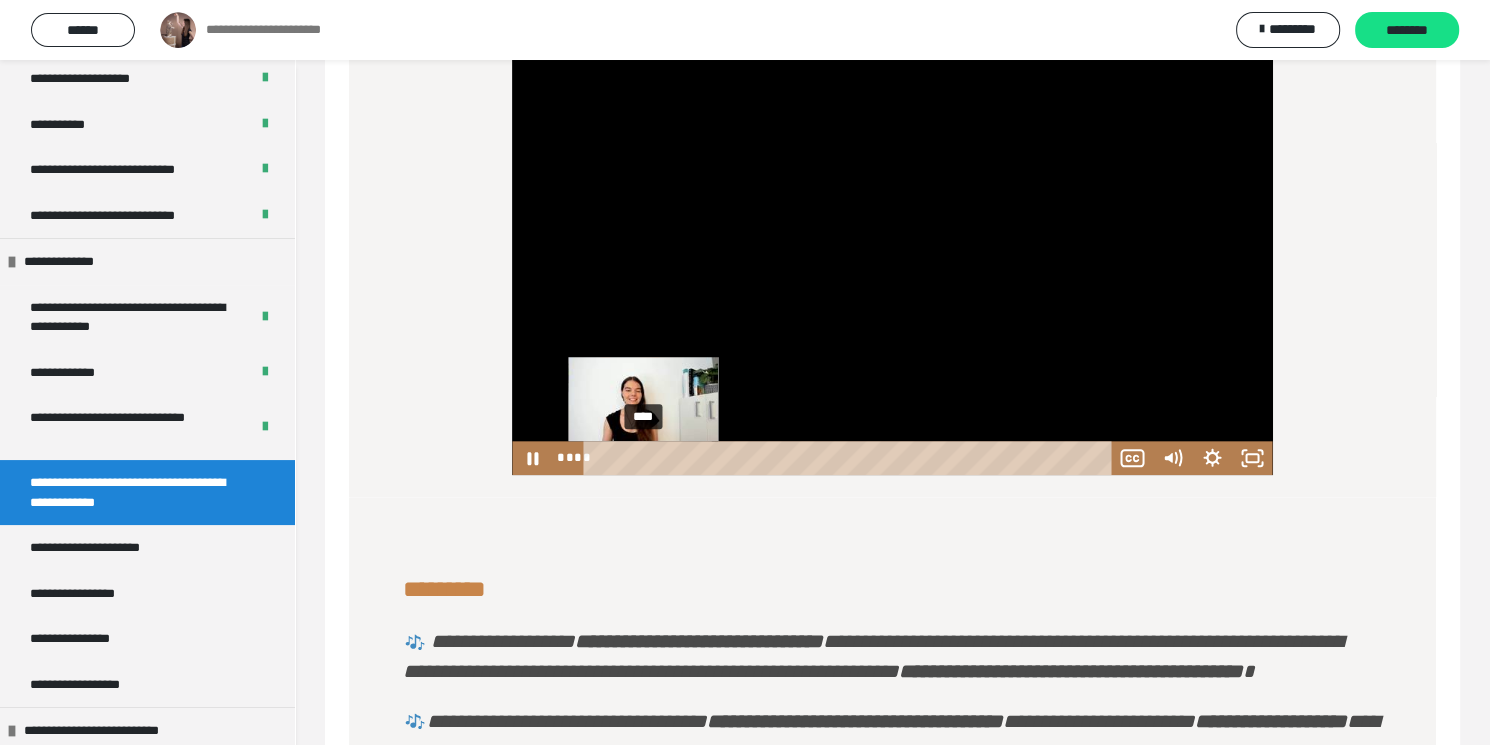 click on "****" at bounding box center (850, 458) 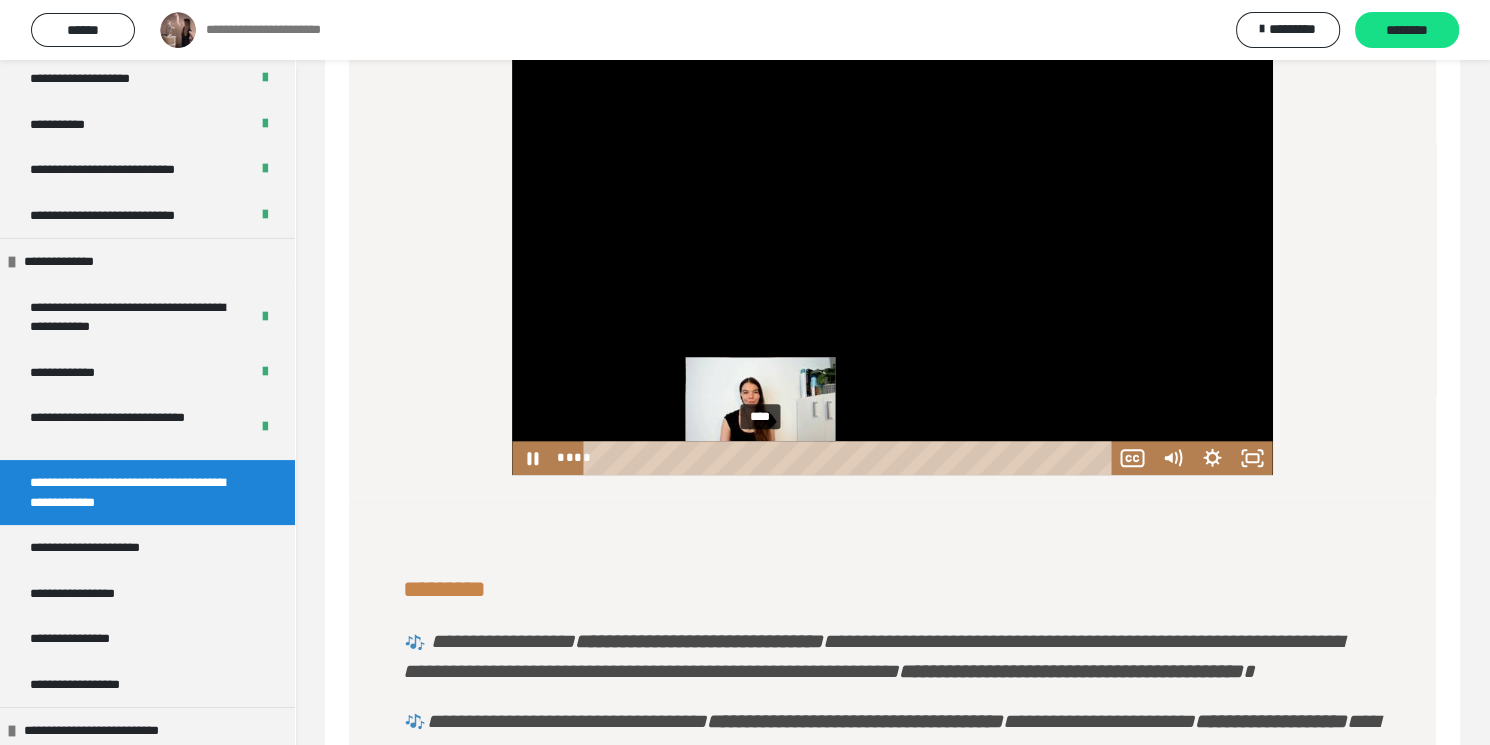 click on "****" at bounding box center (850, 458) 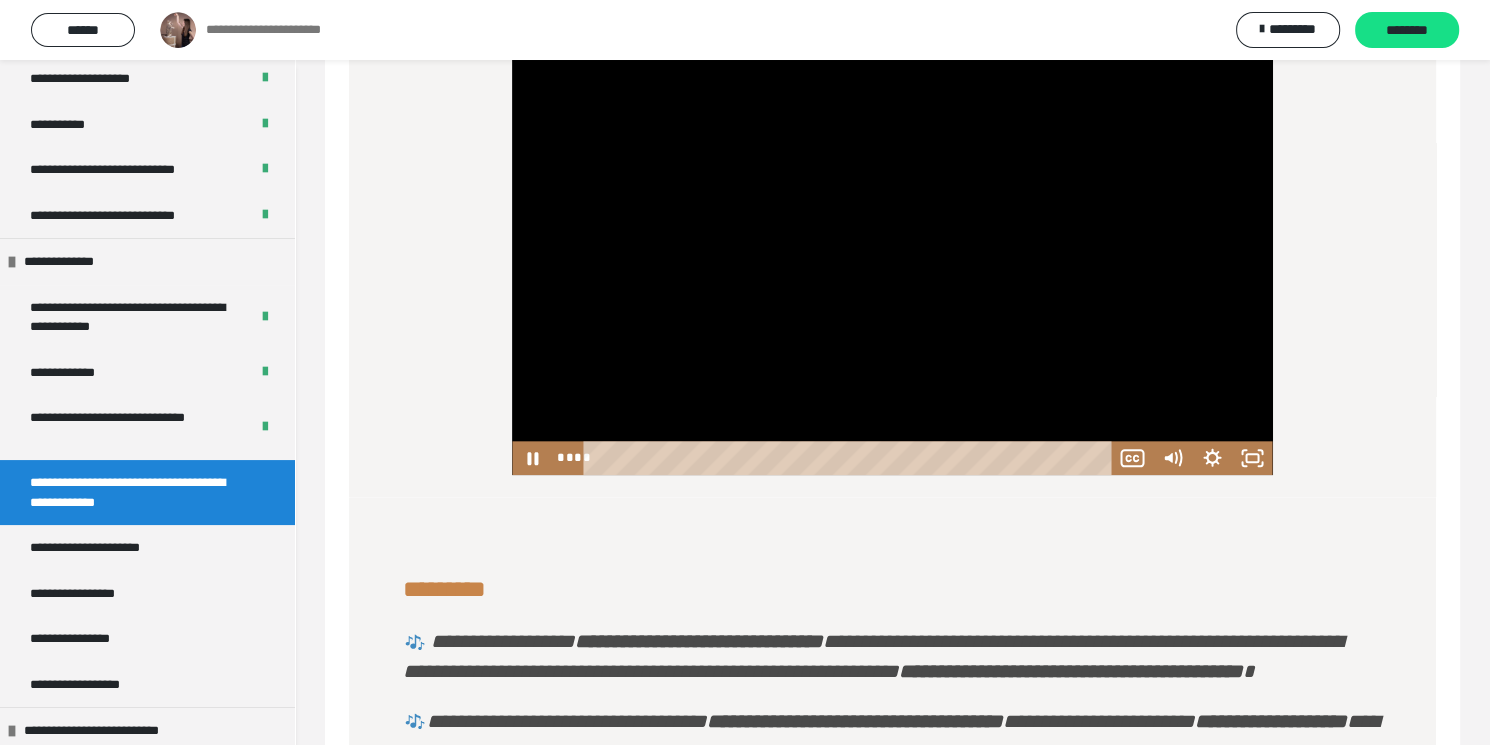 click at bounding box center (892, 261) 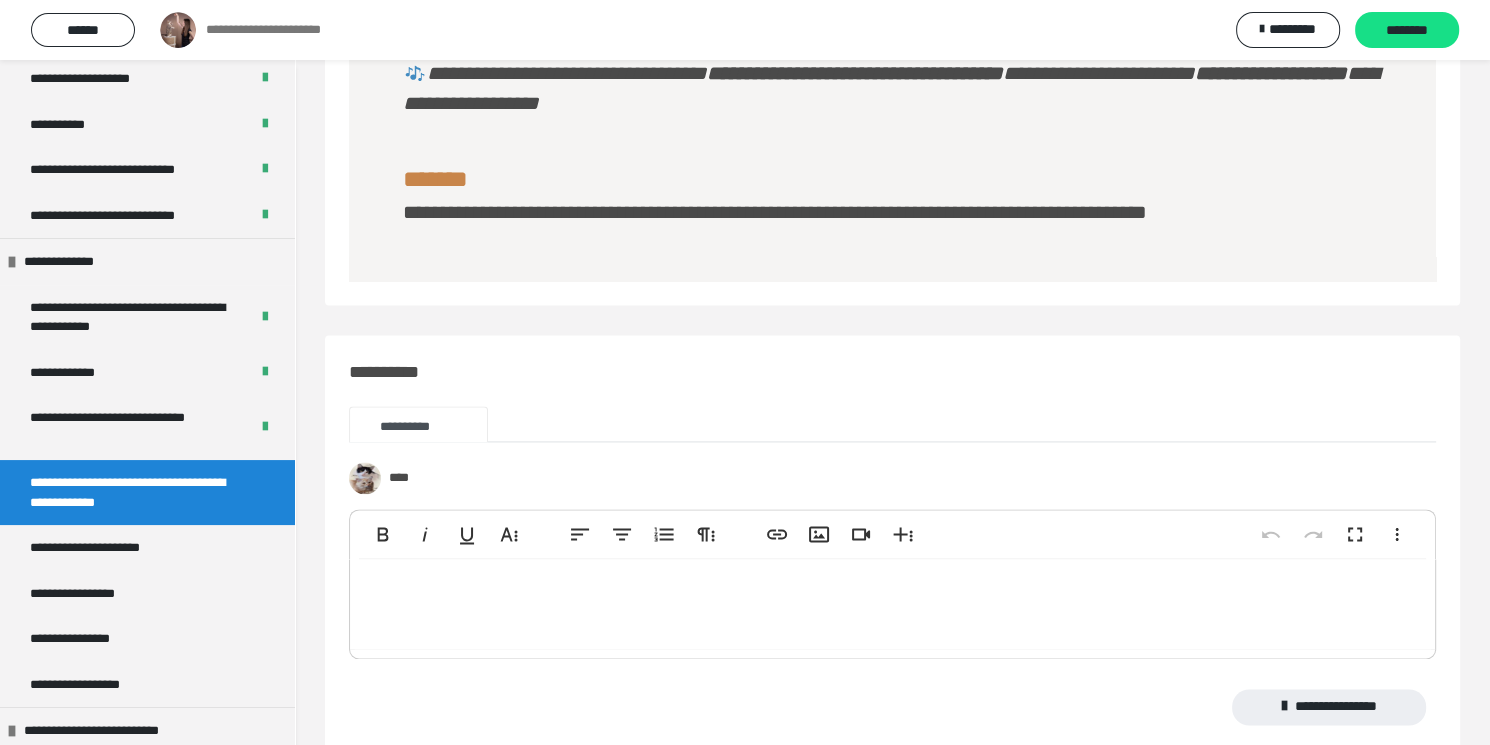 scroll, scrollTop: 3247, scrollLeft: 0, axis: vertical 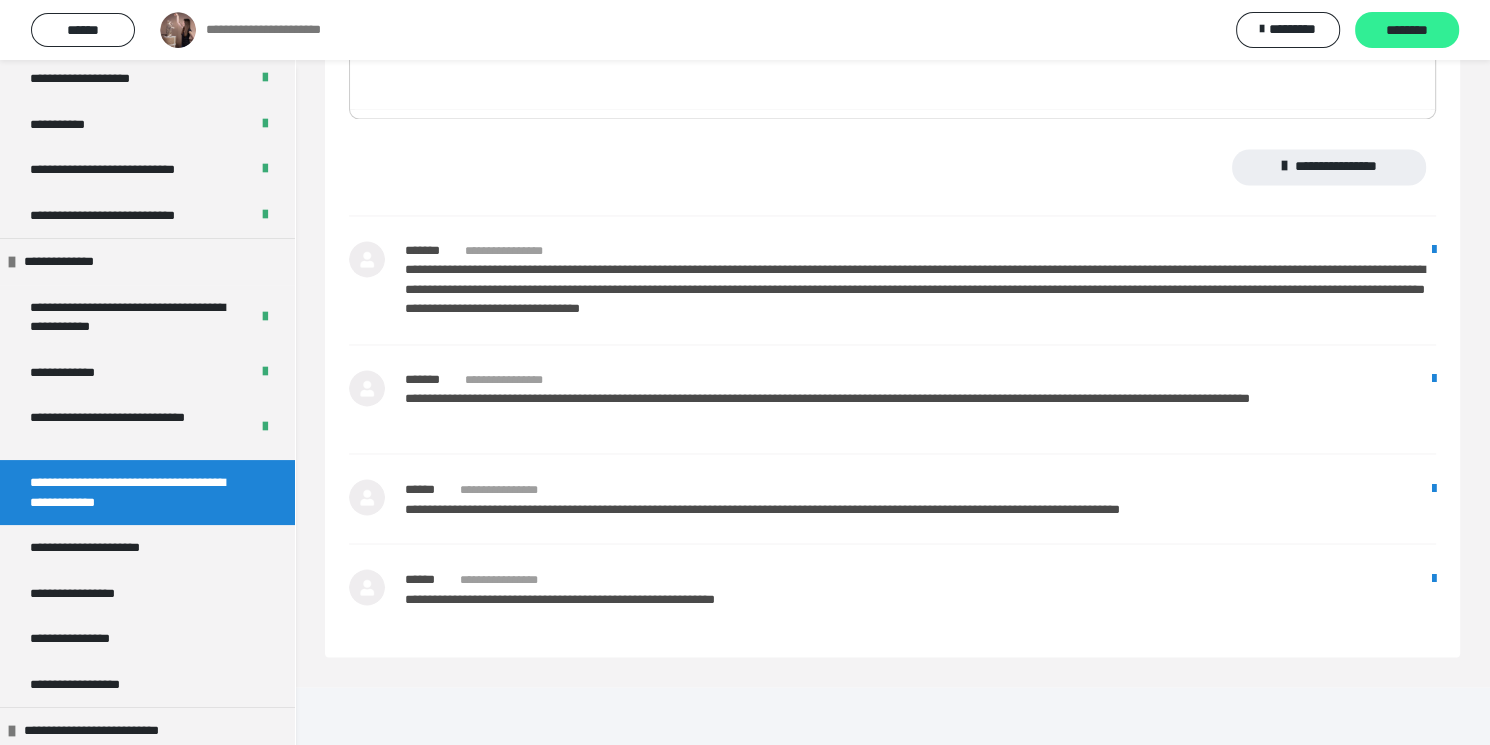 click on "********" at bounding box center [1407, 30] 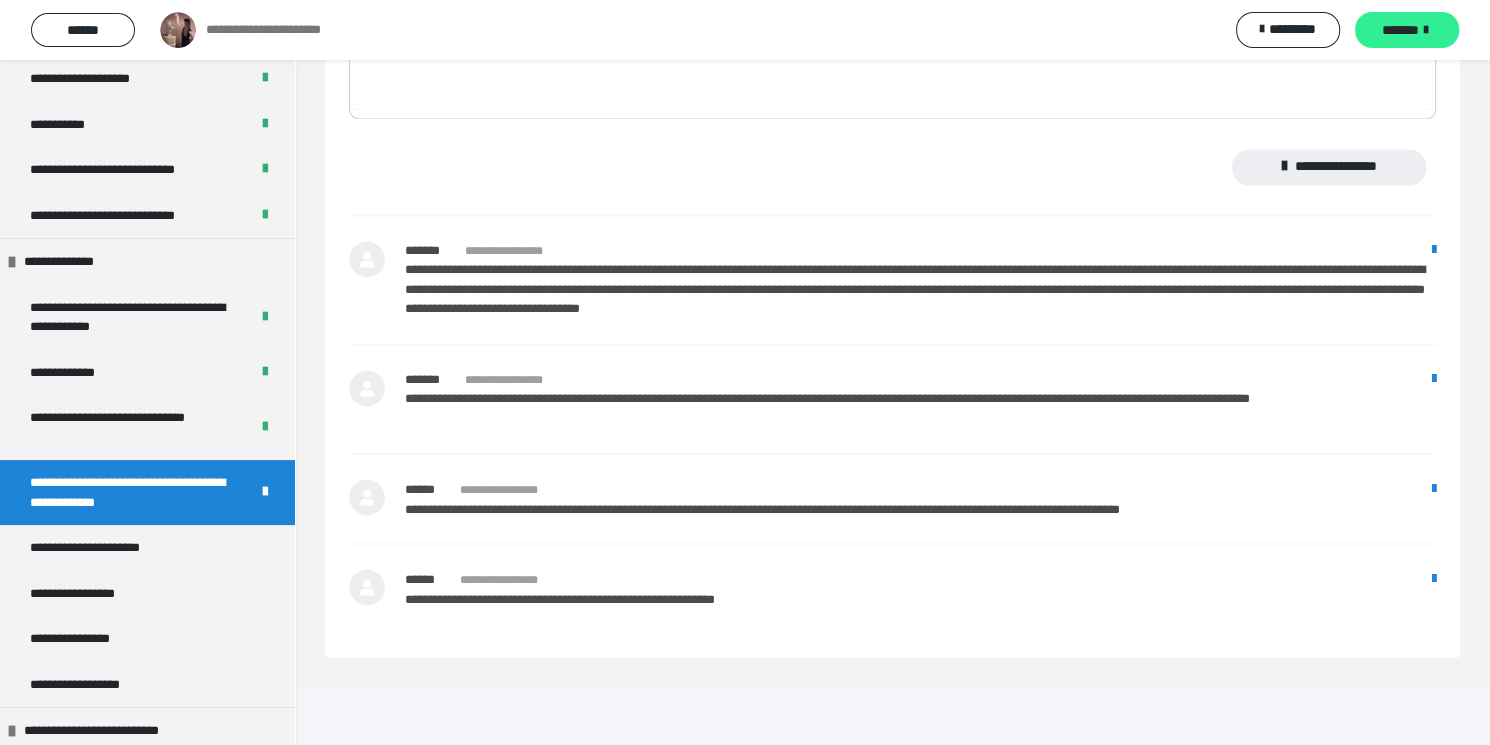 click on "*******" at bounding box center [1407, 30] 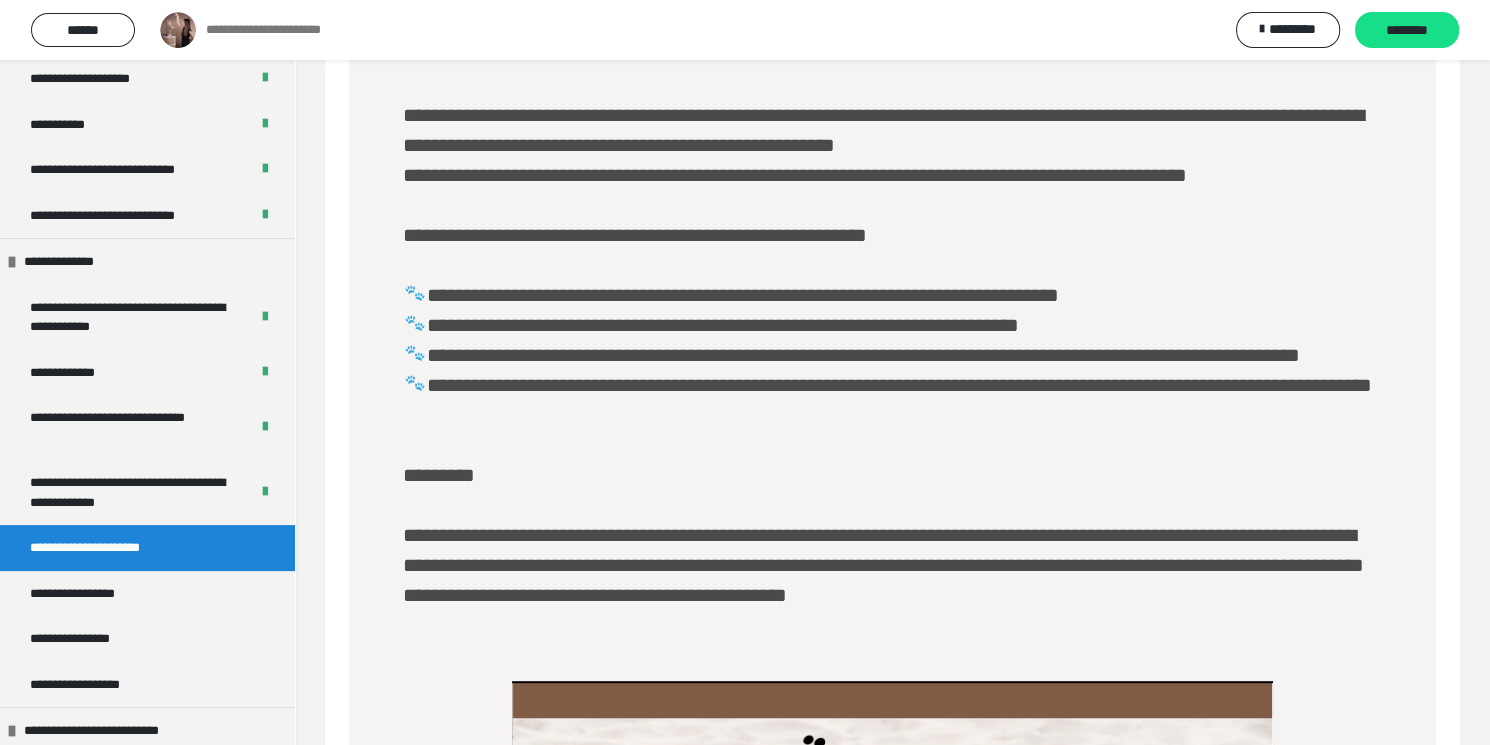 scroll, scrollTop: 1296, scrollLeft: 0, axis: vertical 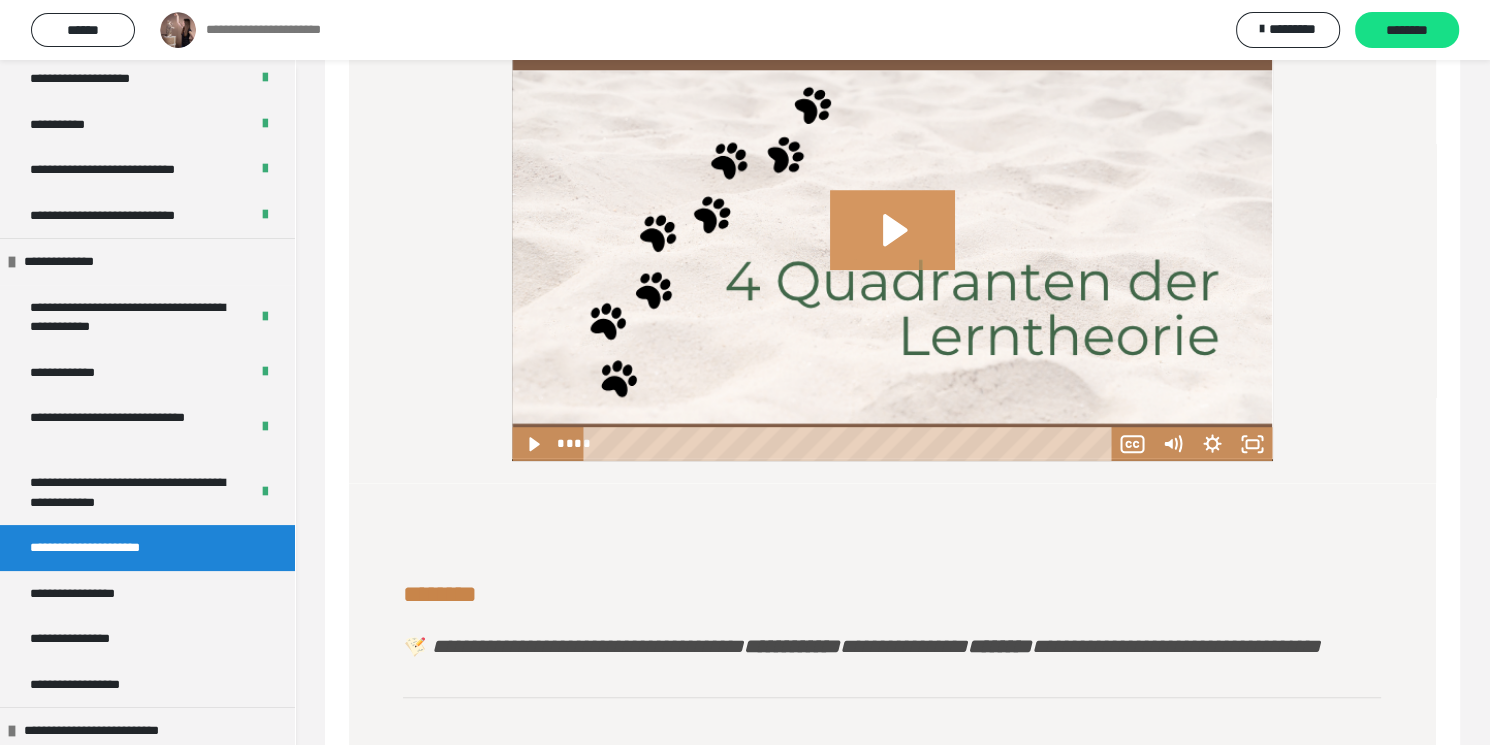 click 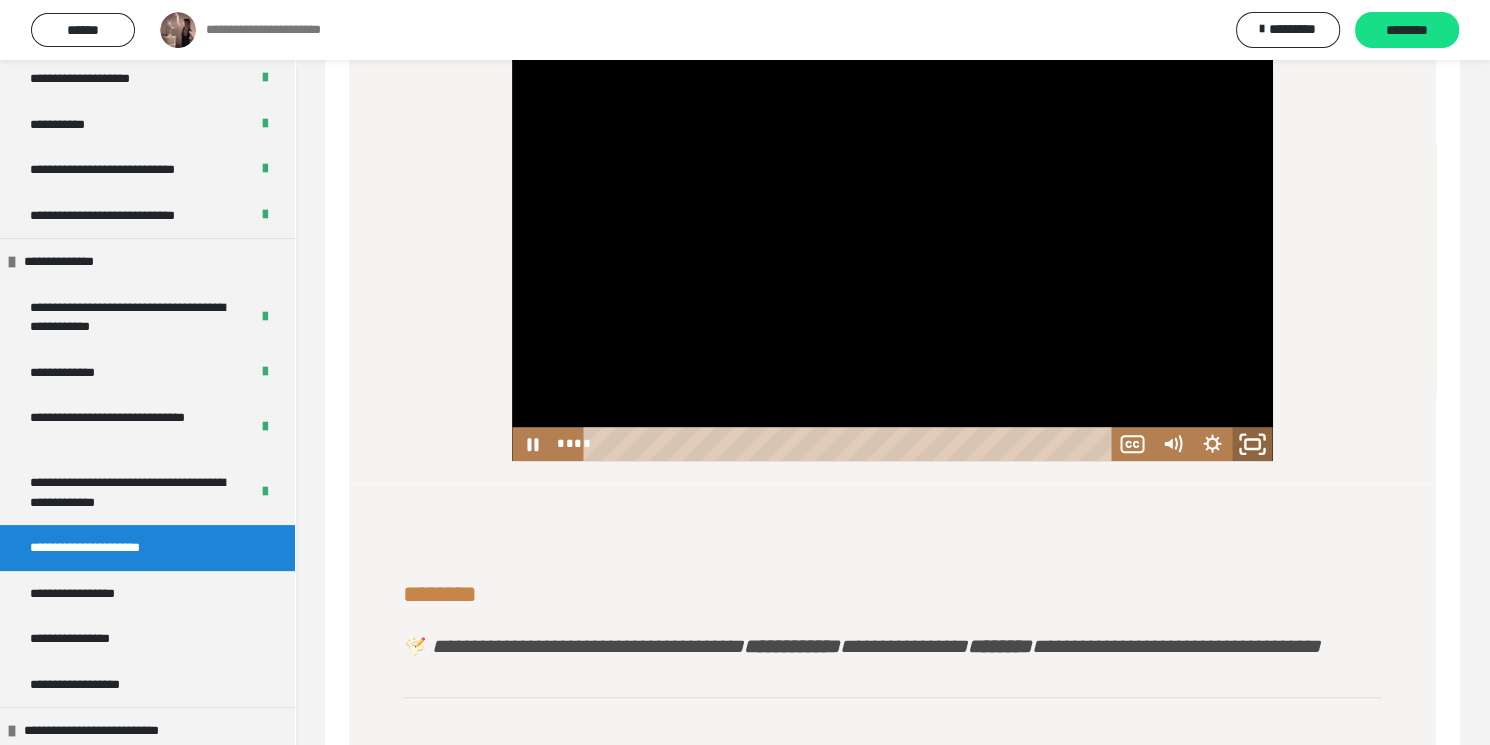 click 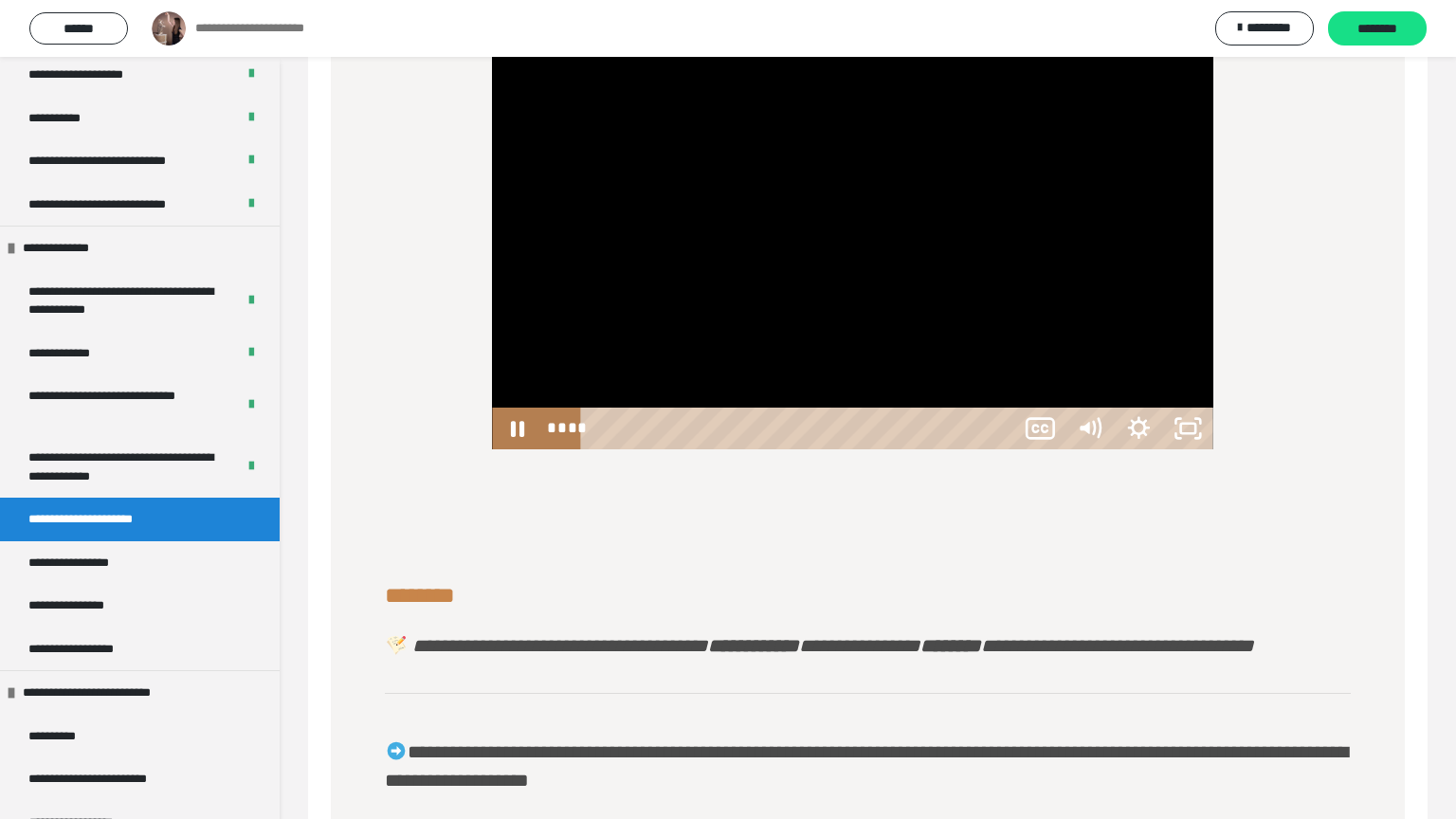 type 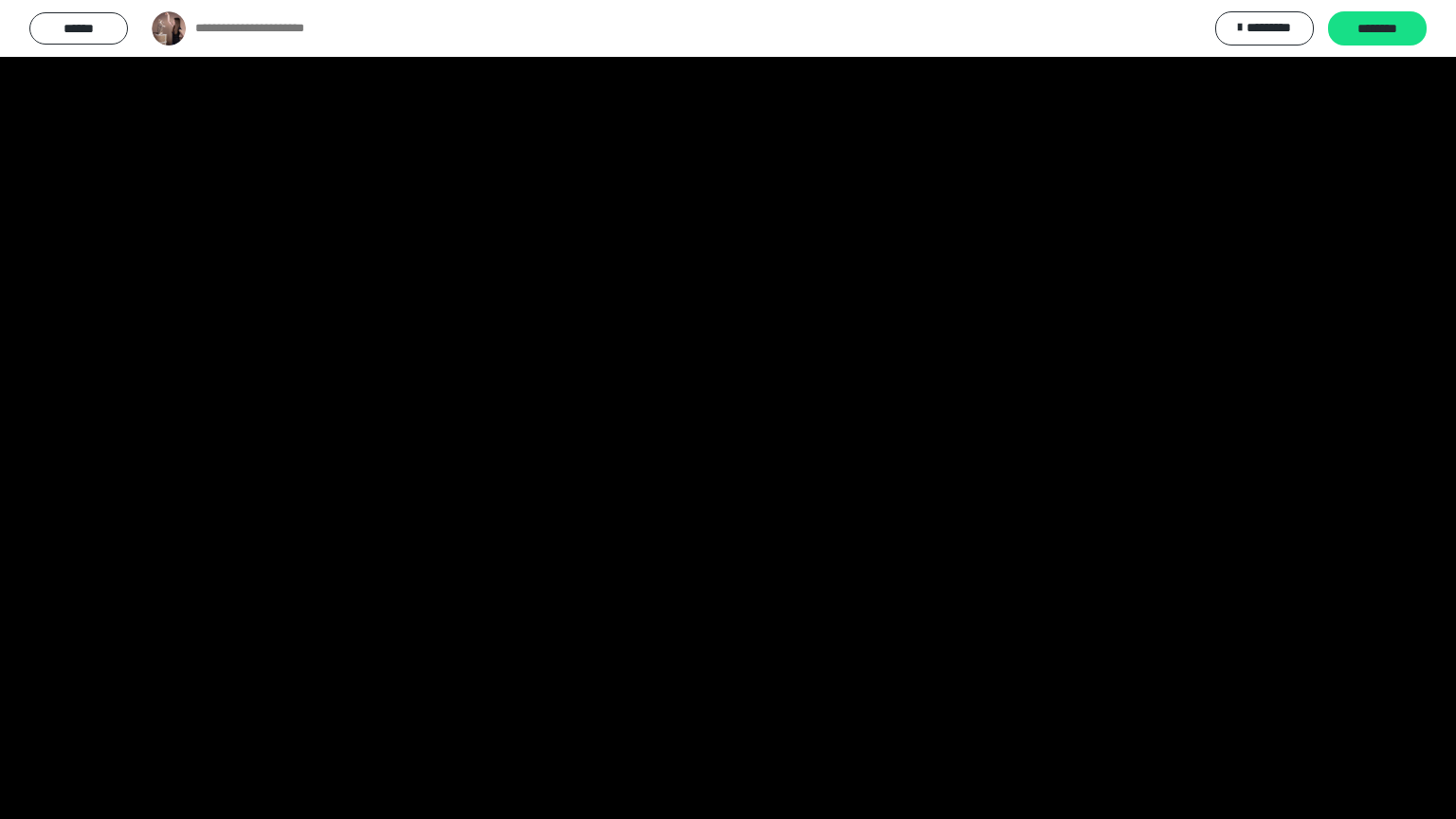 click at bounding box center (728, 410) 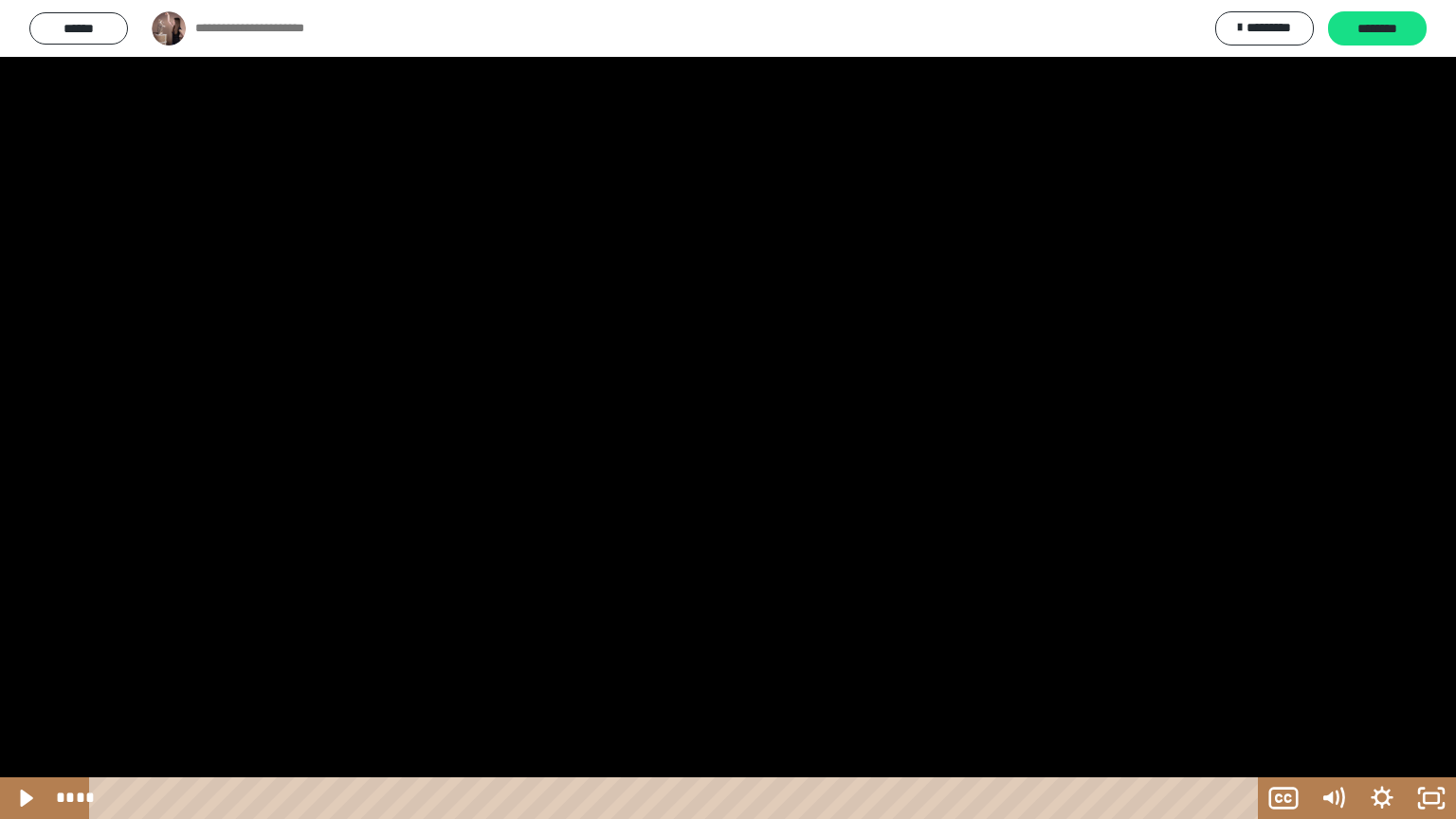 click at bounding box center (728, 410) 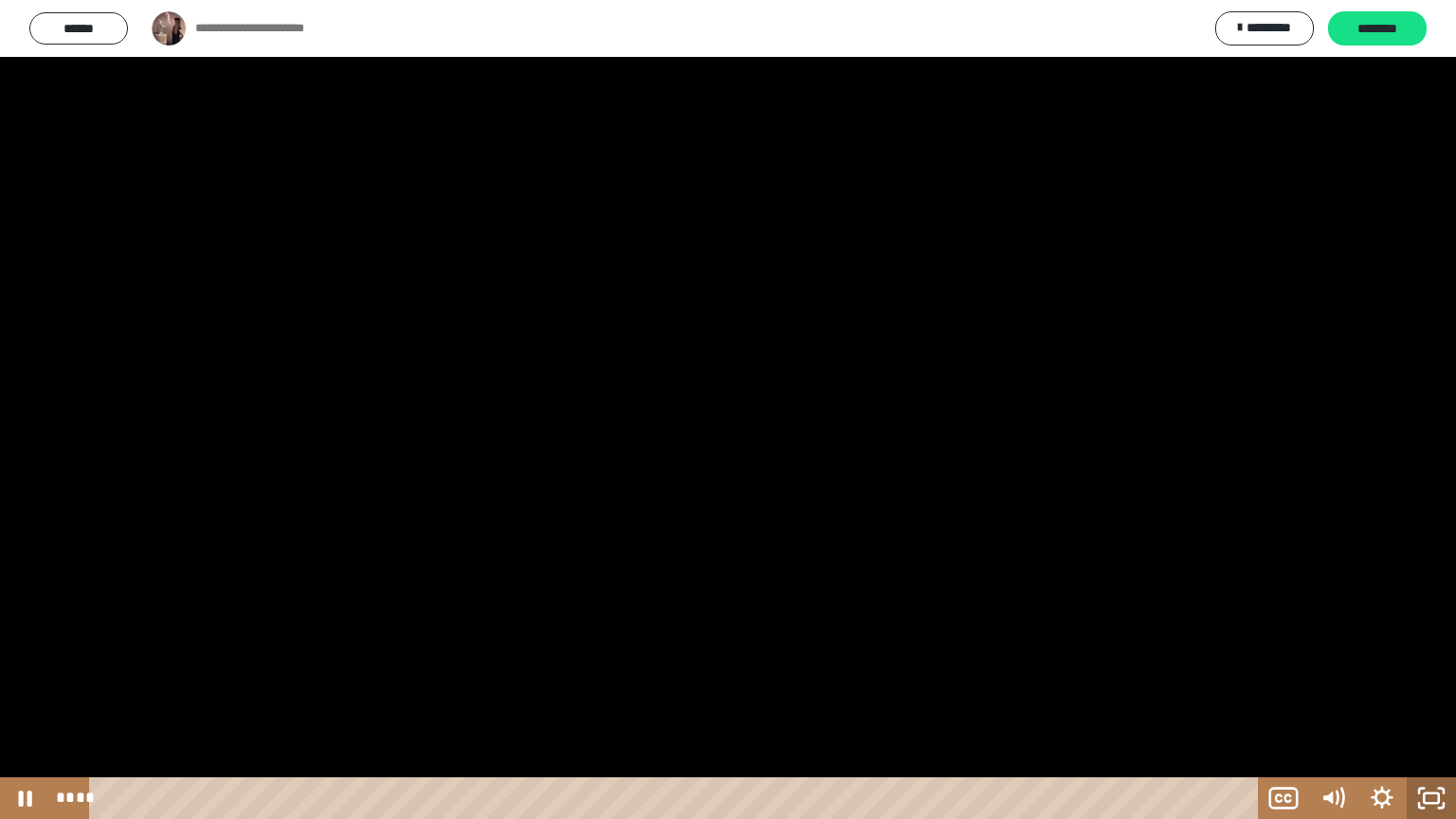 click 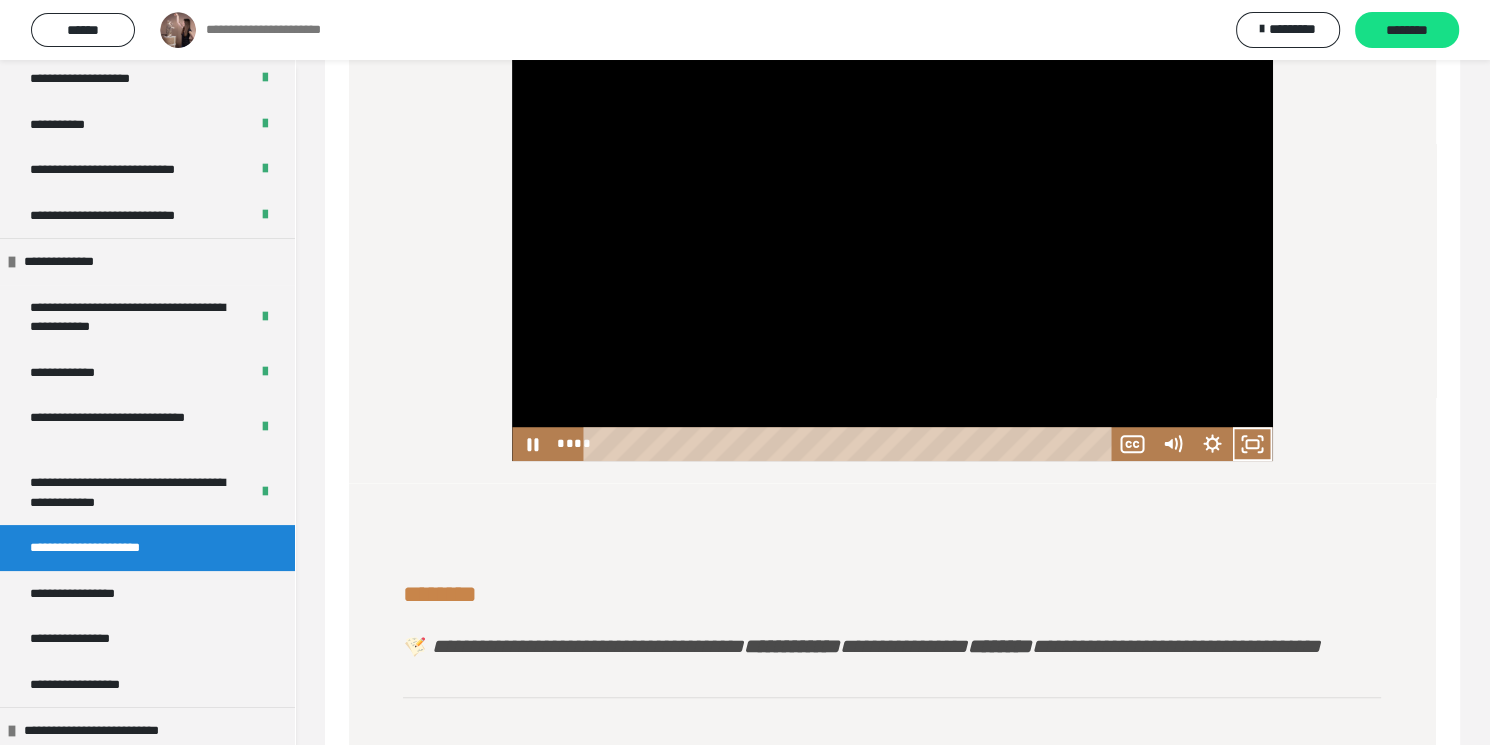 click at bounding box center [892, 247] 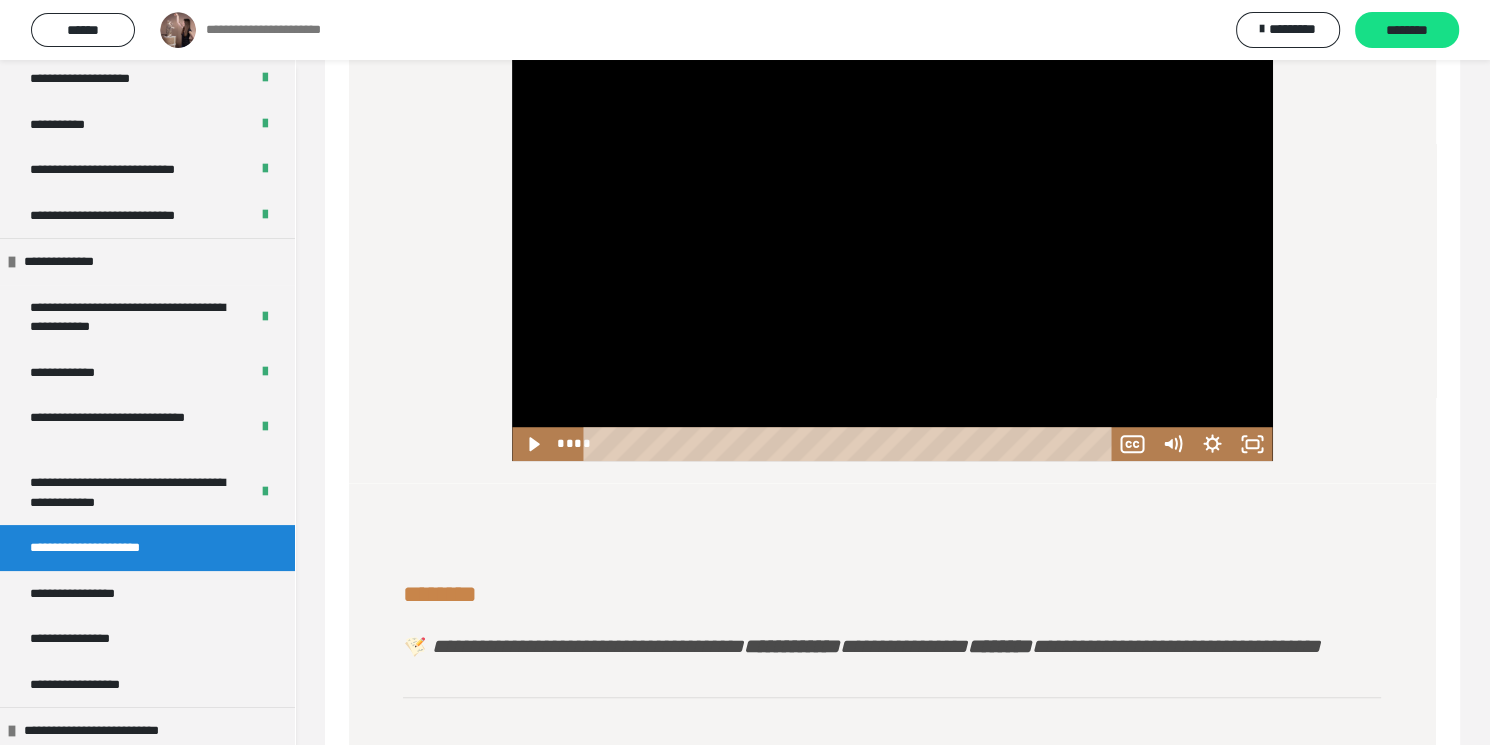 click at bounding box center [892, 247] 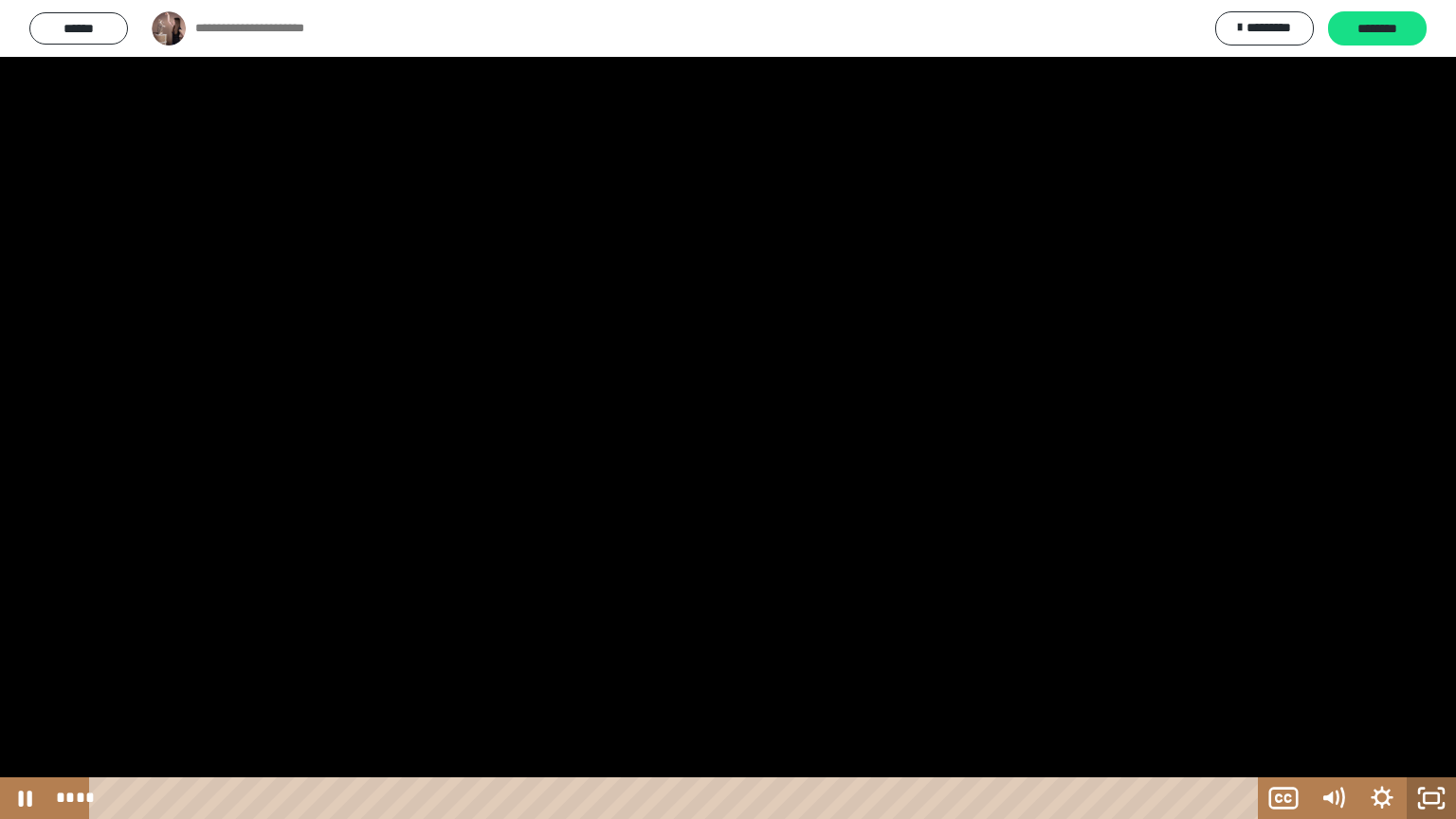 click 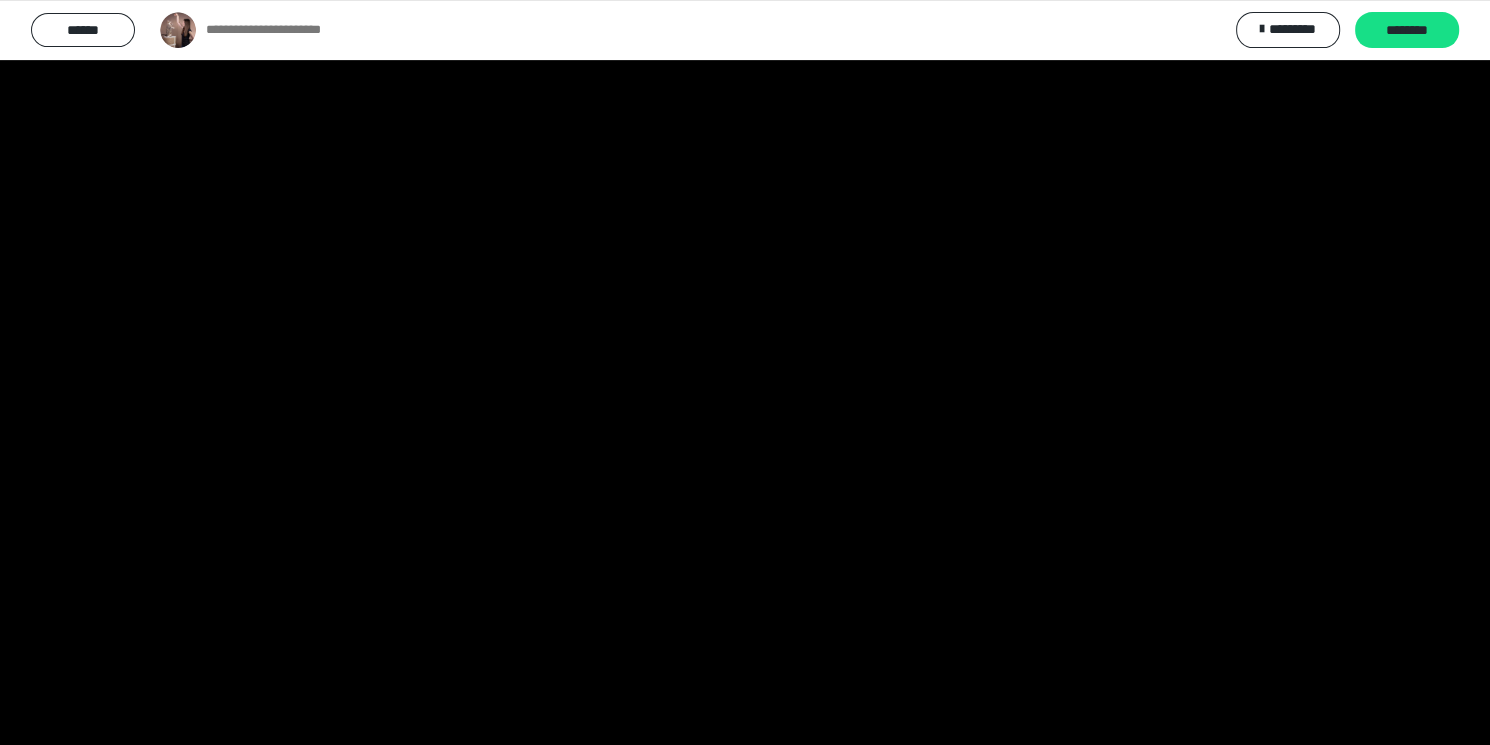 scroll, scrollTop: 1728, scrollLeft: 0, axis: vertical 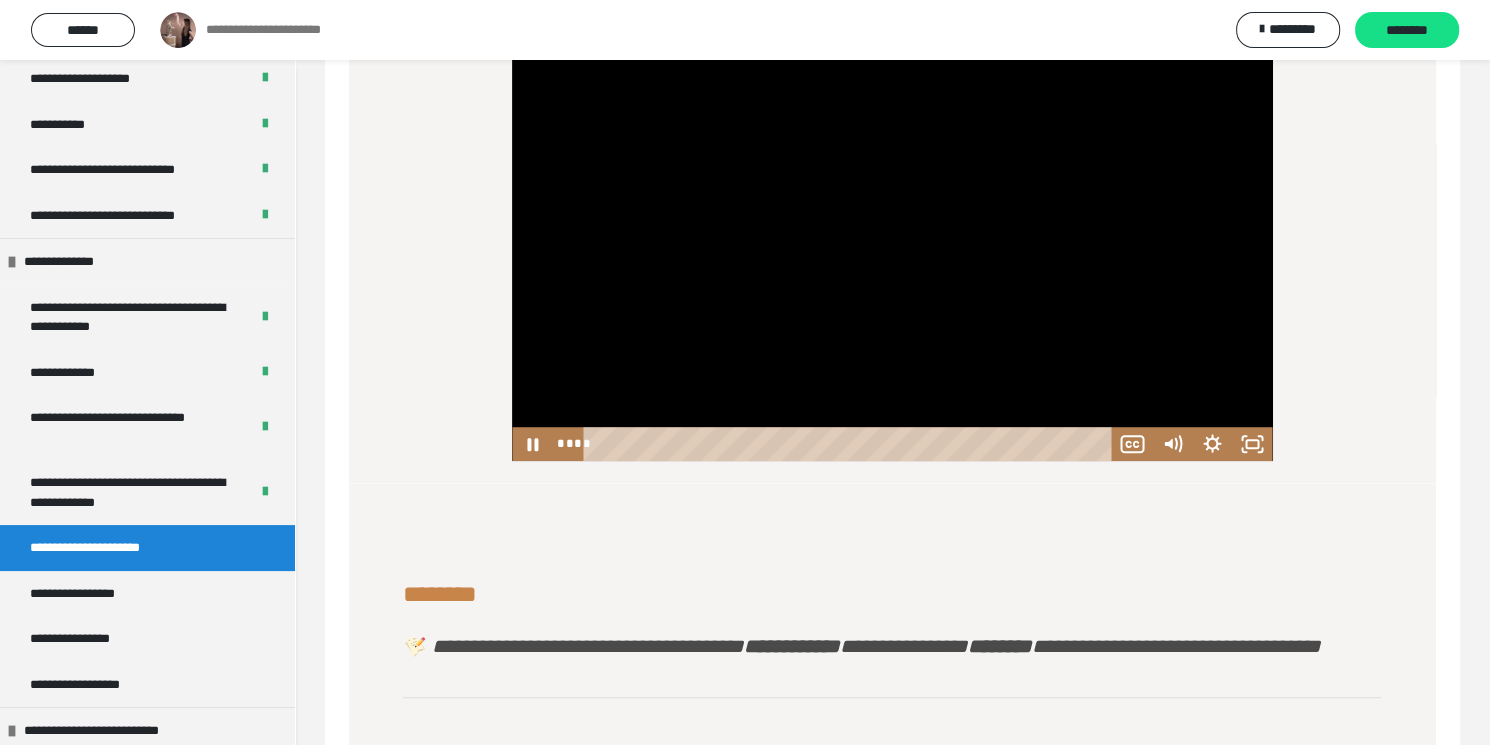 click at bounding box center [892, 247] 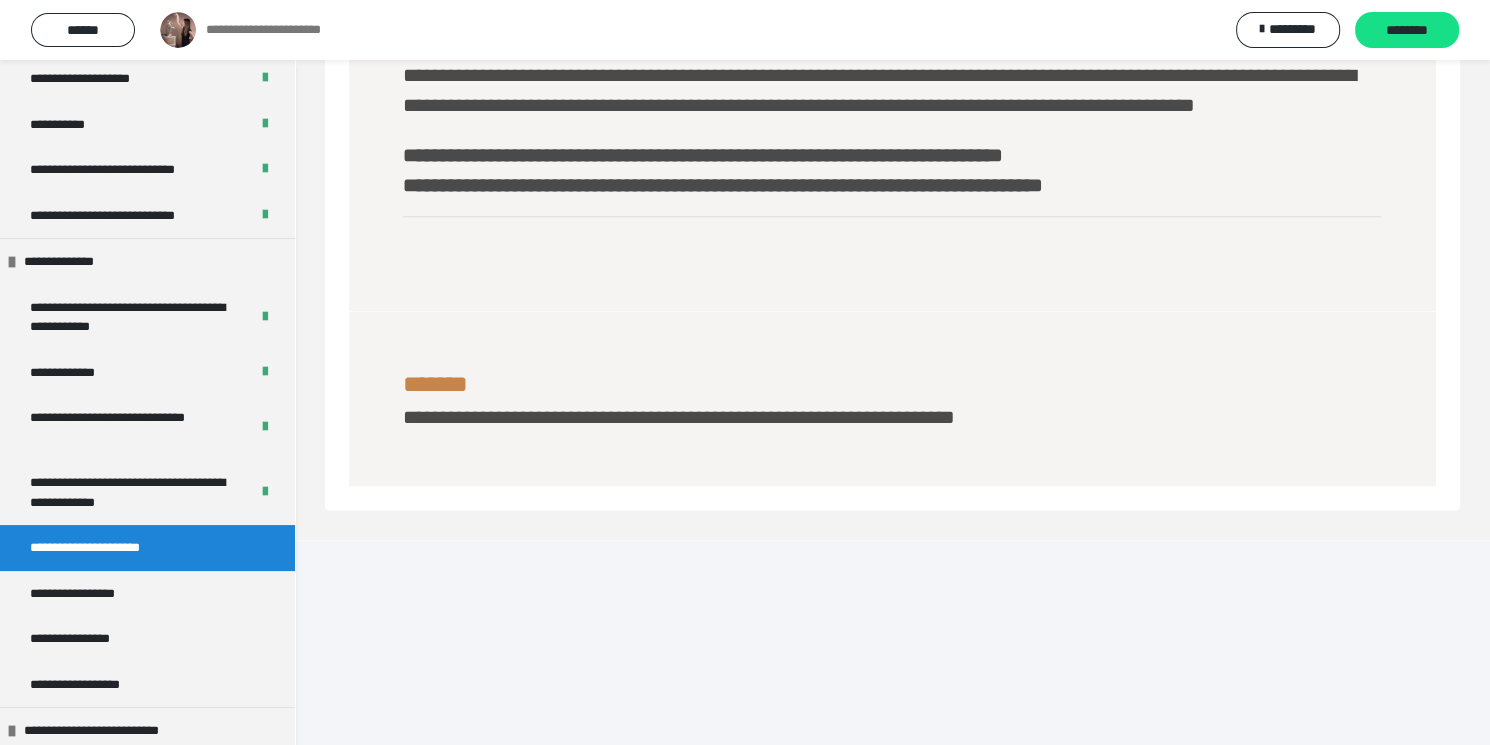 scroll, scrollTop: 2411, scrollLeft: 0, axis: vertical 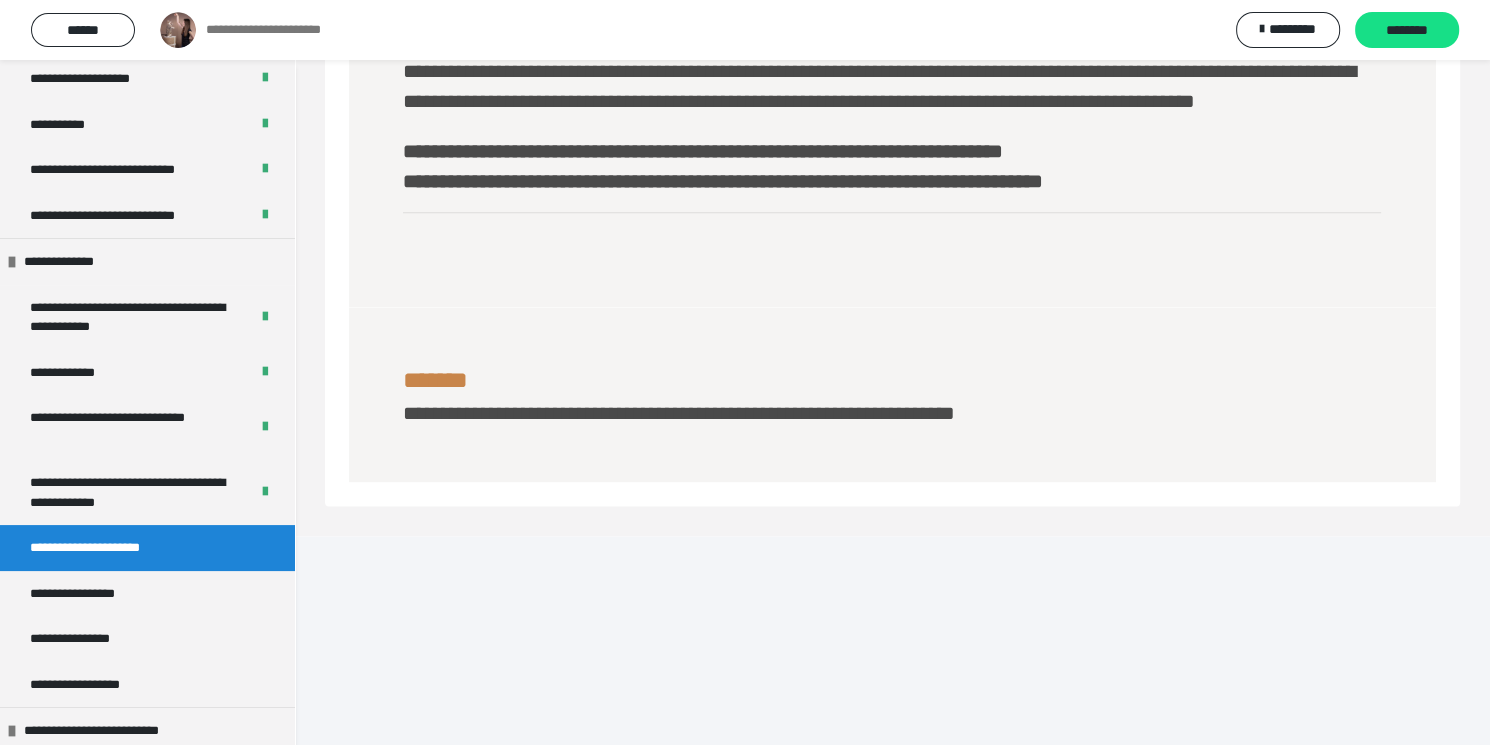 click on "**********" at bounding box center (745, 30) 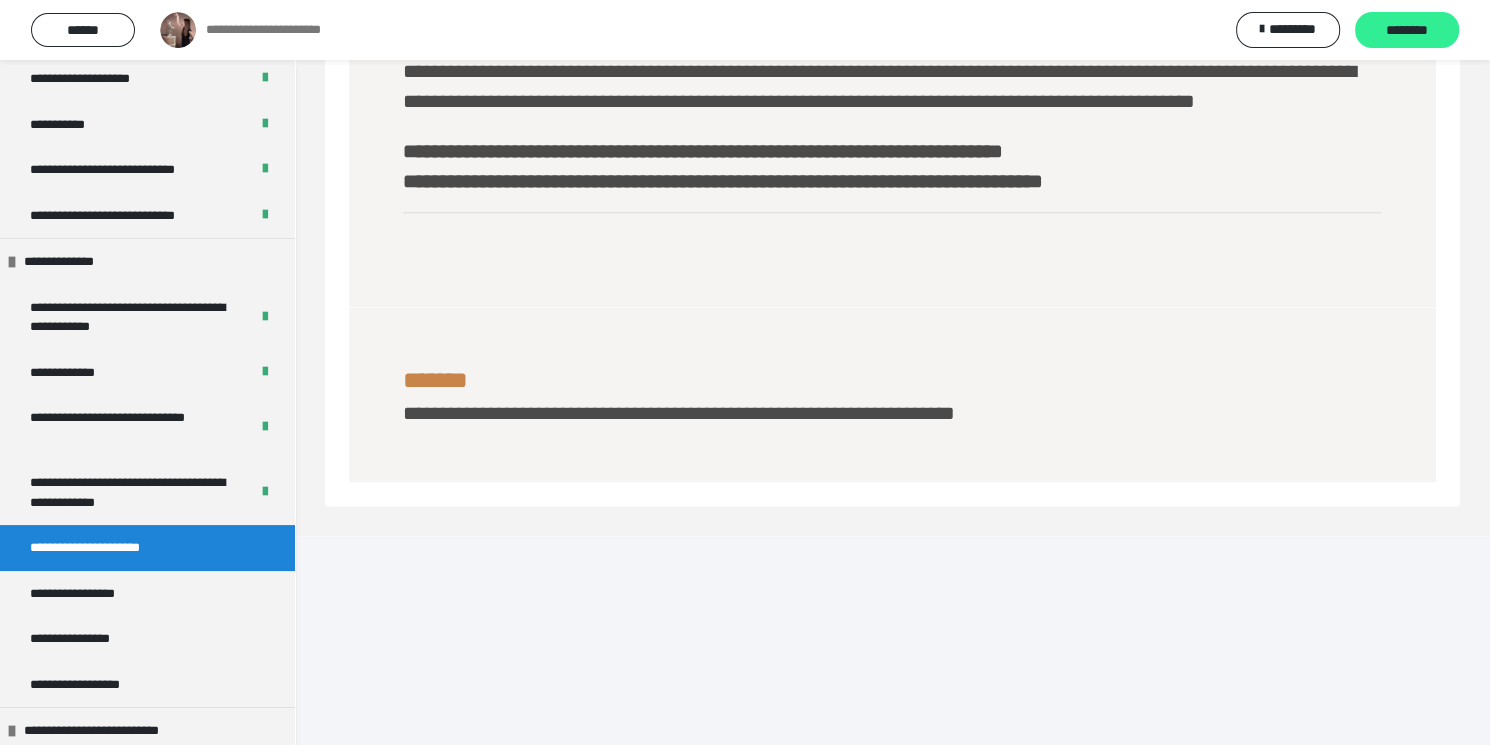 click on "********" at bounding box center [1407, 31] 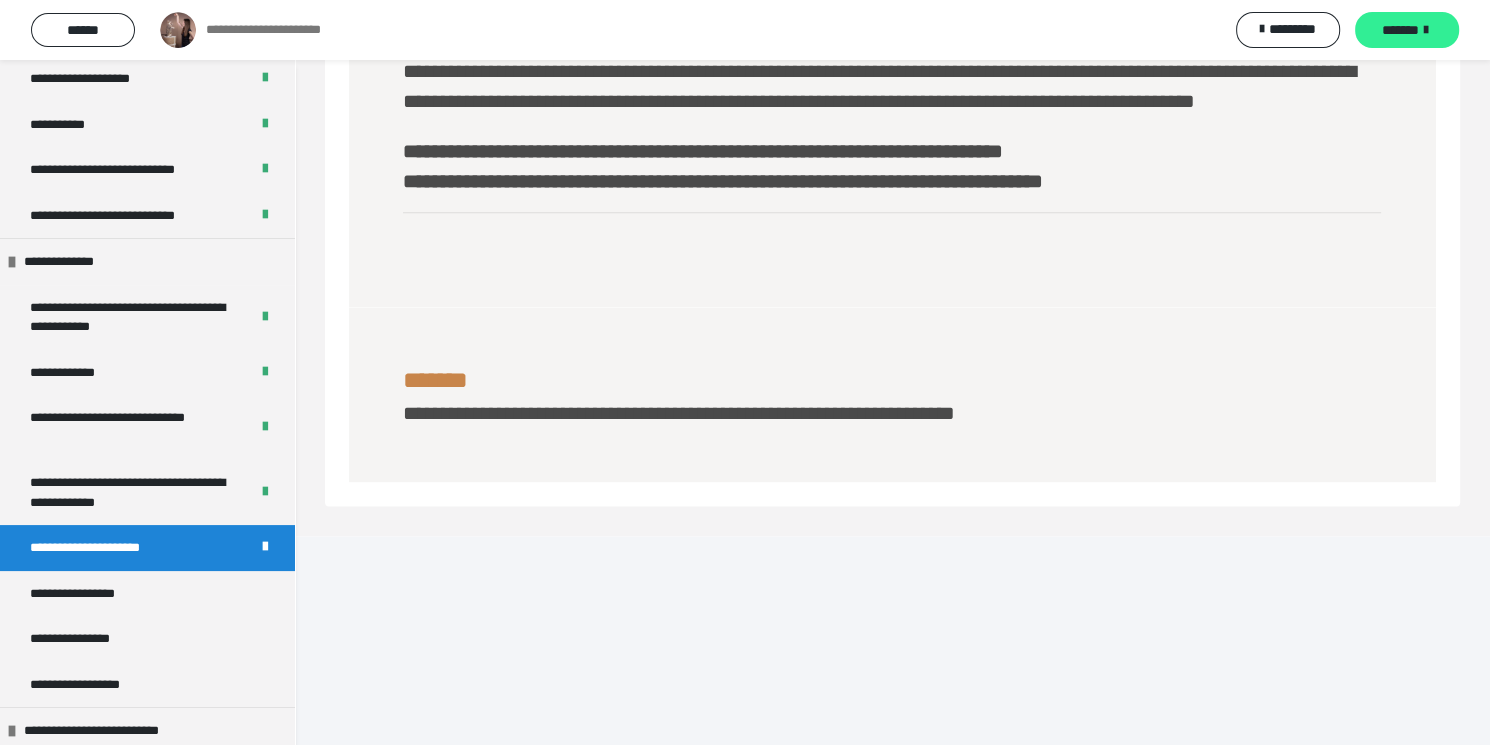 click on "*******" at bounding box center (1407, 30) 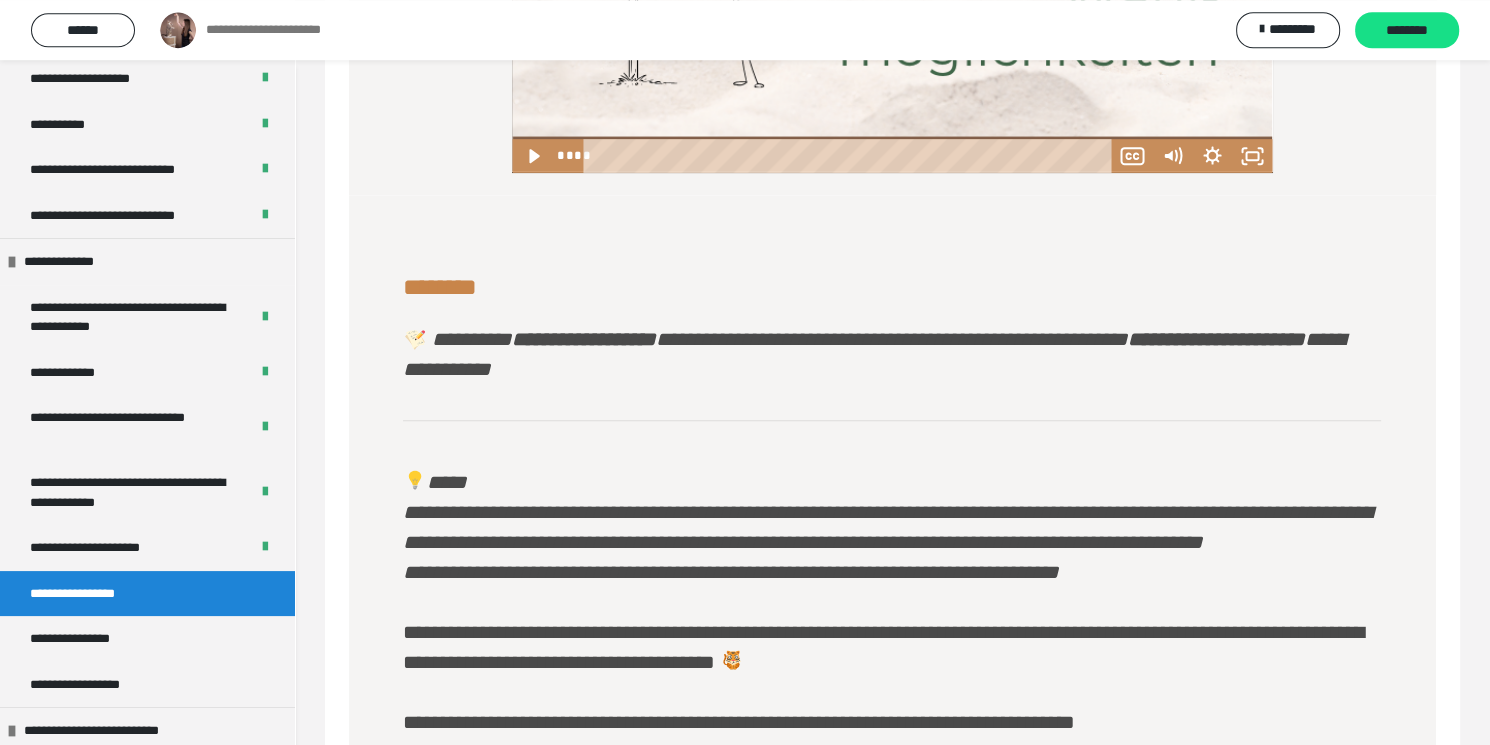 scroll, scrollTop: 1342, scrollLeft: 0, axis: vertical 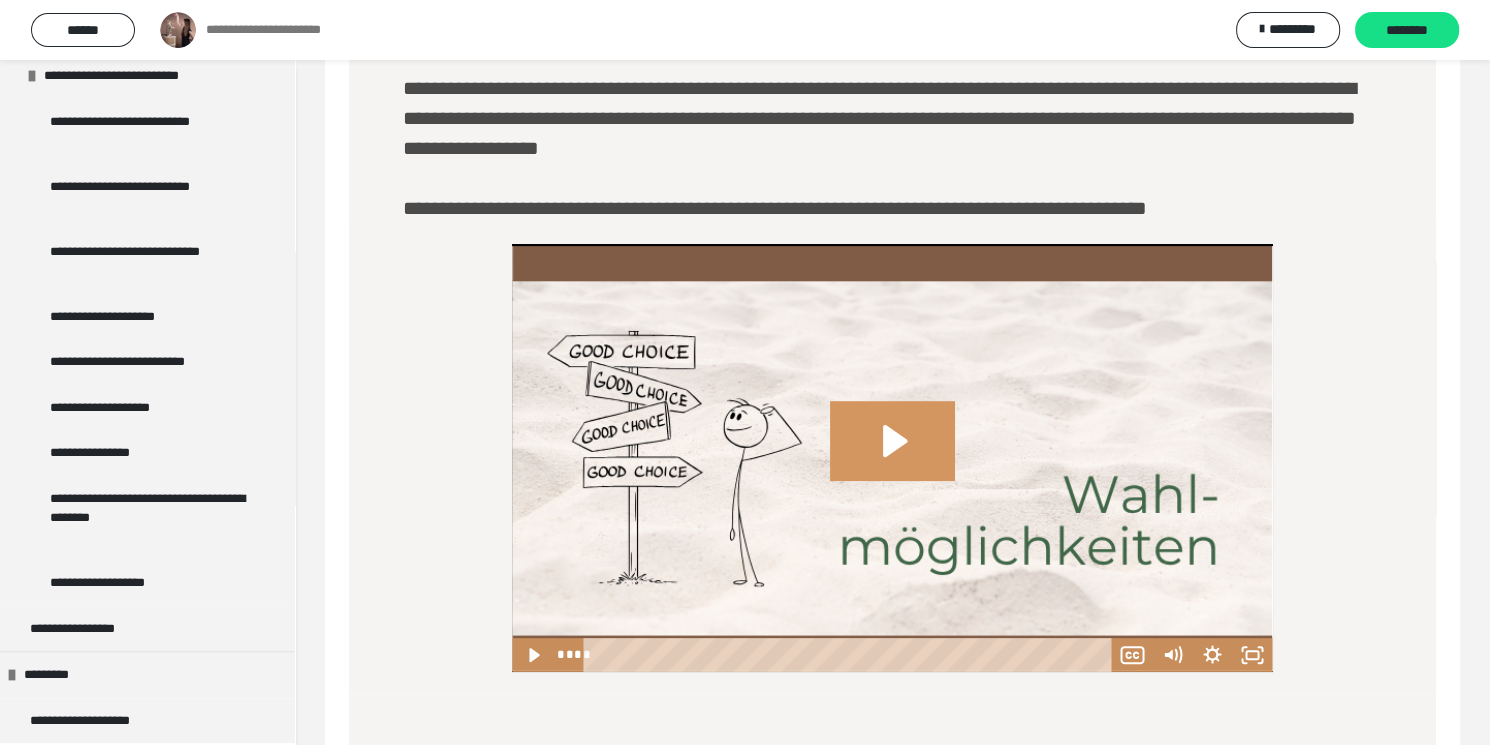 click at bounding box center [892, 458] 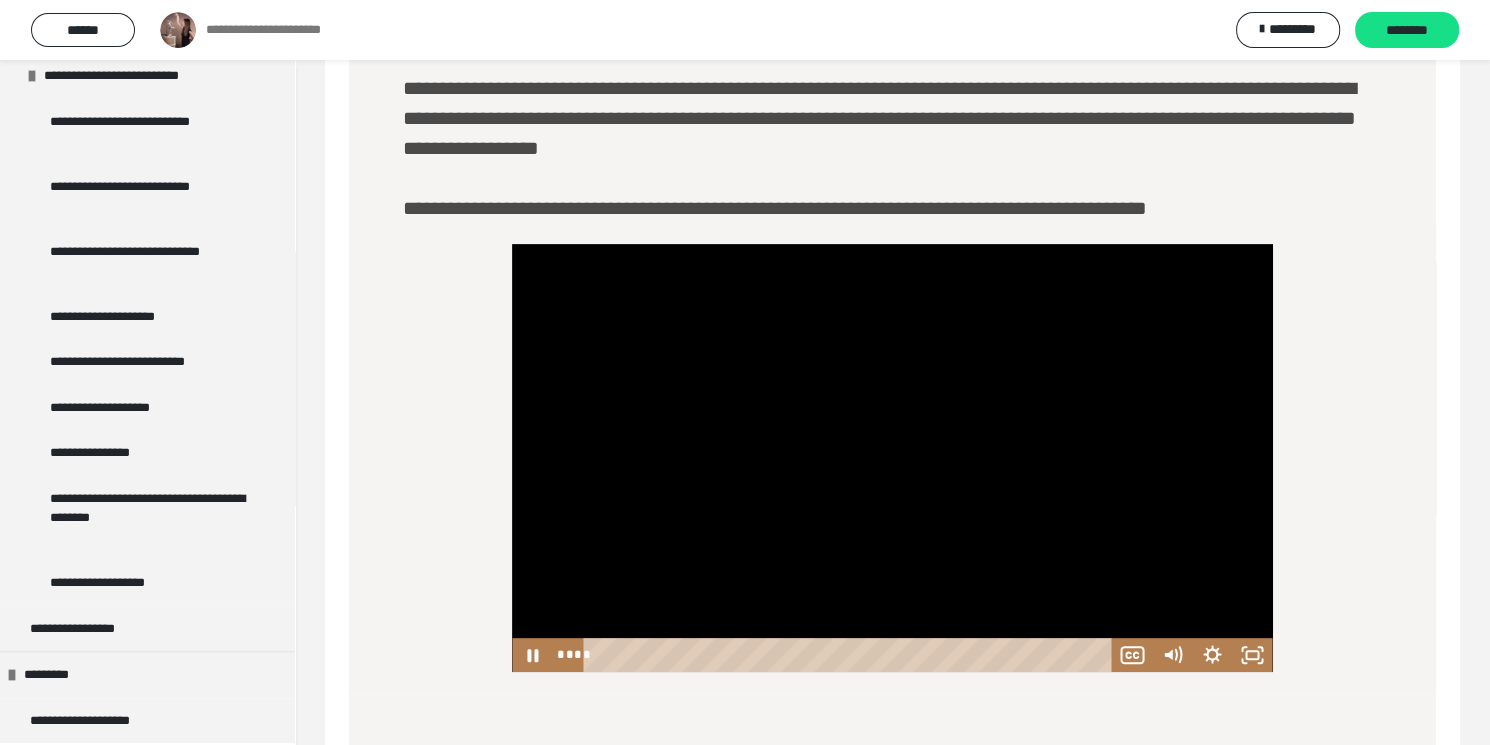 click at bounding box center (892, 458) 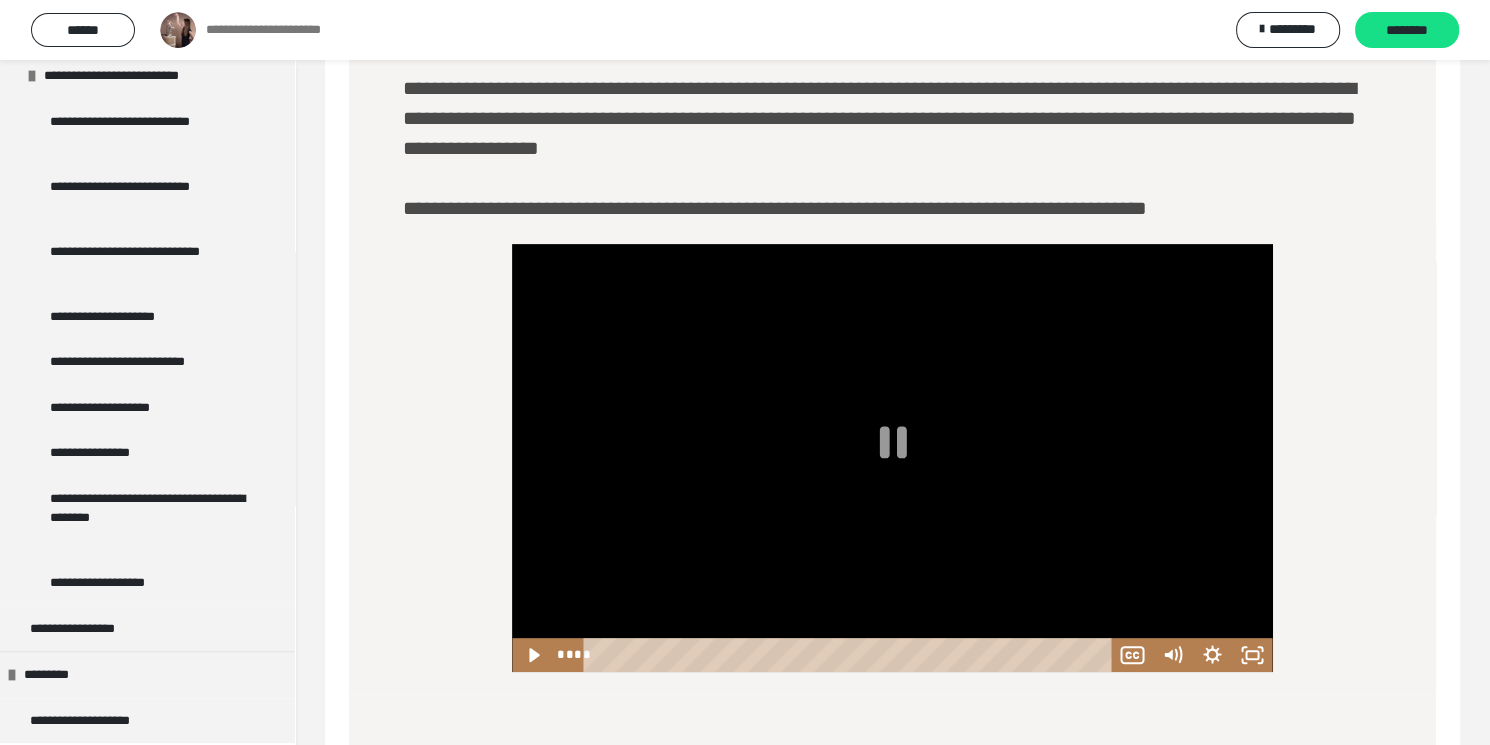 click at bounding box center (892, 458) 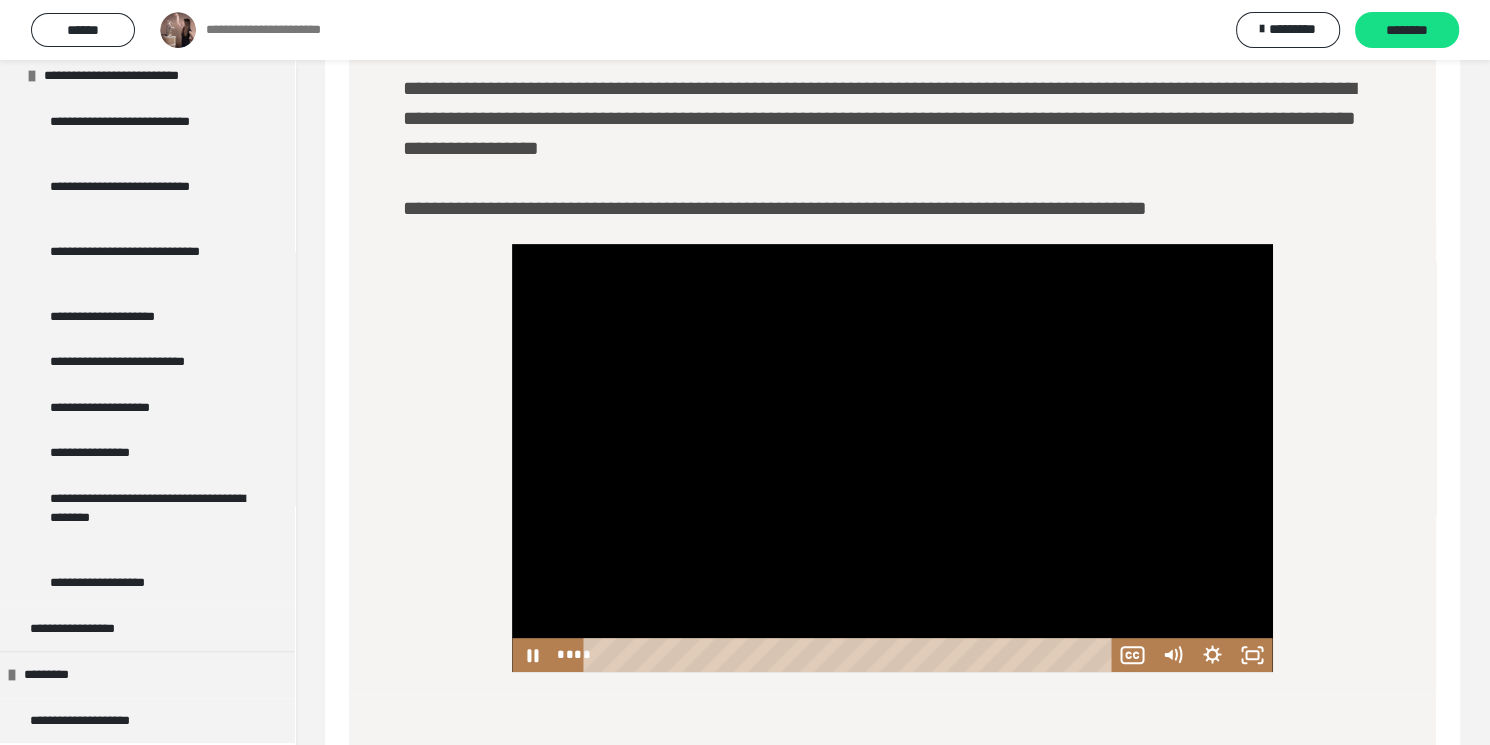 scroll, scrollTop: 1468, scrollLeft: 0, axis: vertical 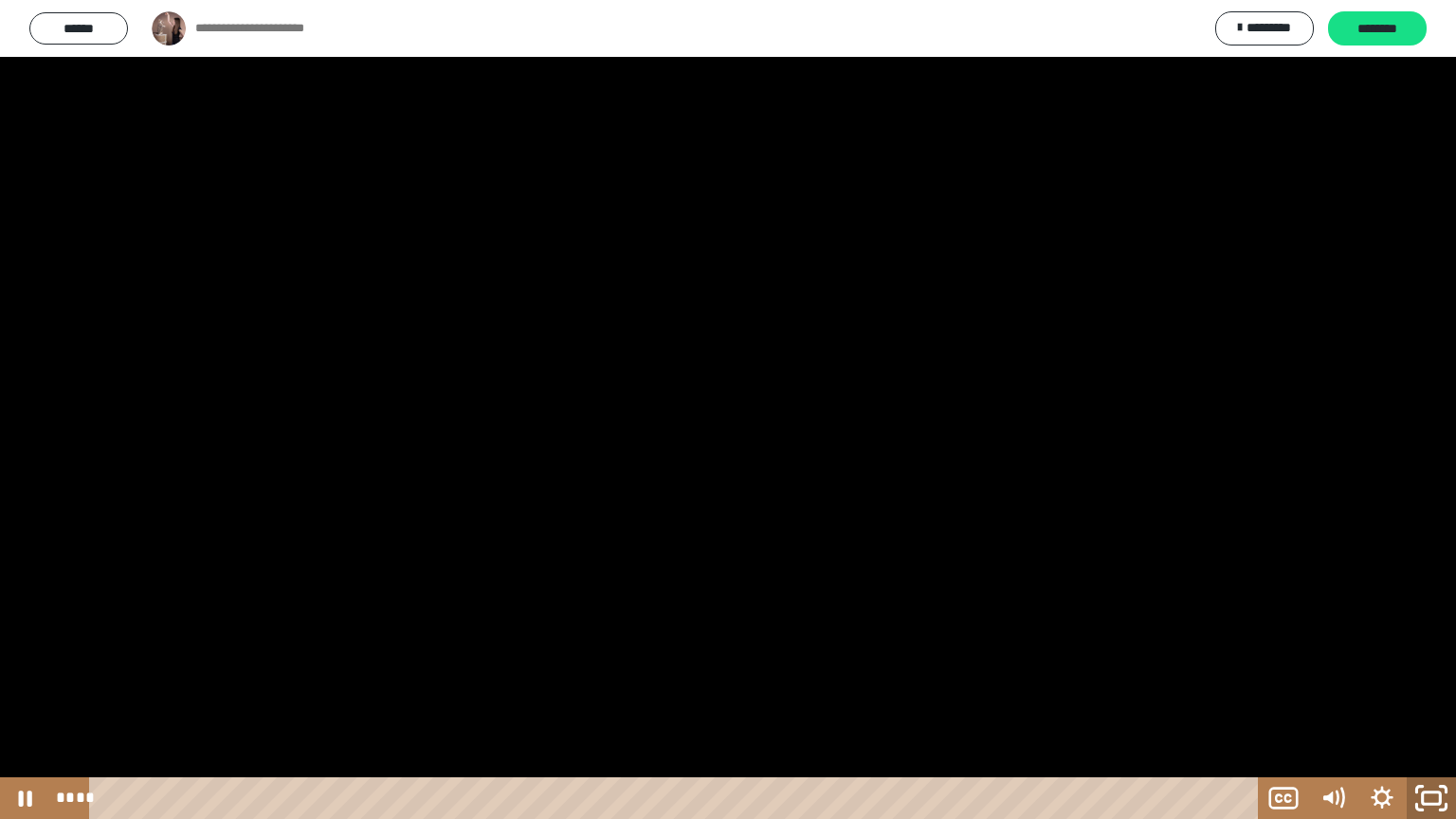 click 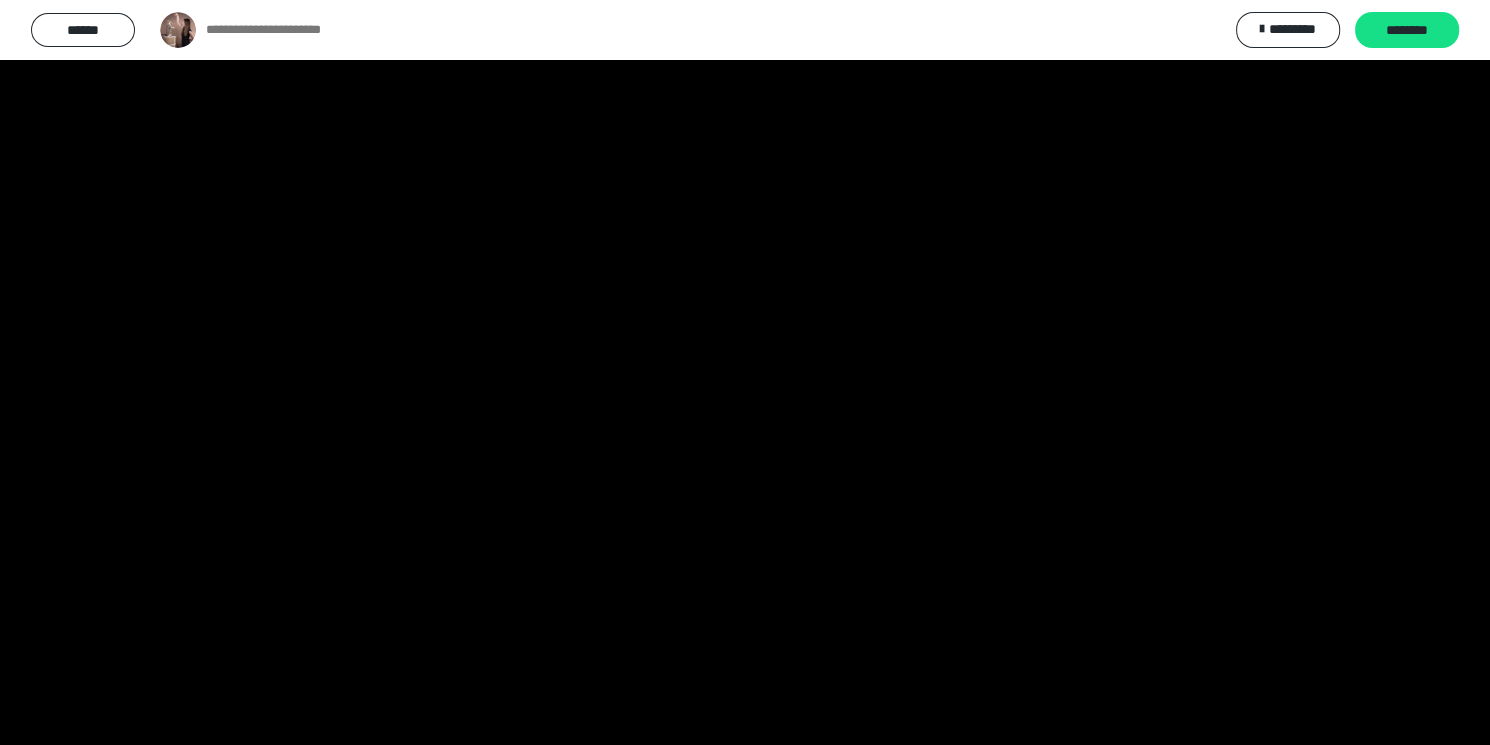 scroll, scrollTop: 778, scrollLeft: 0, axis: vertical 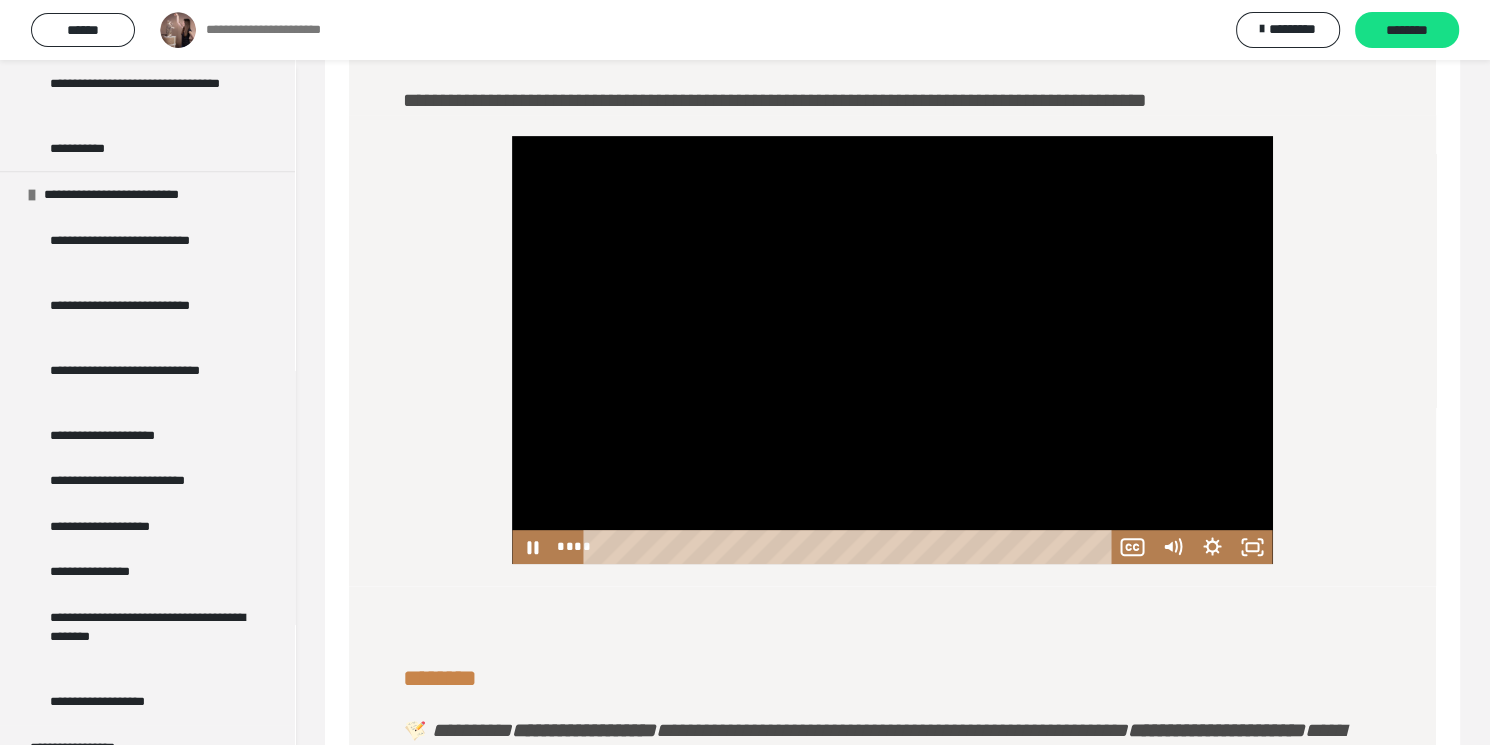 click at bounding box center (892, 350) 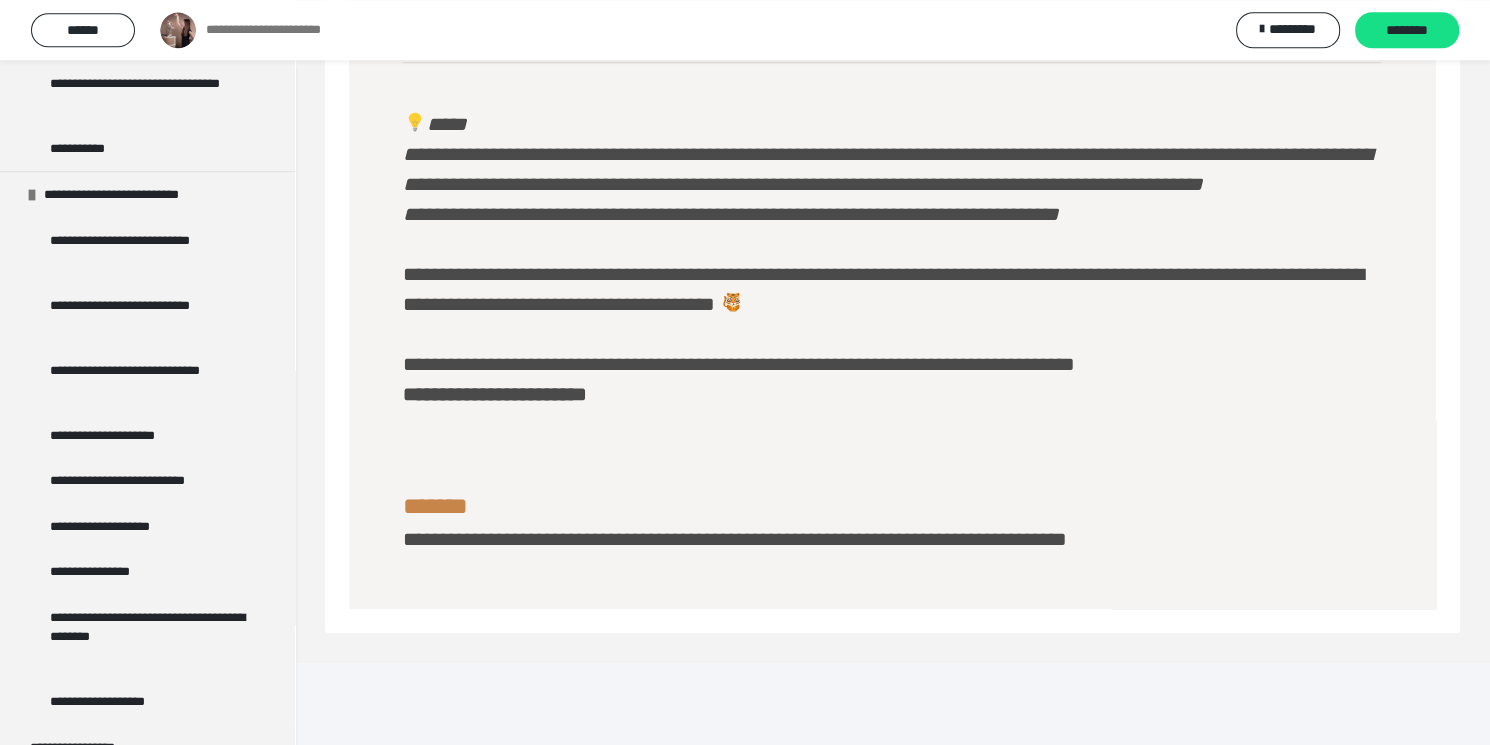 scroll, scrollTop: 1534, scrollLeft: 0, axis: vertical 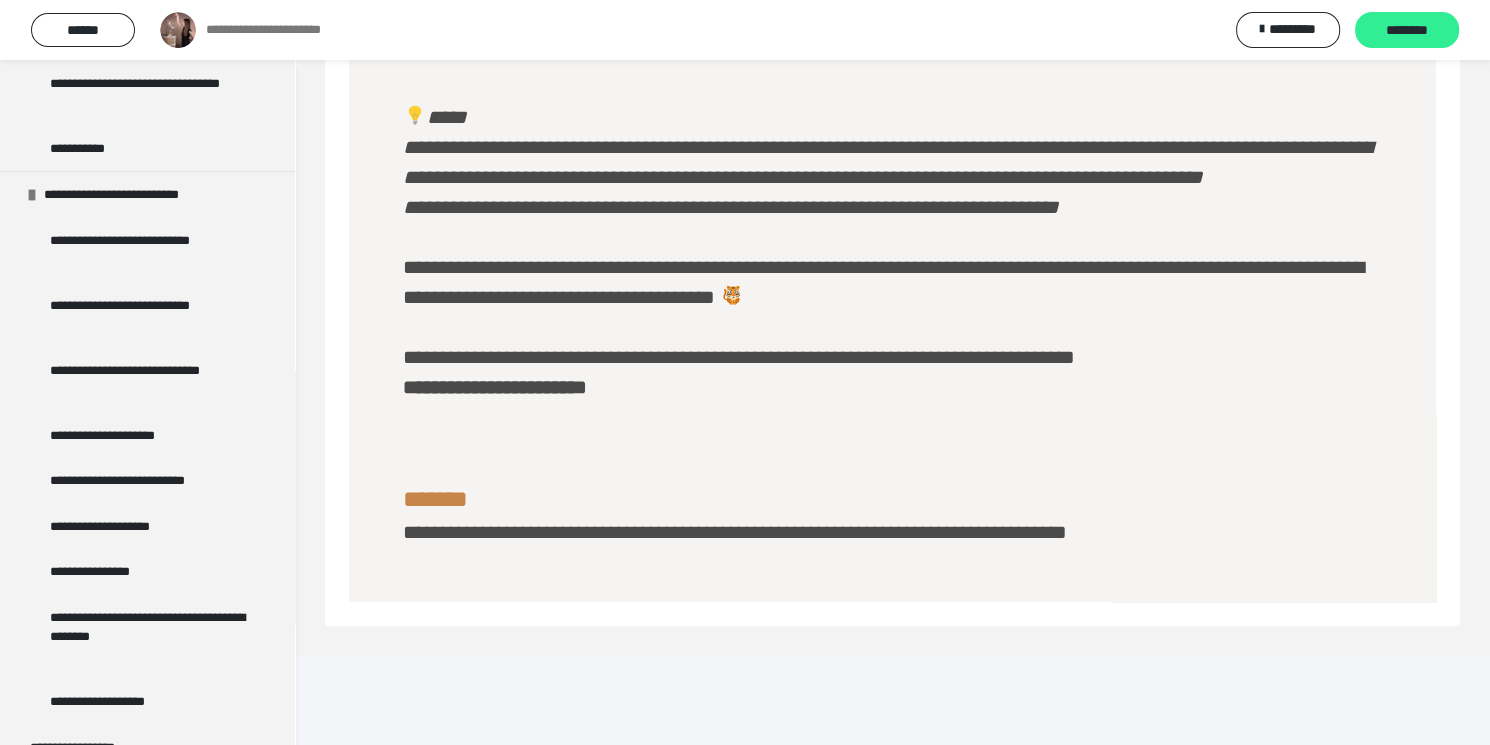 click on "********" at bounding box center [1407, 31] 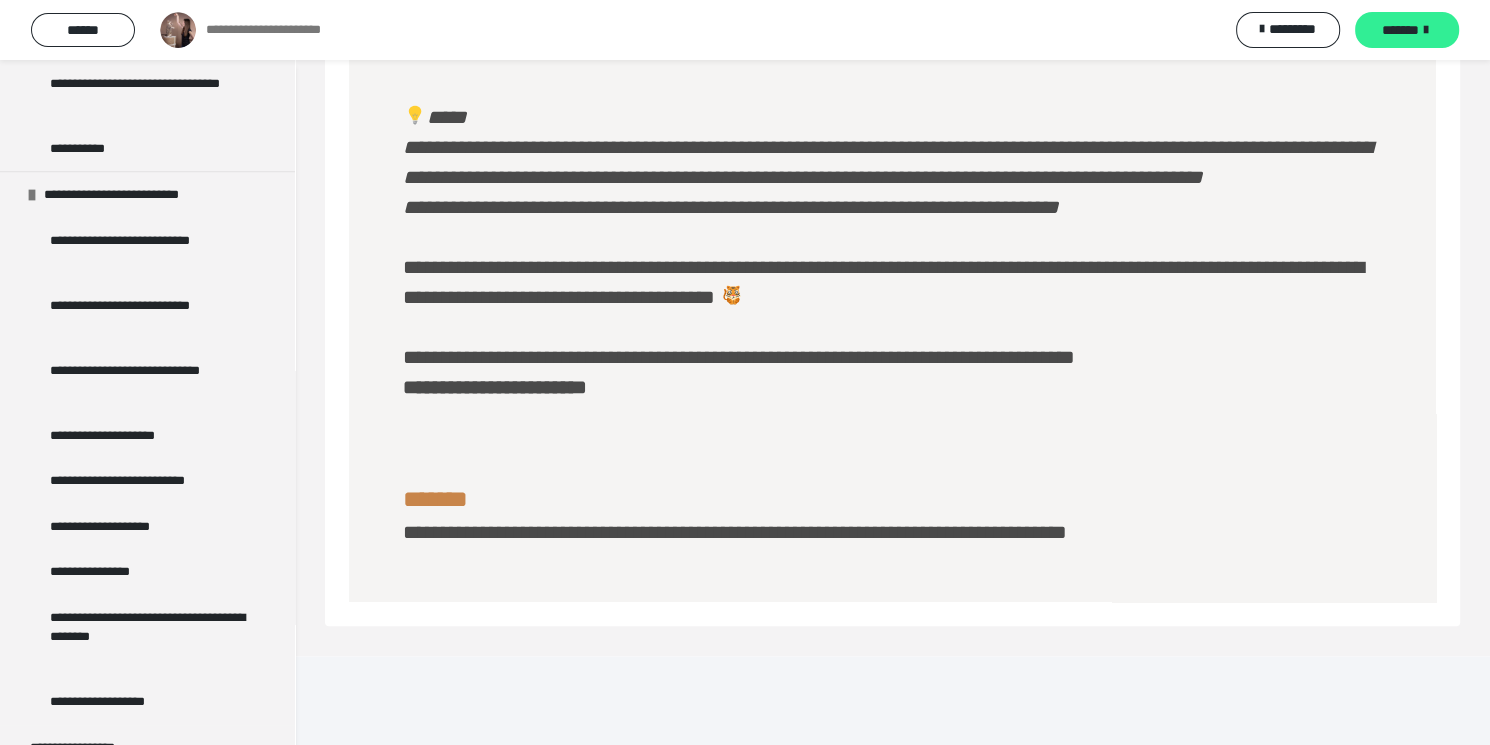 click on "*******" at bounding box center (1407, 30) 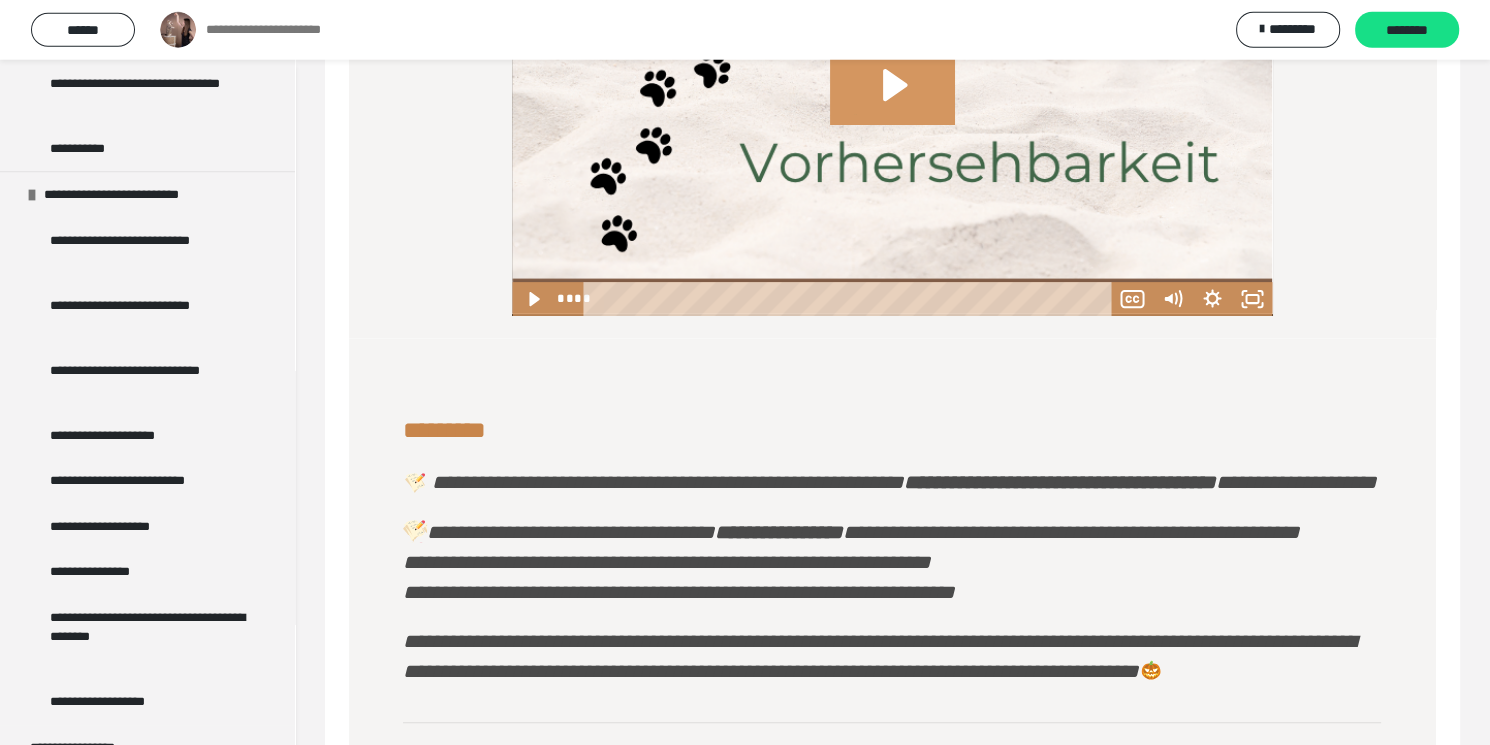 scroll, scrollTop: 805, scrollLeft: 0, axis: vertical 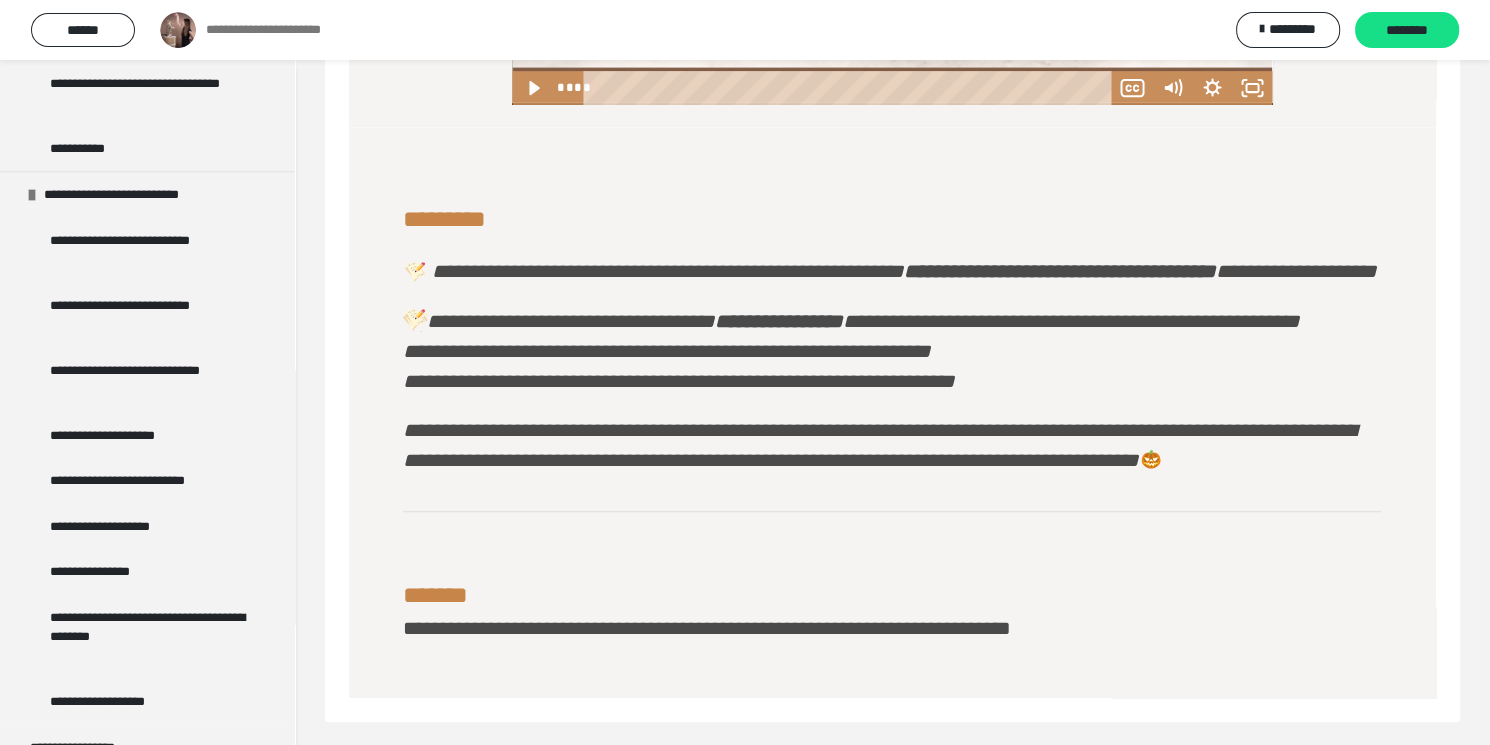 click at bounding box center [892, -109] 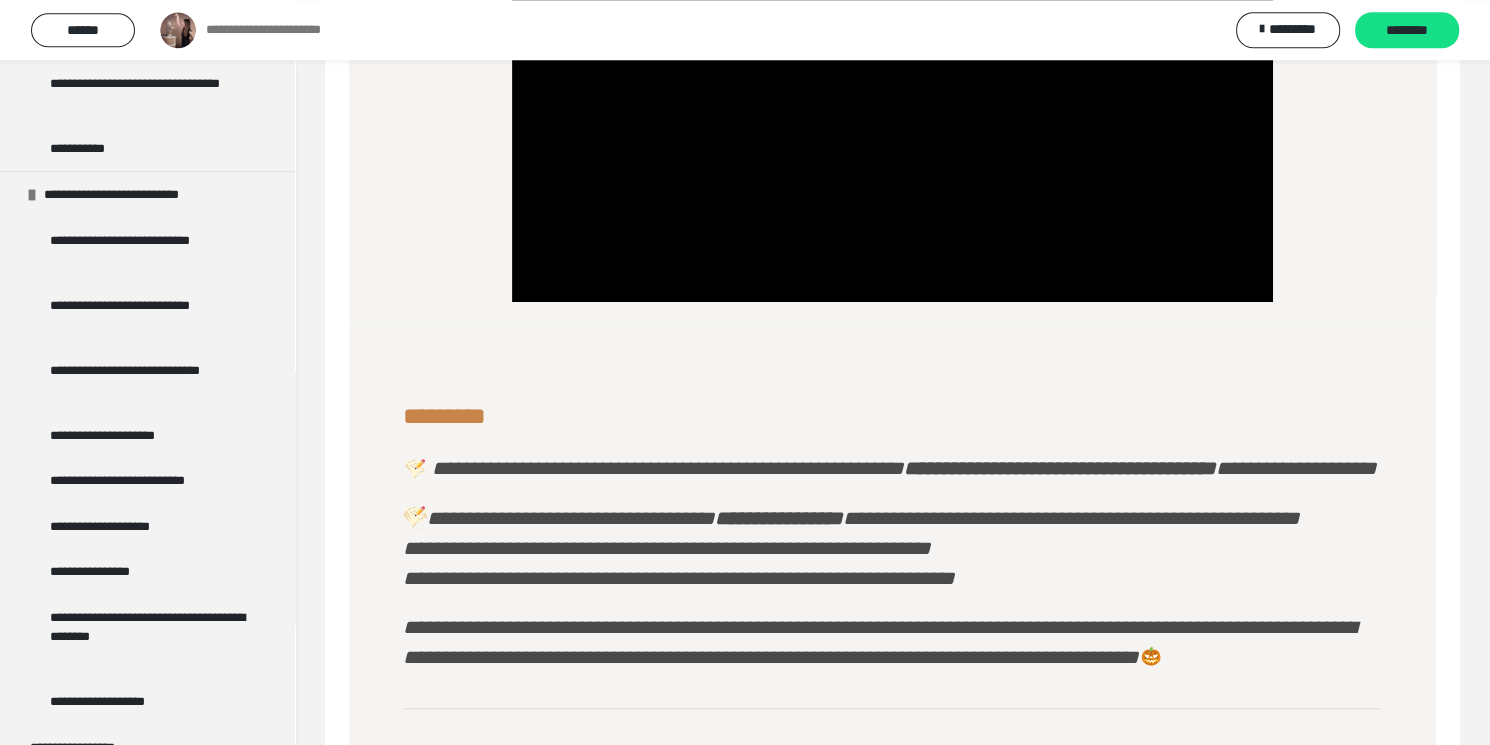 scroll, scrollTop: 589, scrollLeft: 0, axis: vertical 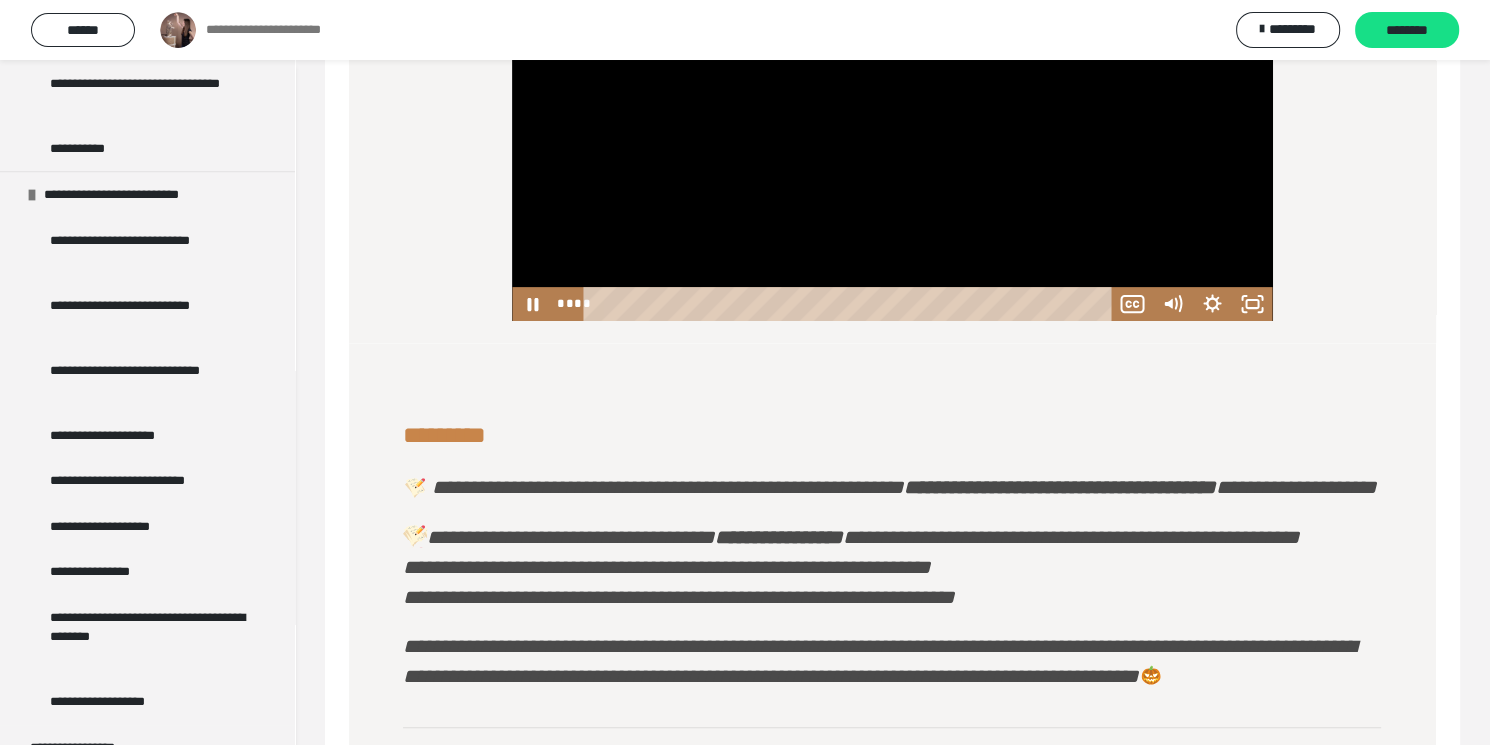 click at bounding box center [892, 107] 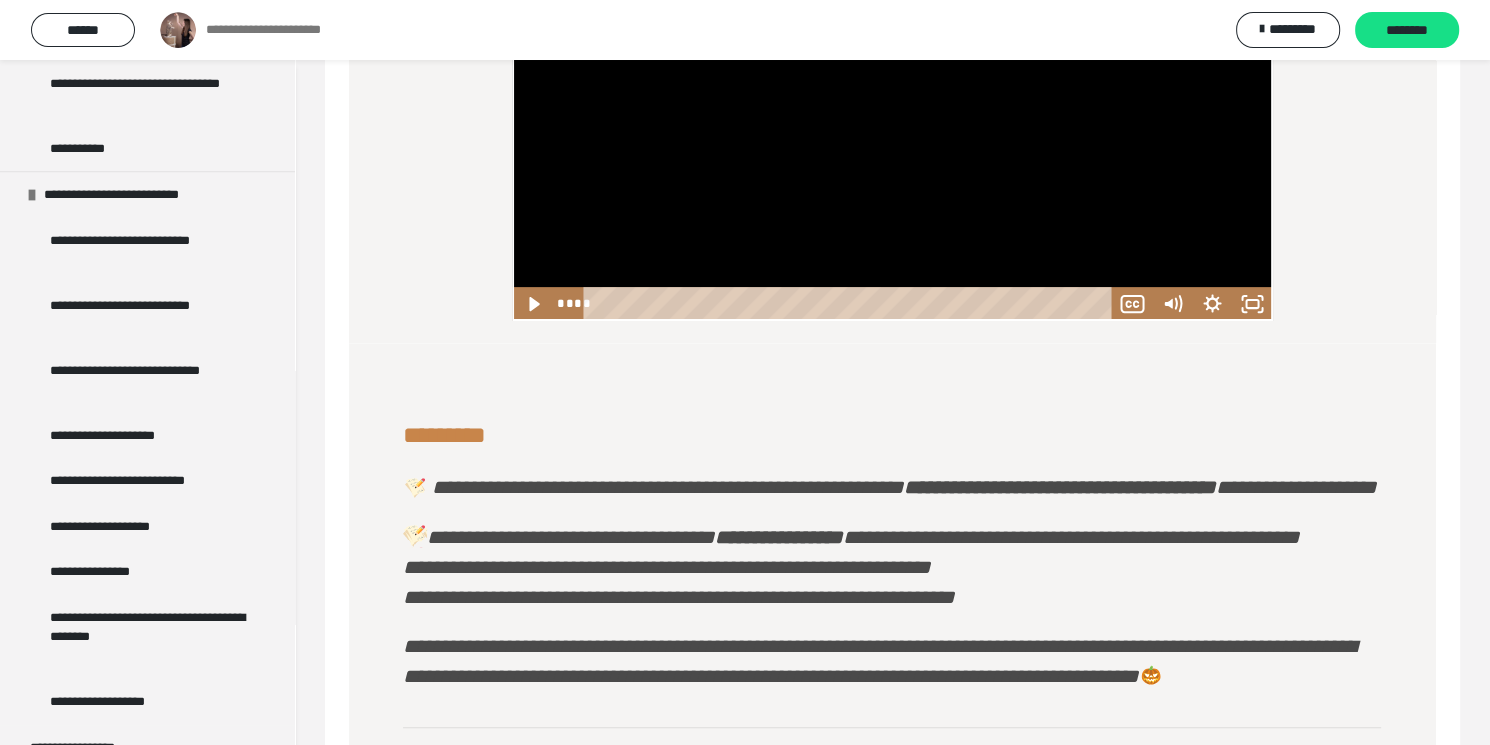 click at bounding box center (892, 107) 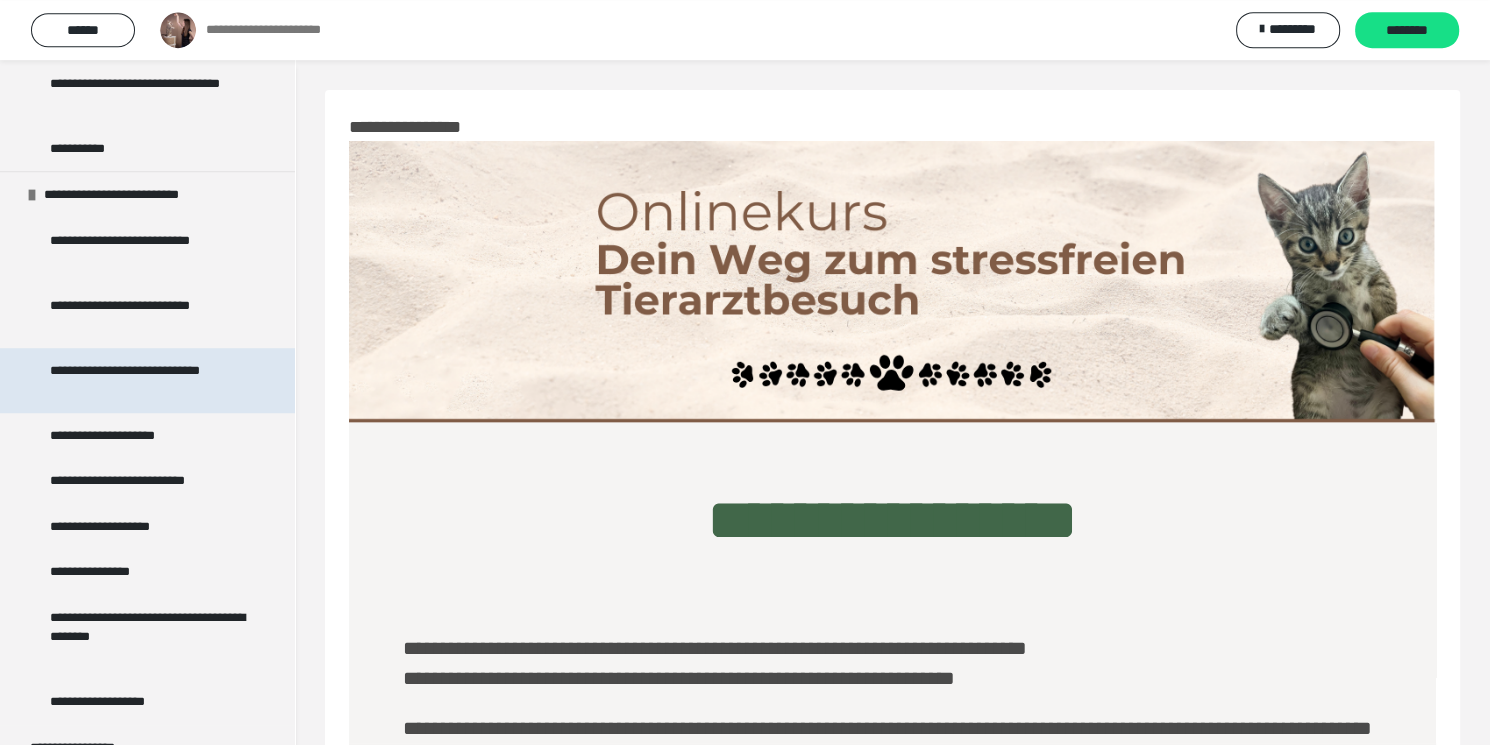 scroll, scrollTop: 0, scrollLeft: 0, axis: both 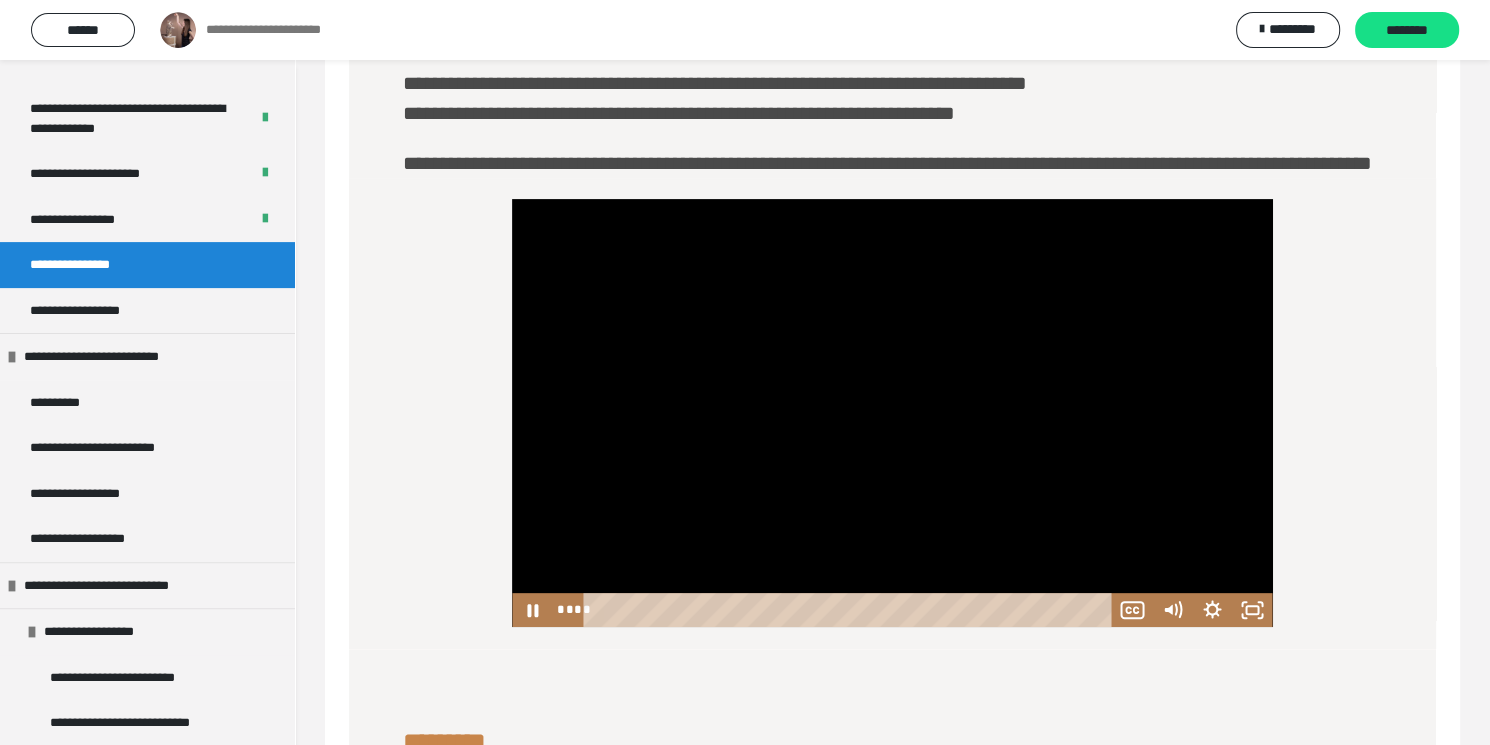 click at bounding box center [892, 413] 